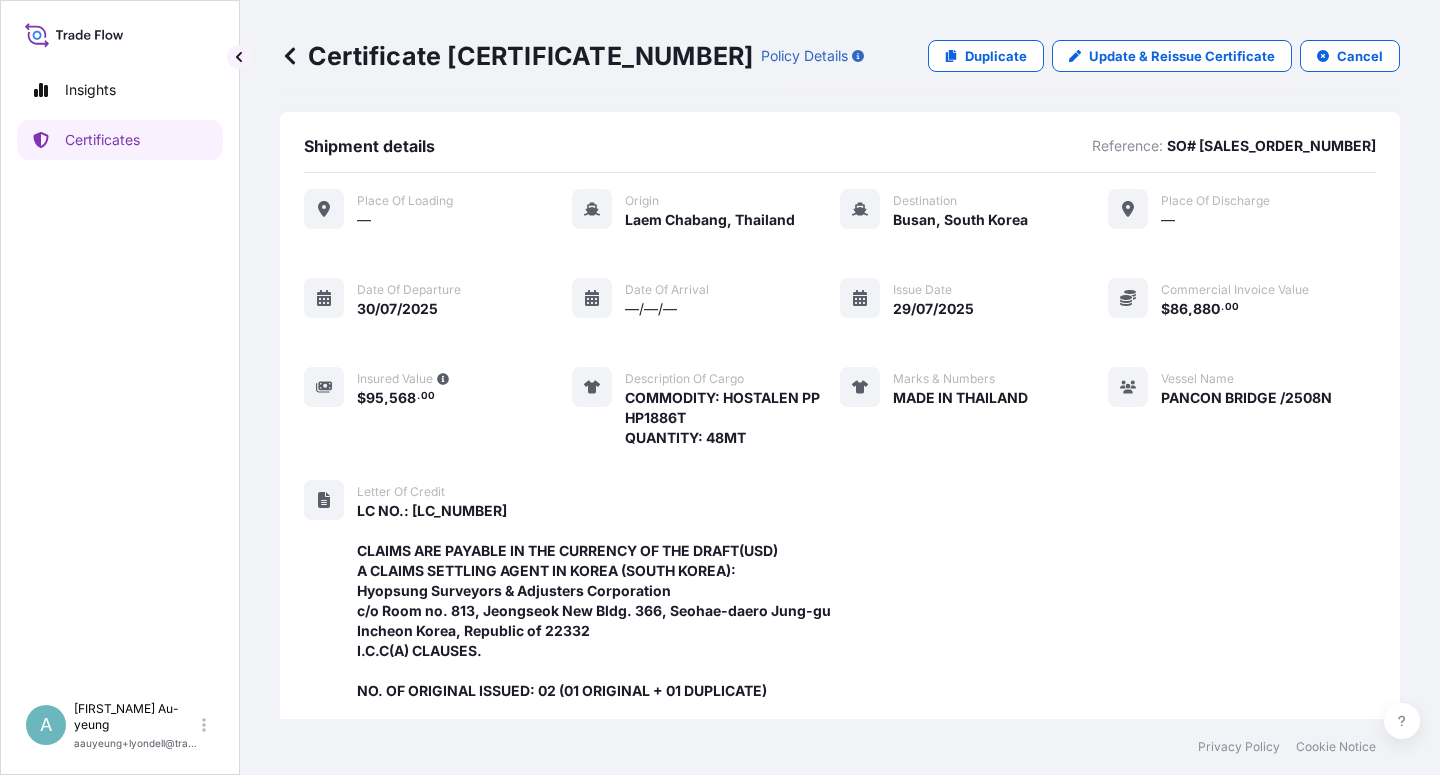 scroll, scrollTop: 0, scrollLeft: 0, axis: both 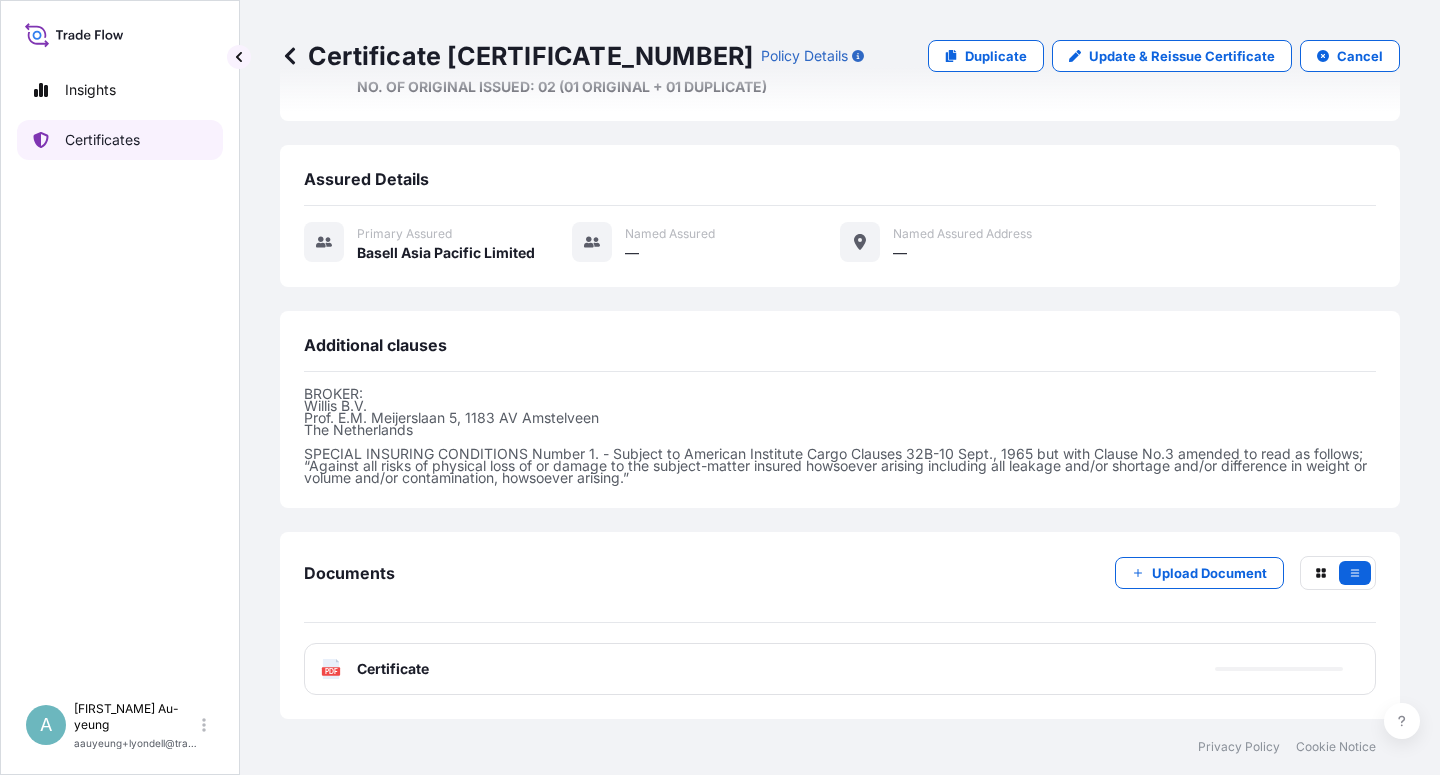 click on "Certificates" at bounding box center (120, 140) 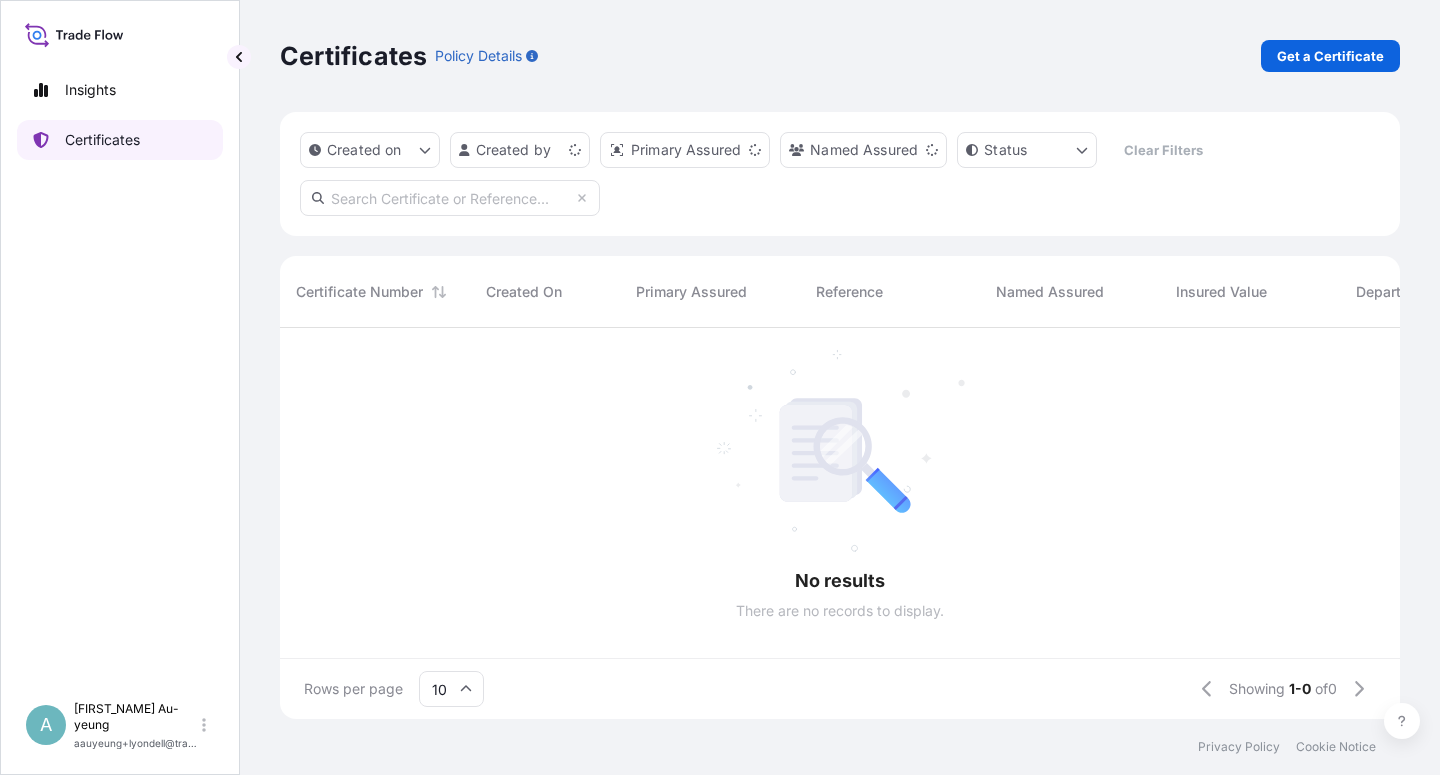 scroll, scrollTop: 0, scrollLeft: 0, axis: both 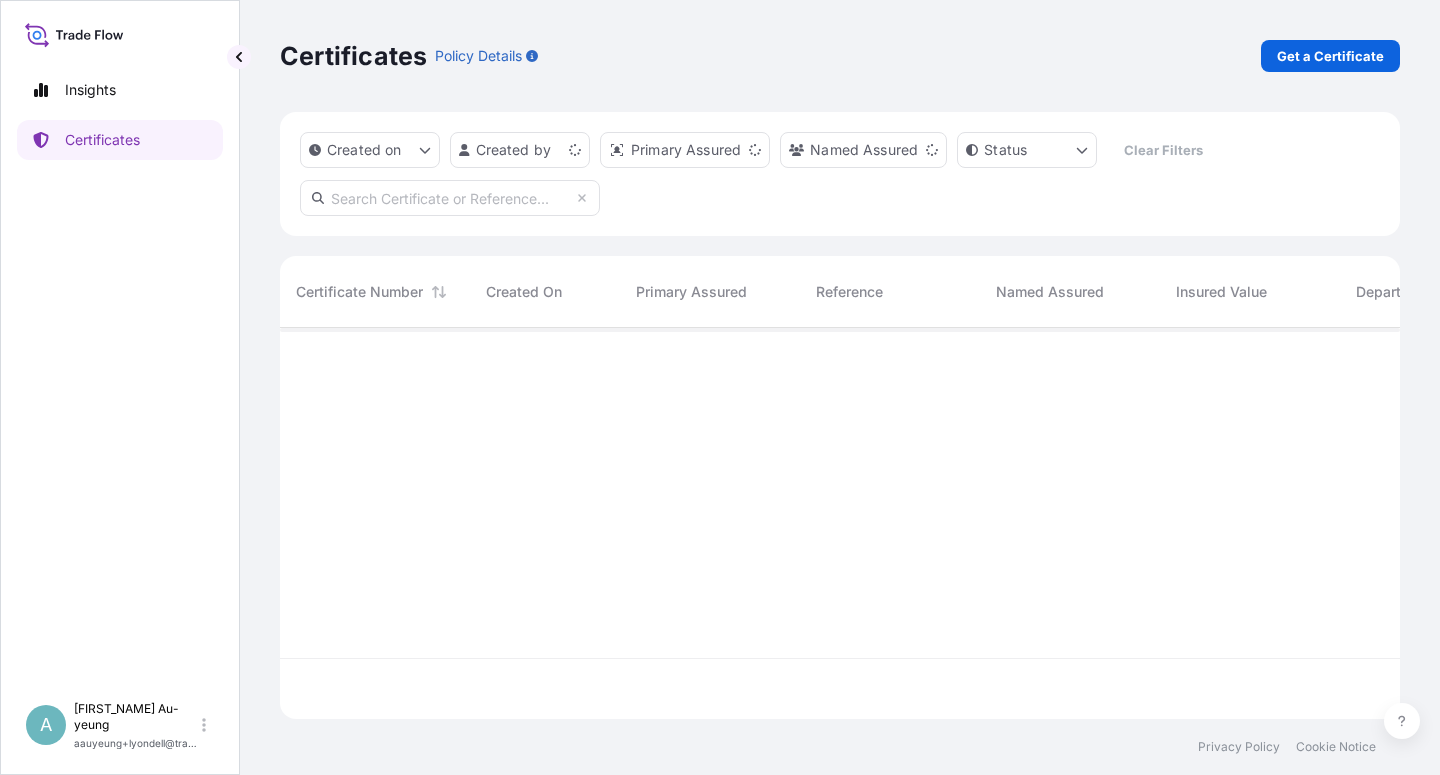 click at bounding box center (450, 198) 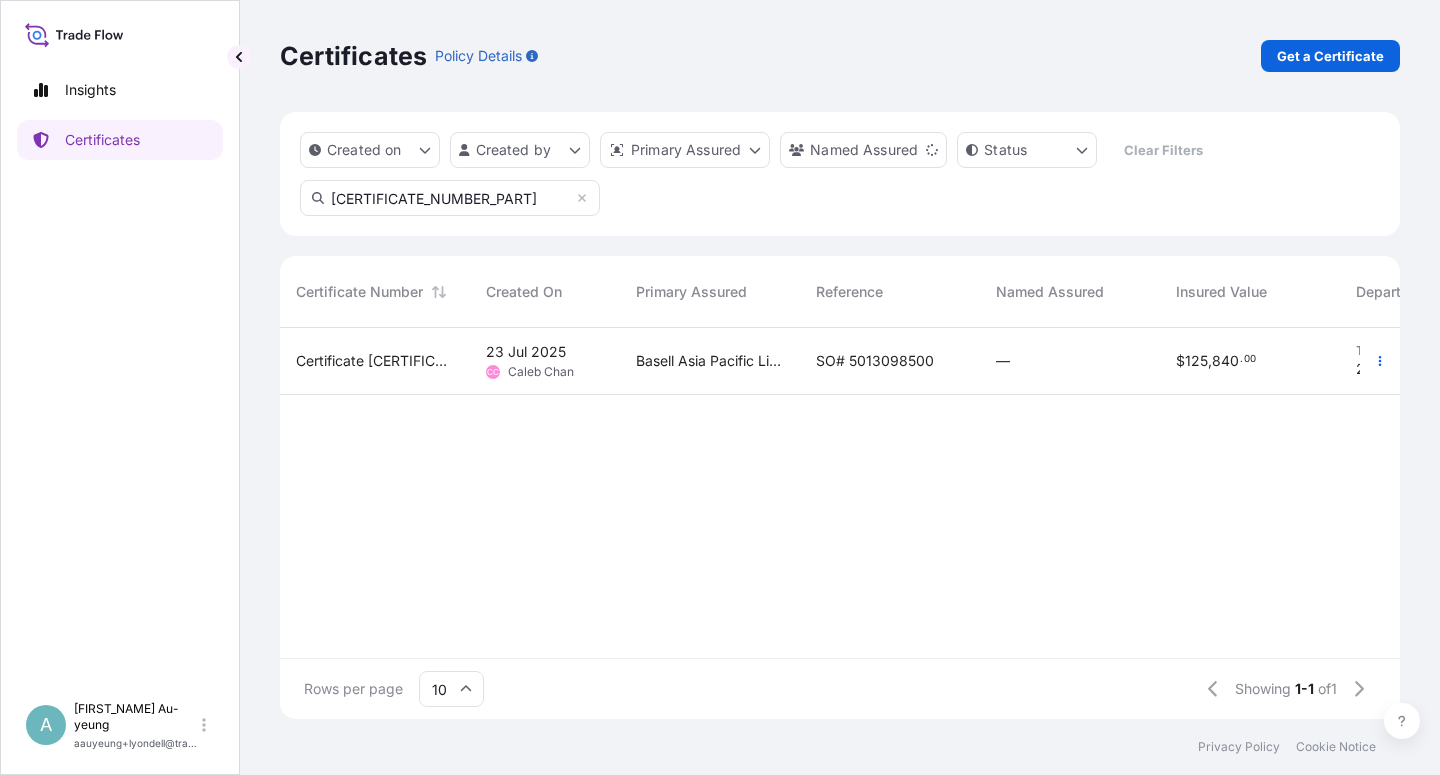 type on "[CERTIFICATE_NUMBER_PART]" 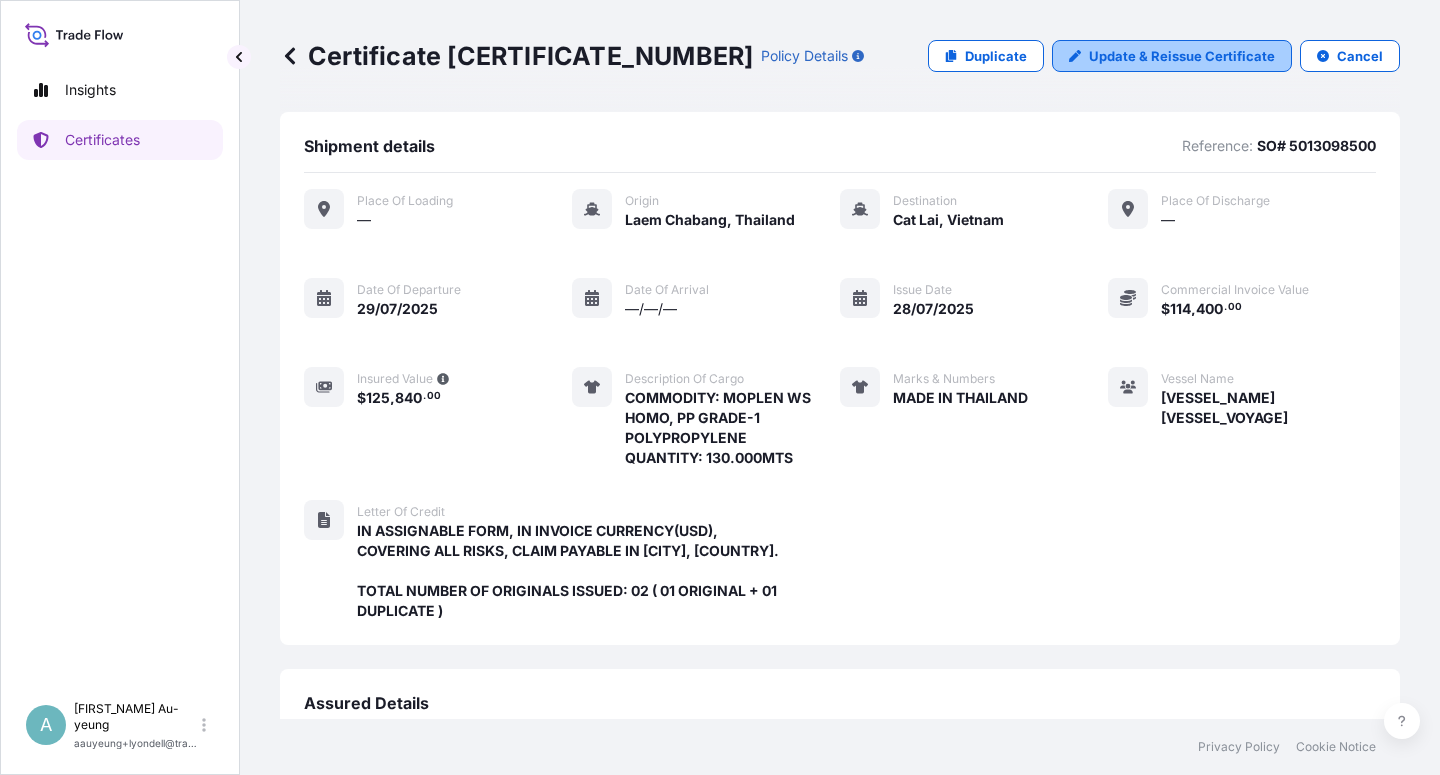 click on "Update & Reissue Certificate" at bounding box center [1182, 56] 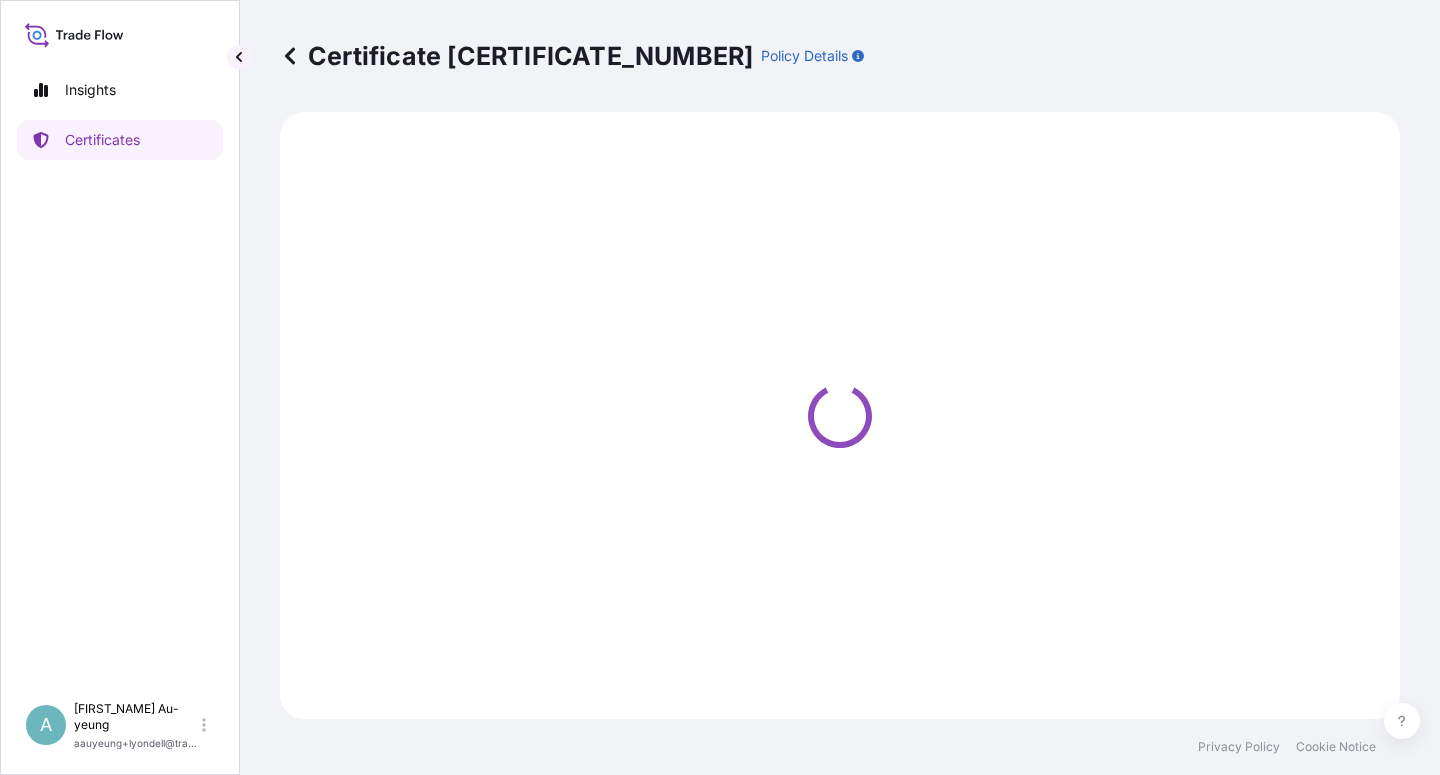 select on "Sea" 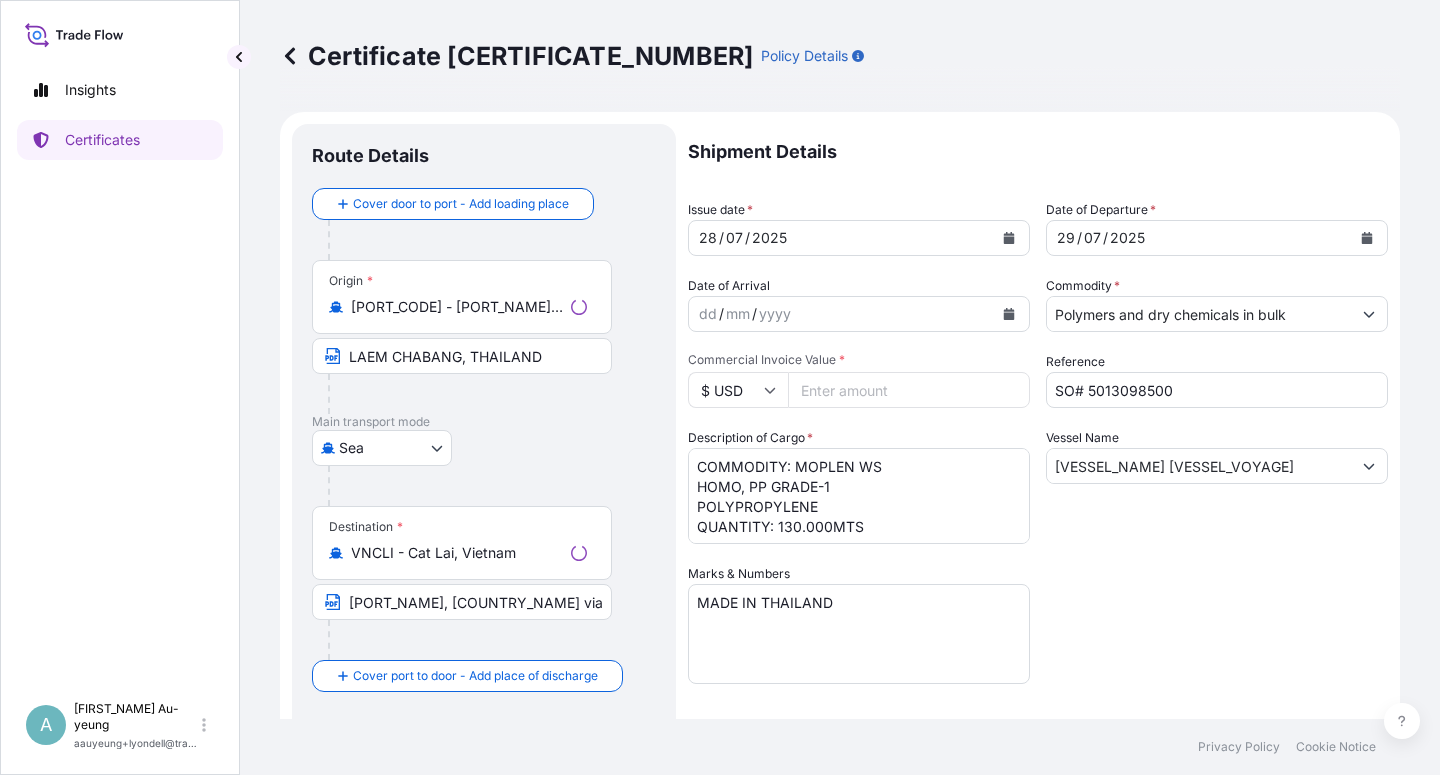 select on "[CERTIFICATE_NUMBER_PART]" 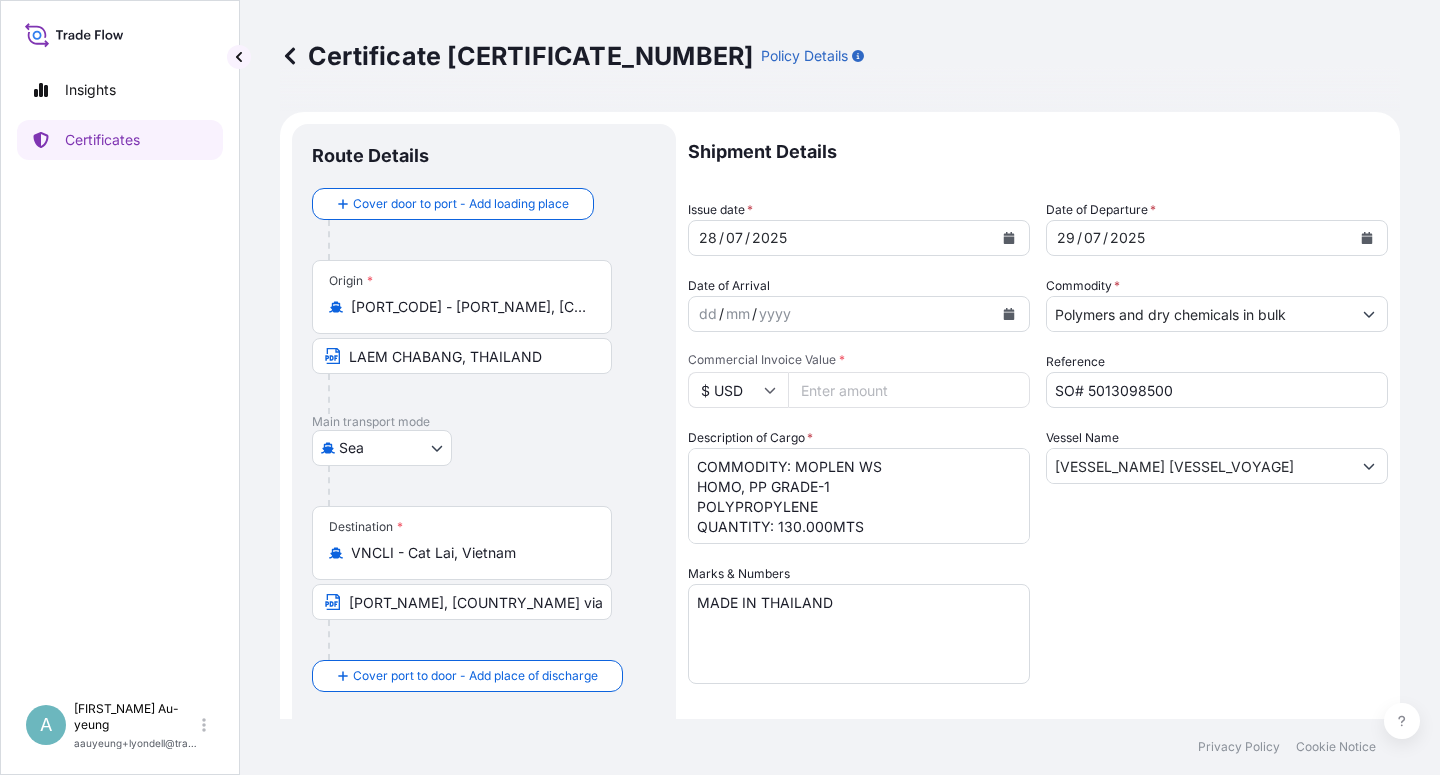 click 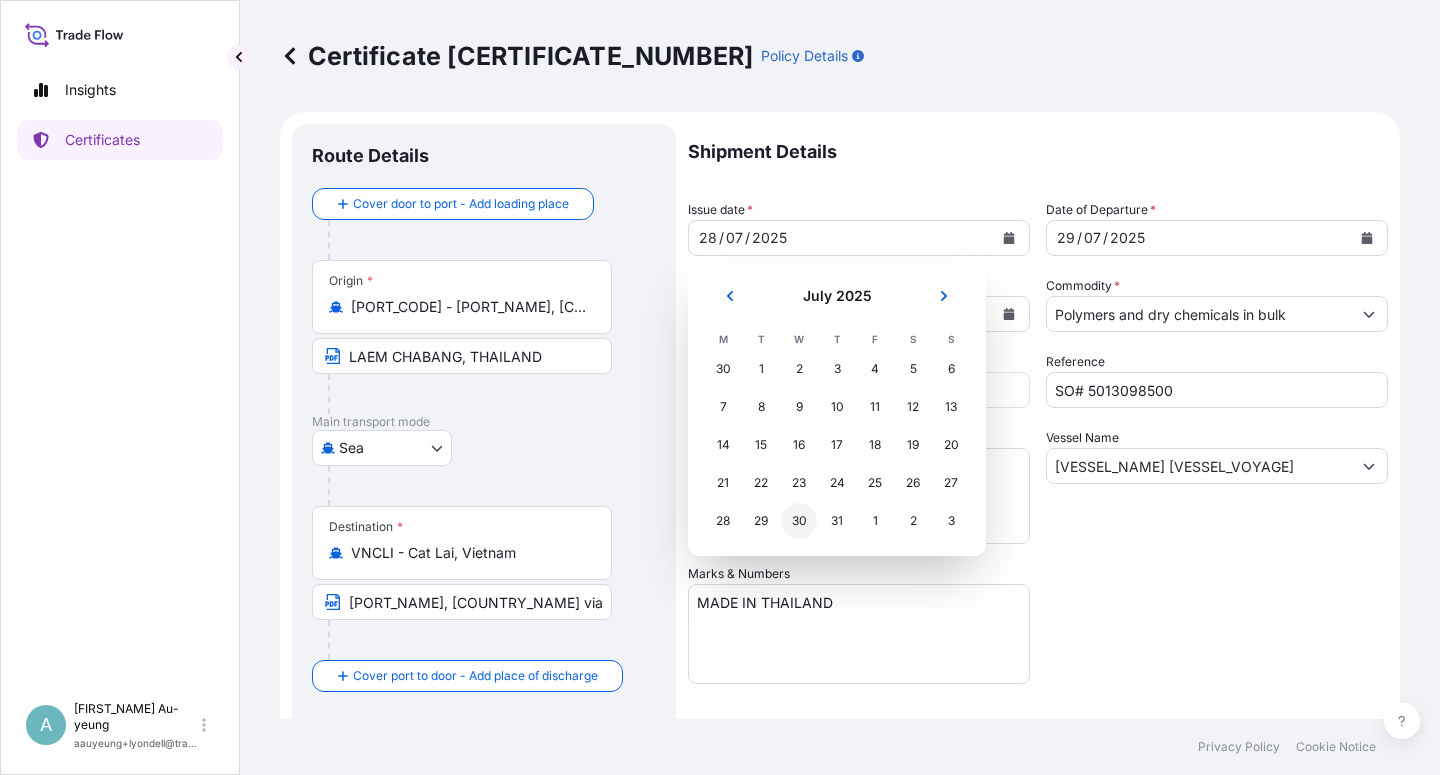 click on "30" at bounding box center [799, 521] 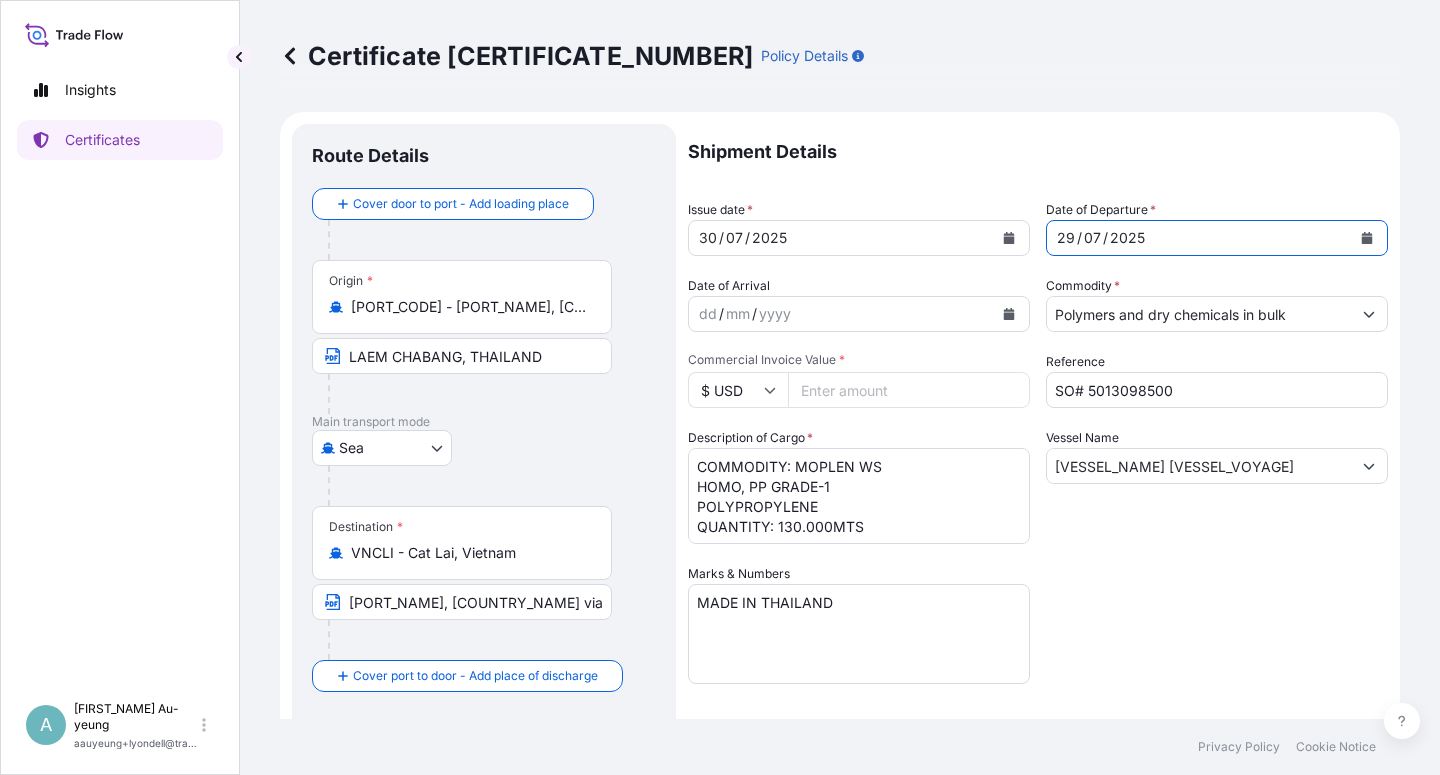 click 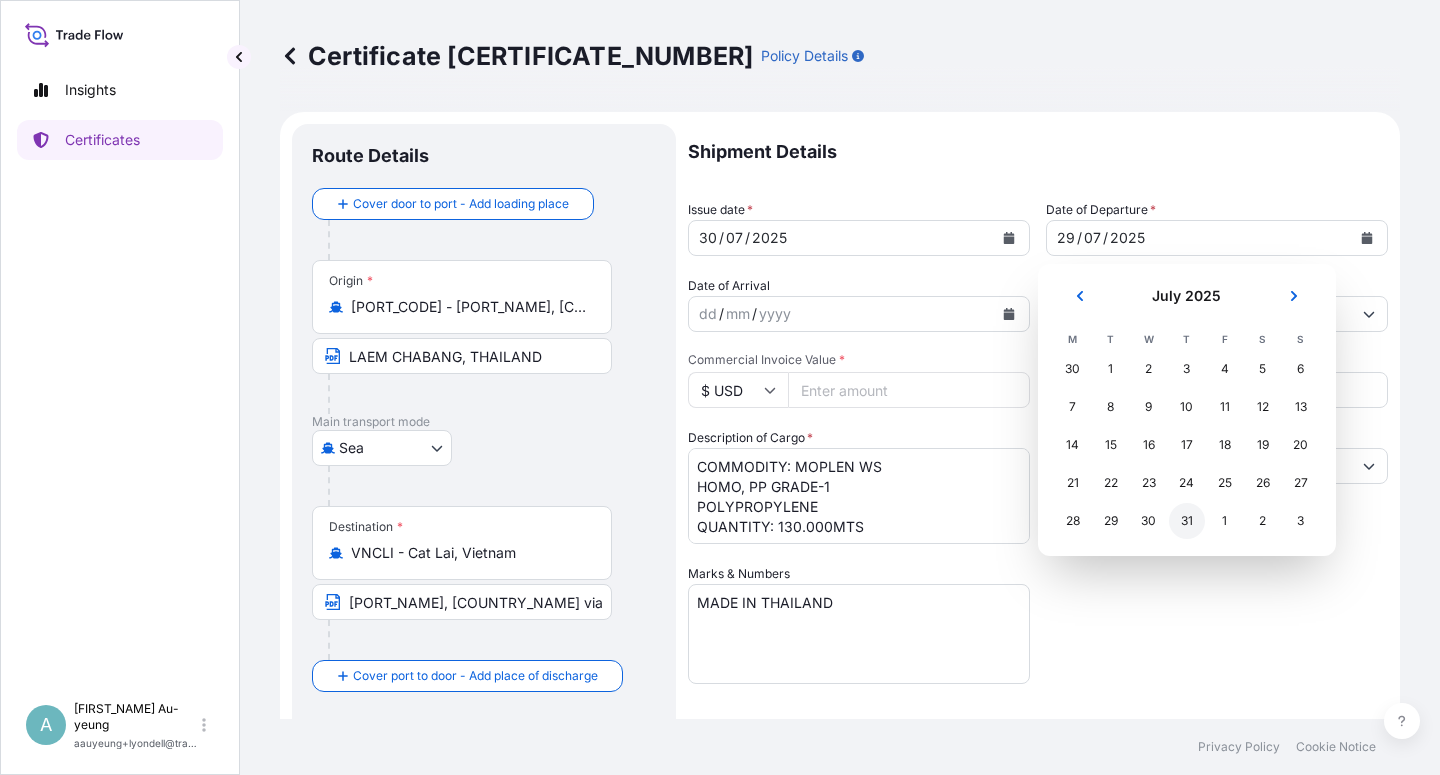 click on "31" at bounding box center [1187, 521] 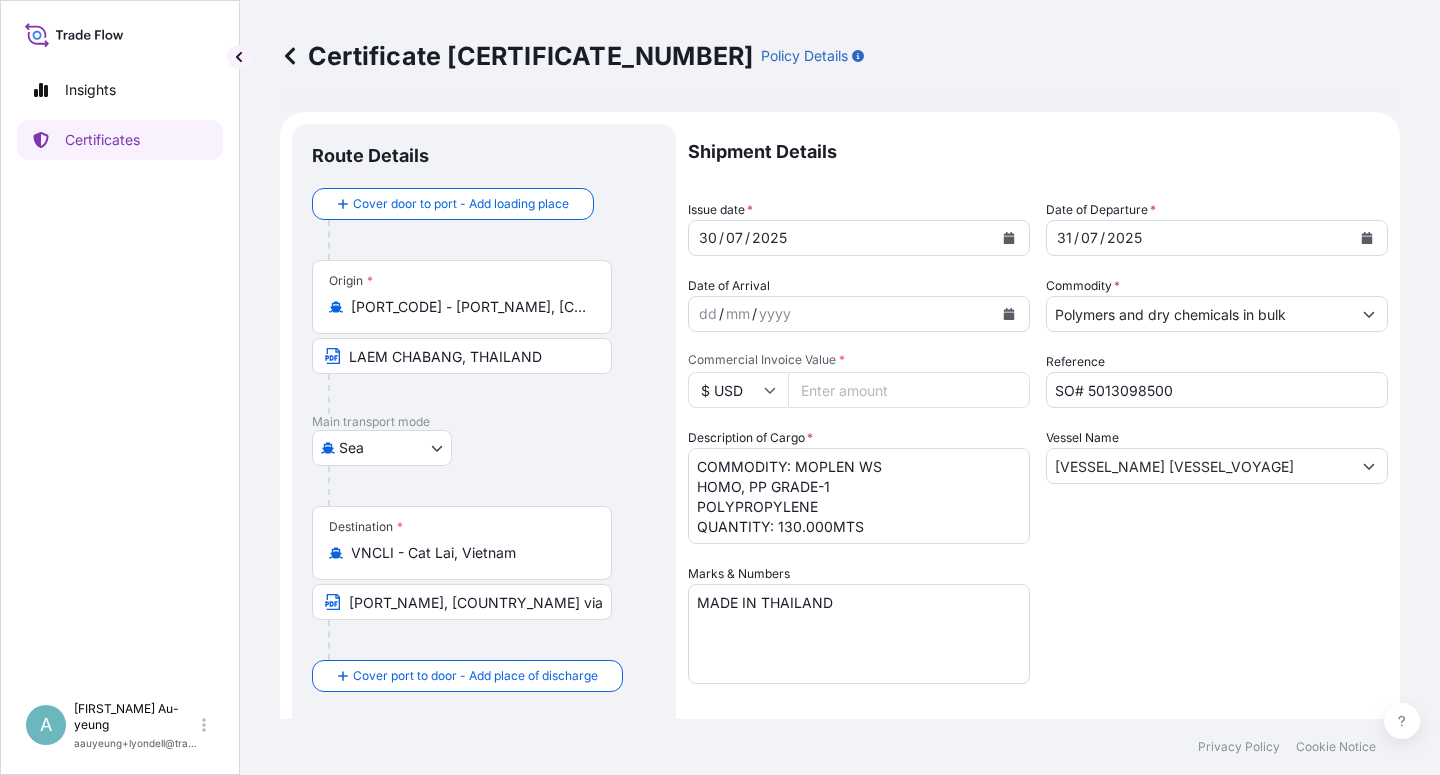 click on "Shipment Details Issue date * [DATE] Date of Departure * [DATE] Date of Arrival dd / mm / yyyy Commodity * Polymers and dry chemicals in bulk Packing Category Commercial Invoice Value    * $ USD 114400 Reference SO# [REFERENCE_NUMBER] Description of Cargo * COMMODITY: MOPLEN WS
HOMO, PP GRADE-1
POLYPROPYLENE
QUANTITY: 130.000MTS Vessel Name [VESSEL_NAME] [VESSEL_VOYAGE] Marks & Numbers MADE IN THAILAND Letter of Credit This shipment has a letter of credit Letter of credit * IN ASSIGNABLE FORM, IN INVOICE CURRENCY(USD),
COVERING ALL RISKS, CLAIM PAYABLE IN [CITY_NAME], [COUNTRY_NAME].
TOTAL NUMBER OF ORIGINALS ISSUED: 02 ( 01 ORIGINAL + 01 DUPLICATE )
Letter of credit may not exceed 12000 characters Assured Details Primary Assured * [ASSURED_NAME] [ASSURED_NAME] Named Assured Named Assured Address" at bounding box center (1038, 638) 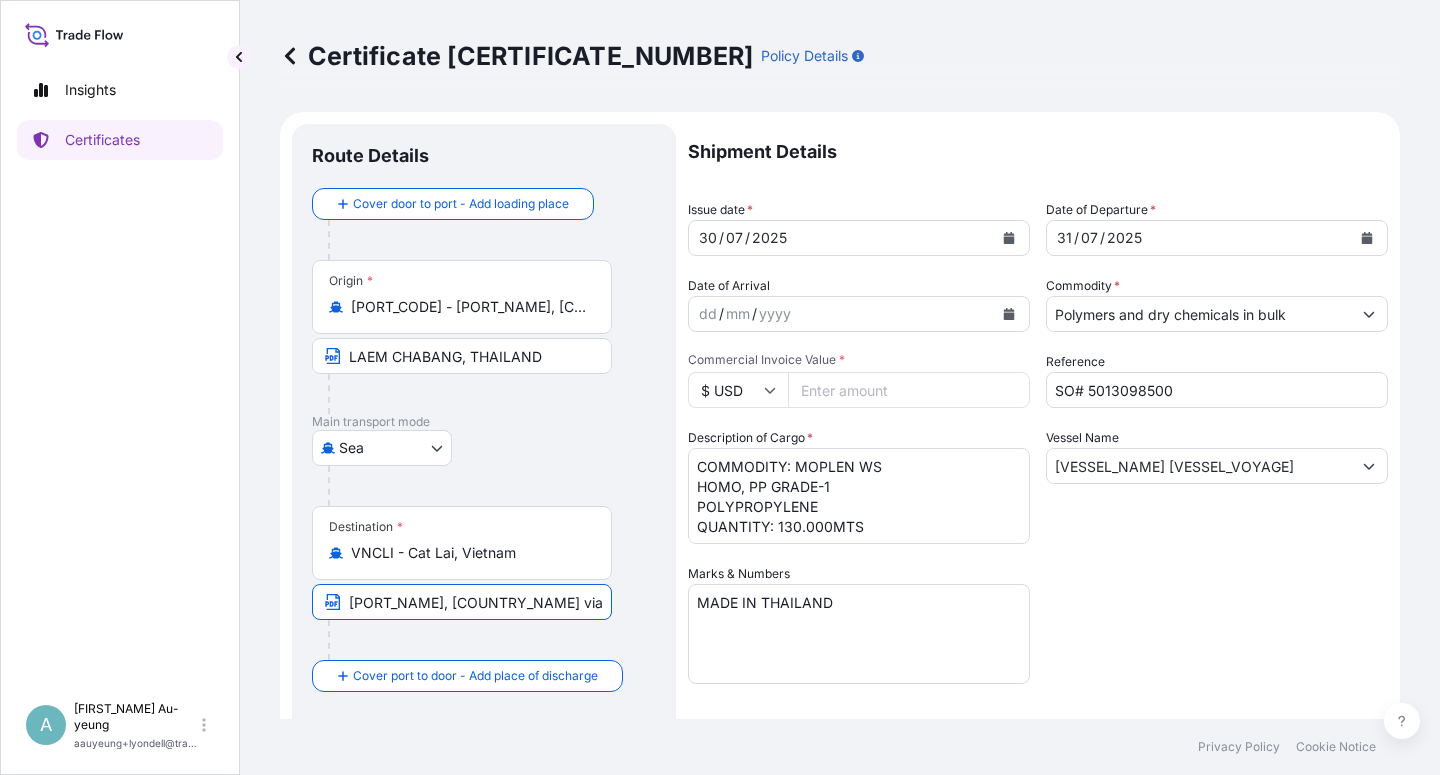 click on "[PORT_NAME], [COUNTRY_NAME] via PORT OF DISCHARGE: [CITY_NAME], [COUNTRY_NAME]" at bounding box center [462, 602] 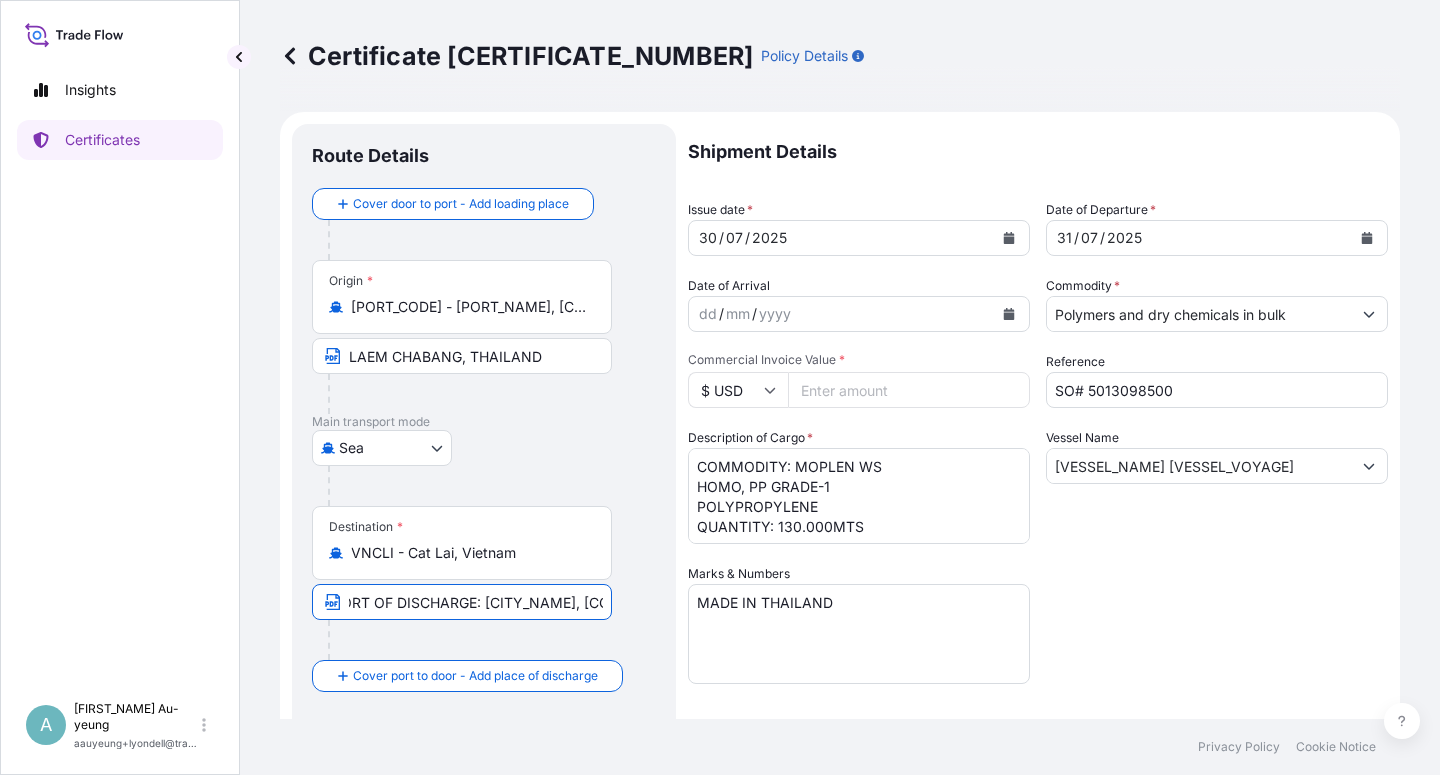 scroll, scrollTop: 0, scrollLeft: 287, axis: horizontal 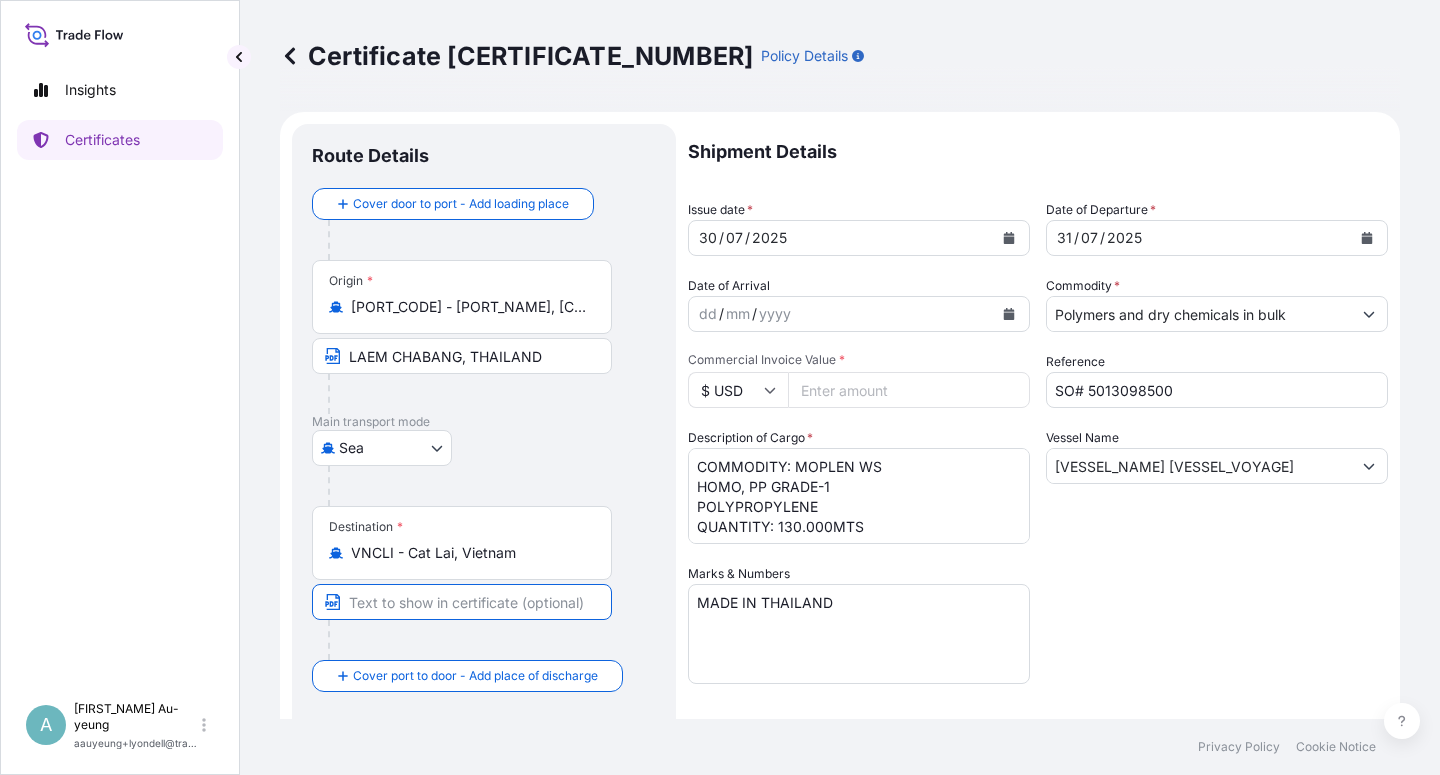 paste on "[PORT_NAME], [COUNTRY_NAME] Via Port Of Discharge: [CITY_NAME], [COUNTRY_NAME]" 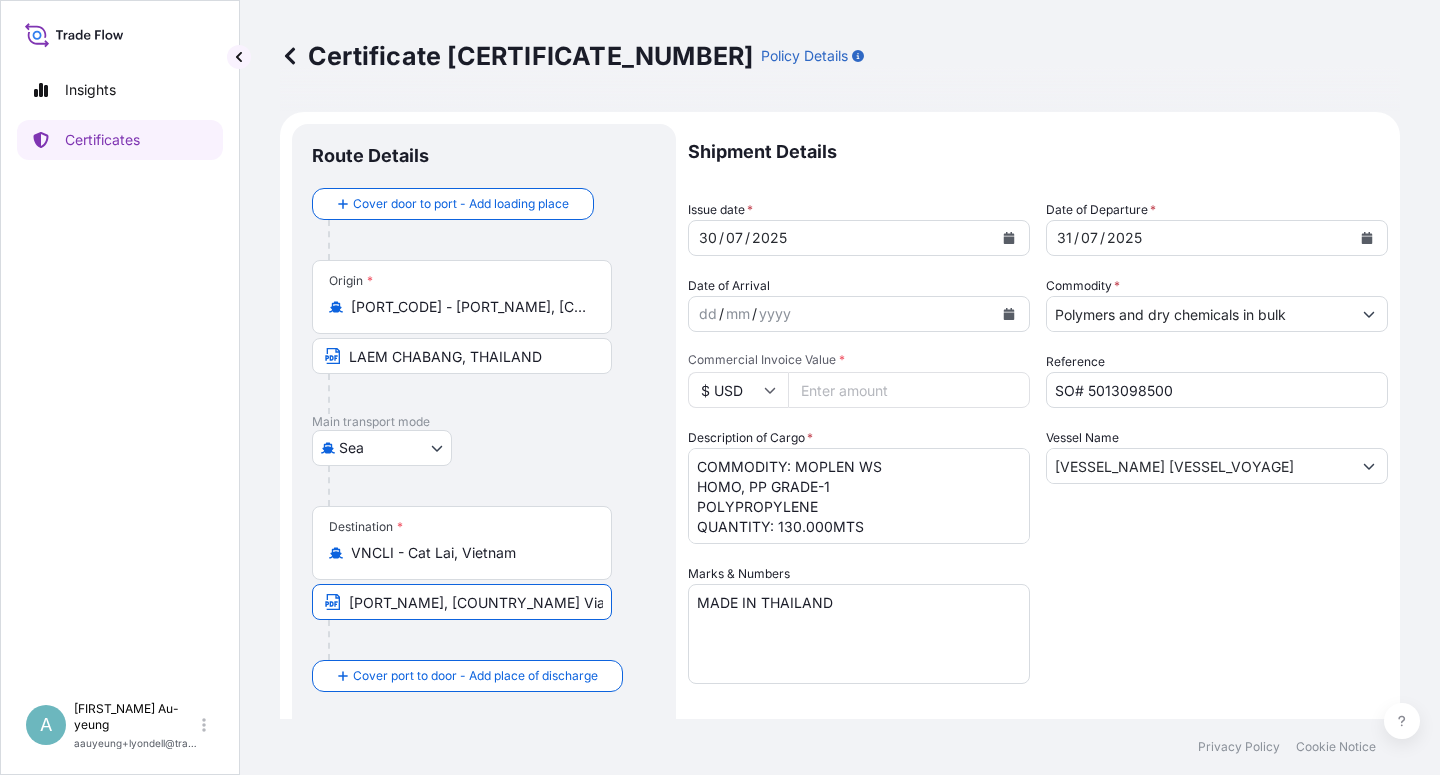 scroll, scrollTop: 0, scrollLeft: 213, axis: horizontal 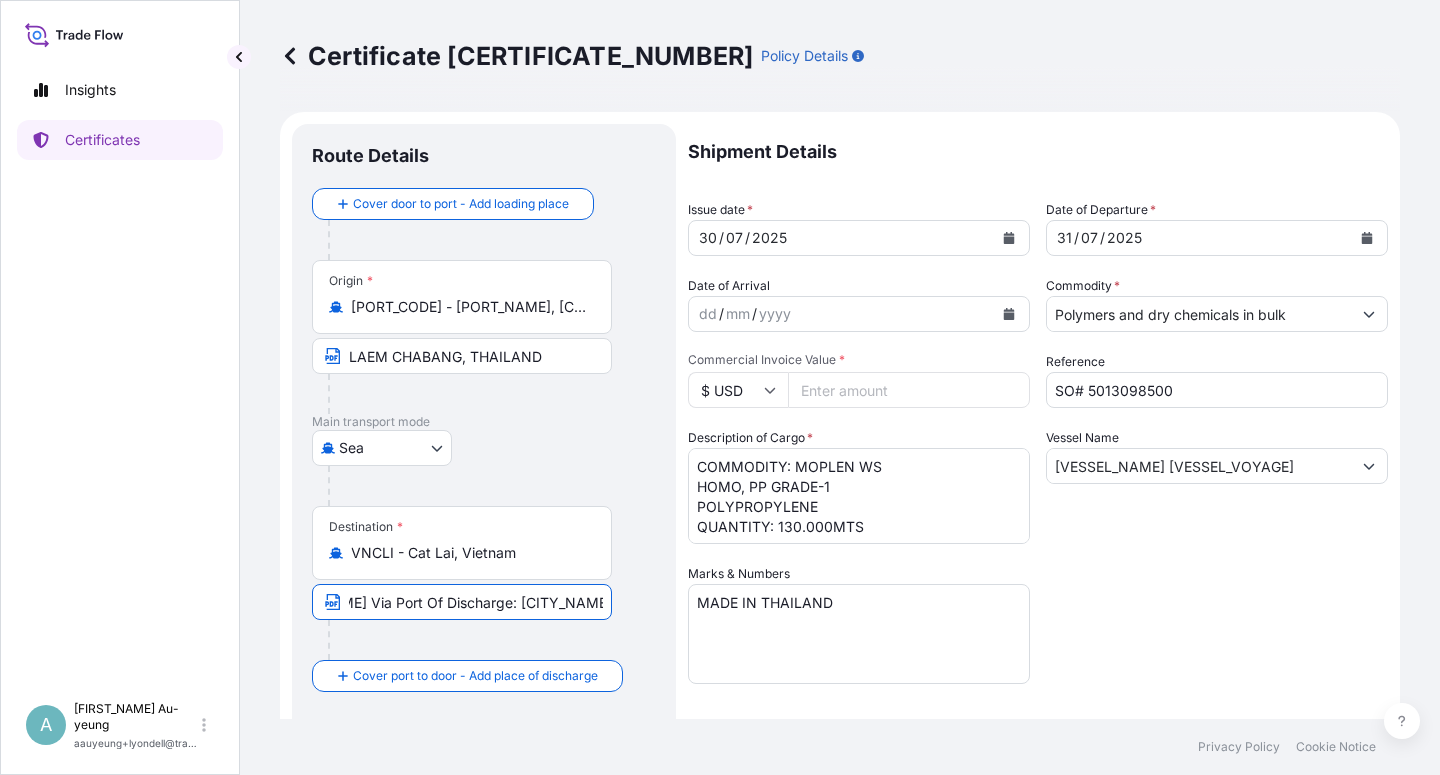 type on "[PORT_NAME], [COUNTRY_NAME] Via Port Of Discharge: [CITY_NAME], [COUNTRY_NAME]" 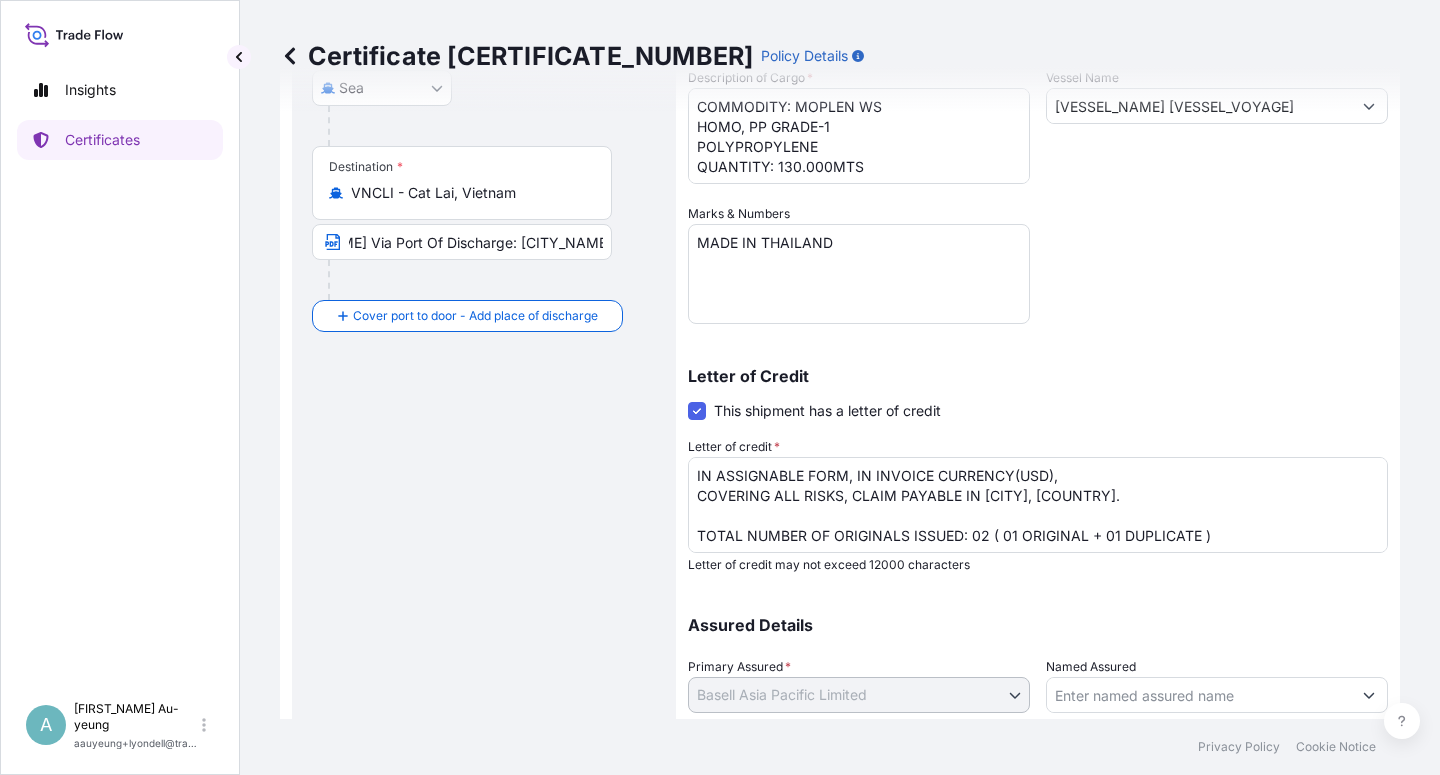 scroll, scrollTop: 490, scrollLeft: 0, axis: vertical 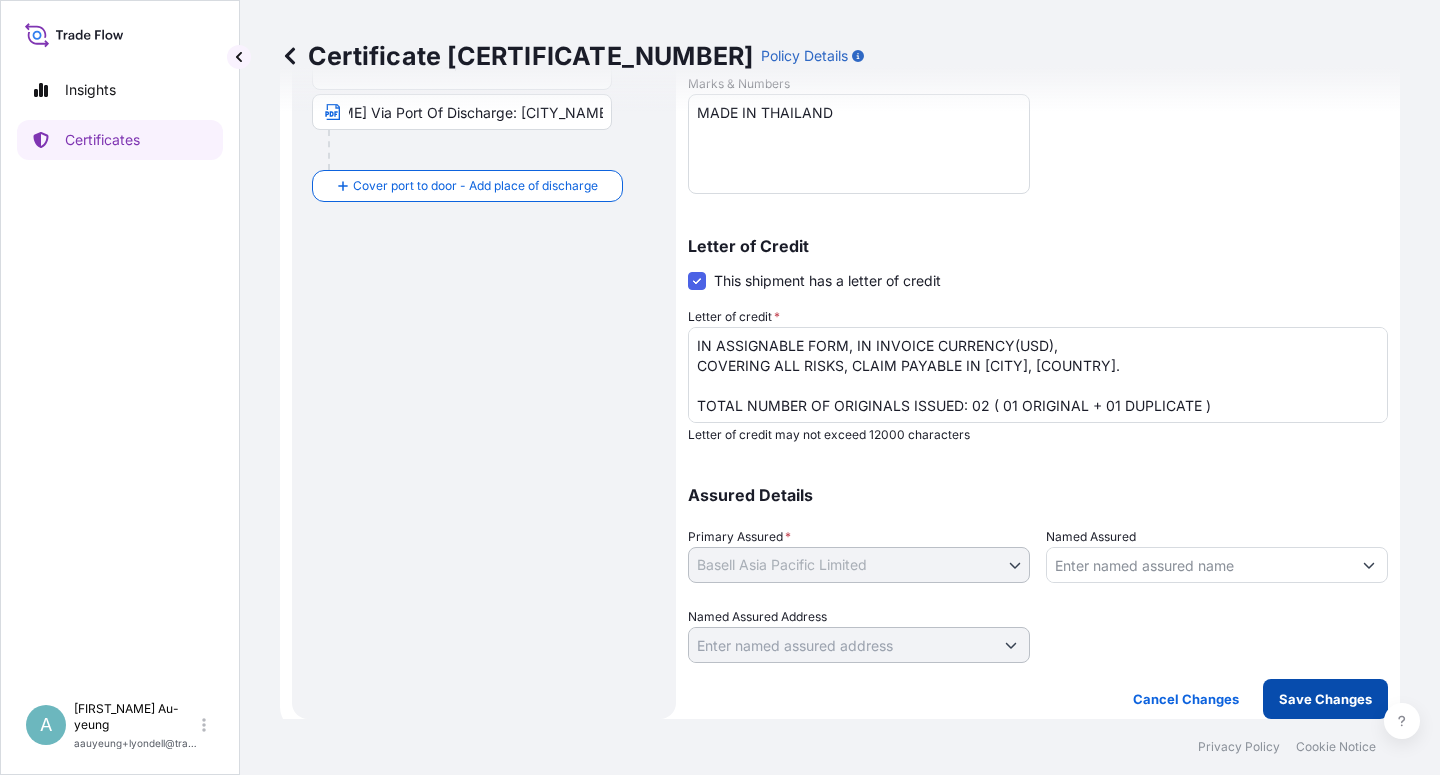 click on "Save Changes" at bounding box center [1325, 699] 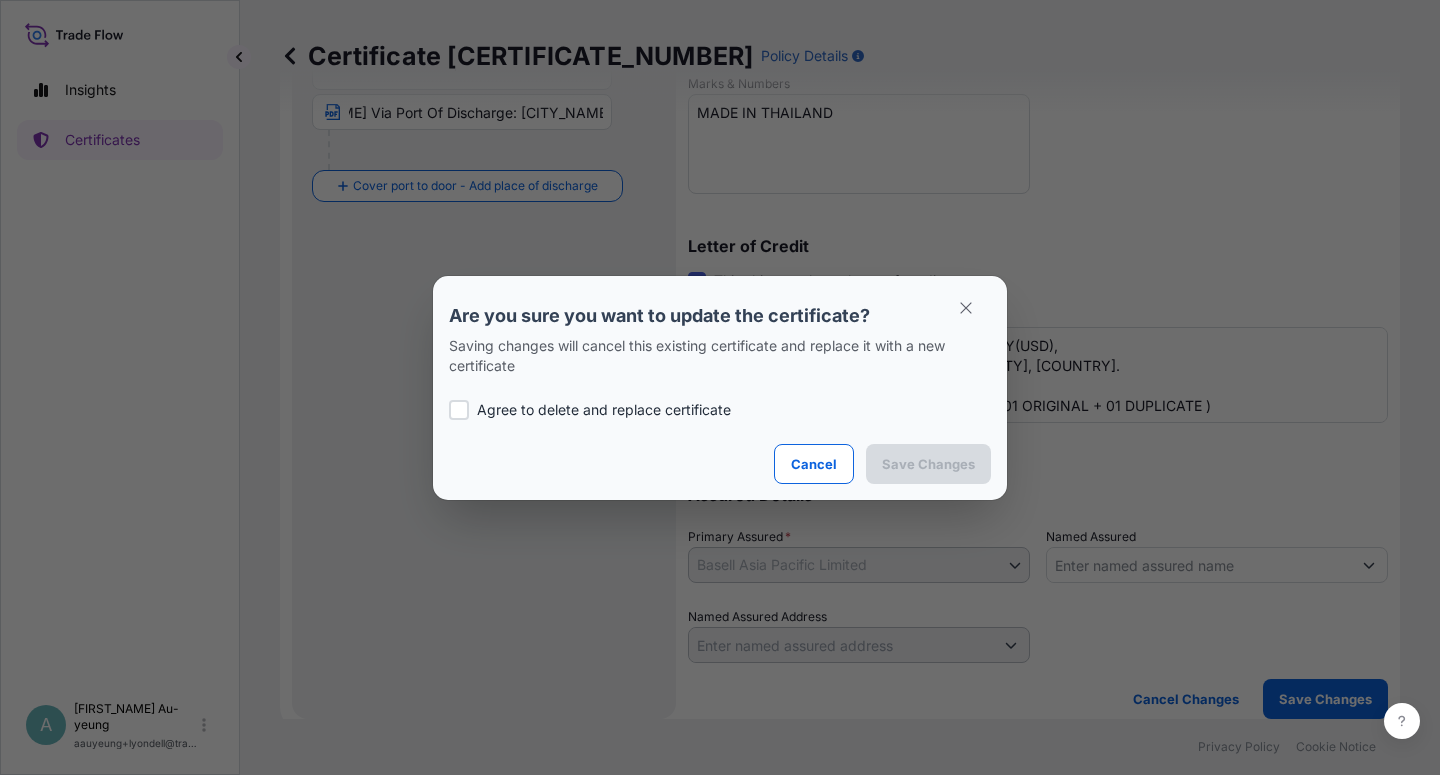 click on "Agree to delete and replace certificate" at bounding box center [720, 410] 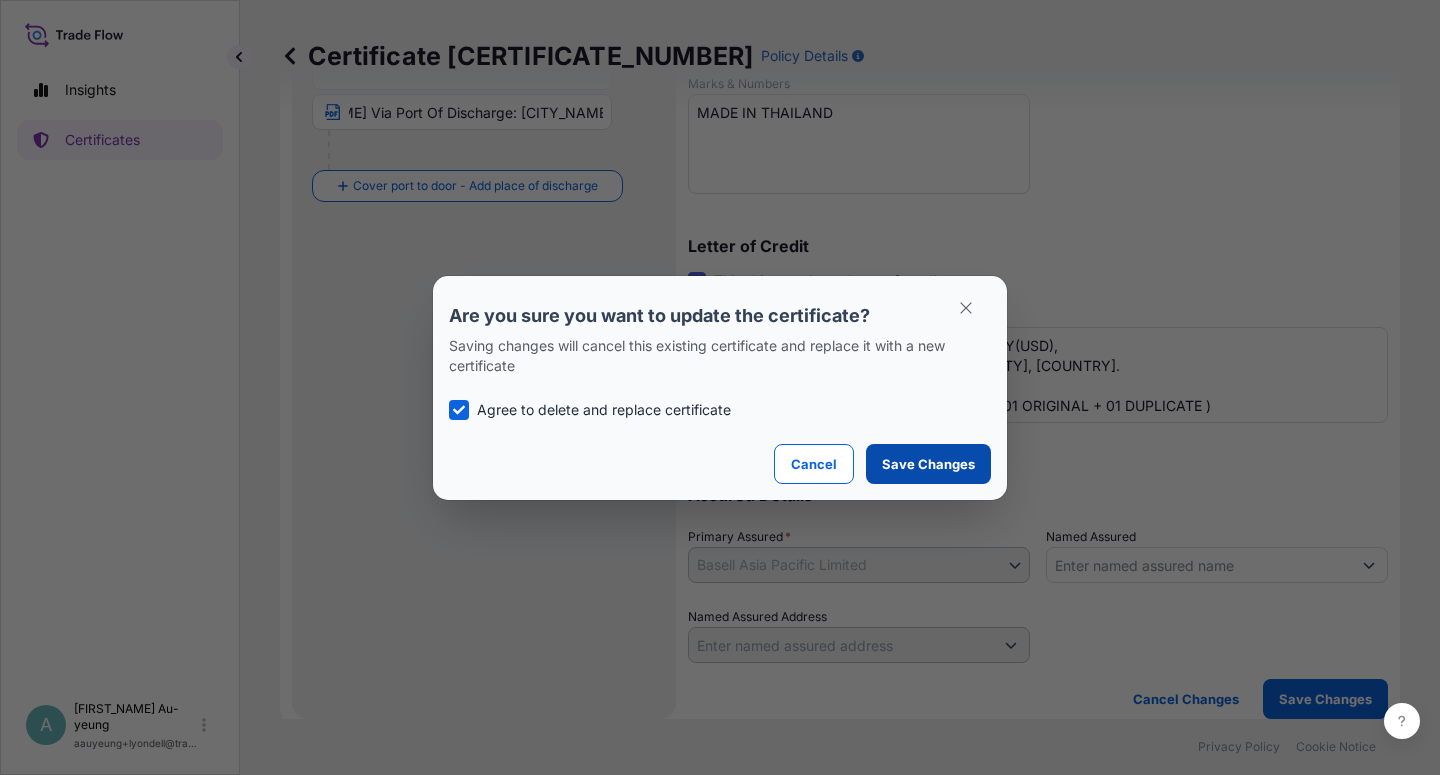 click on "Save Changes" at bounding box center (928, 464) 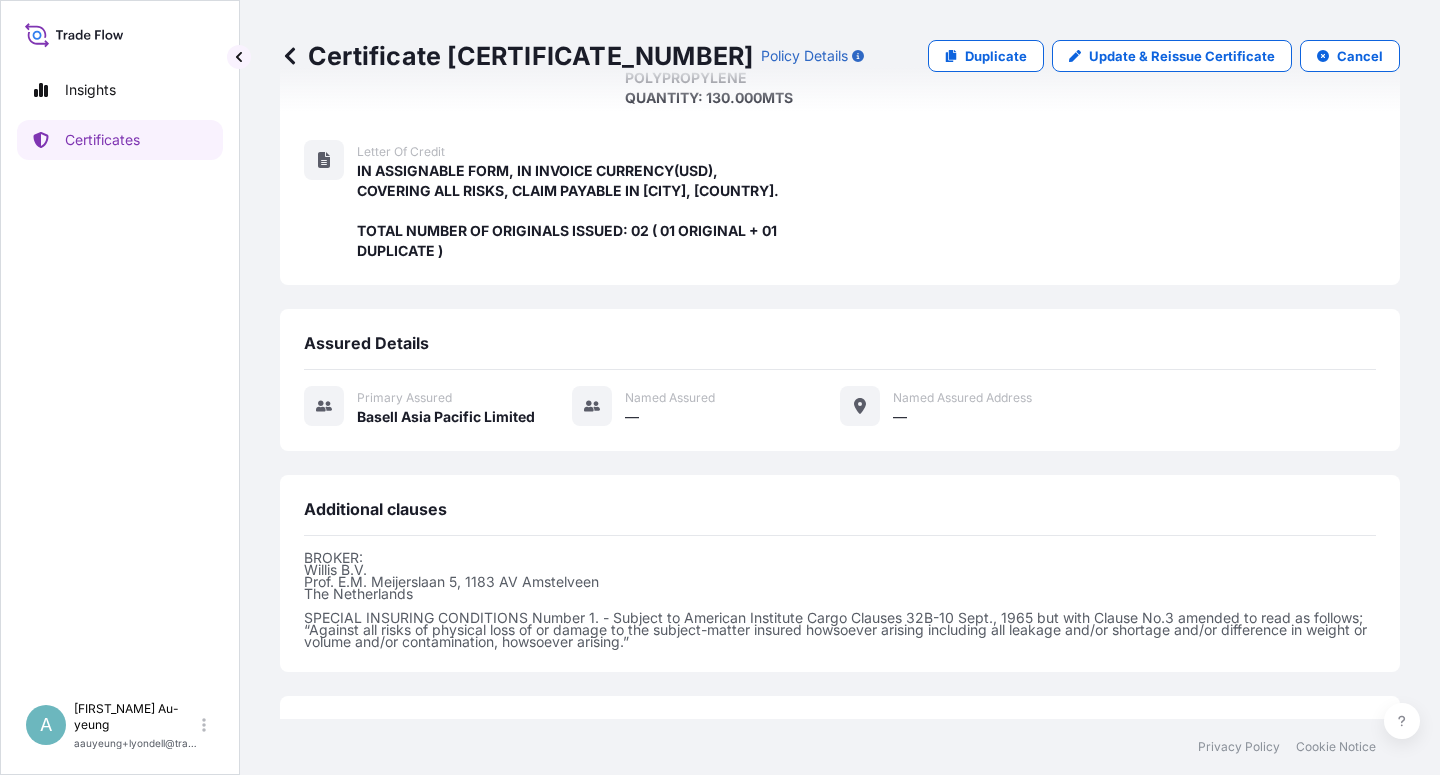scroll, scrollTop: 534, scrollLeft: 0, axis: vertical 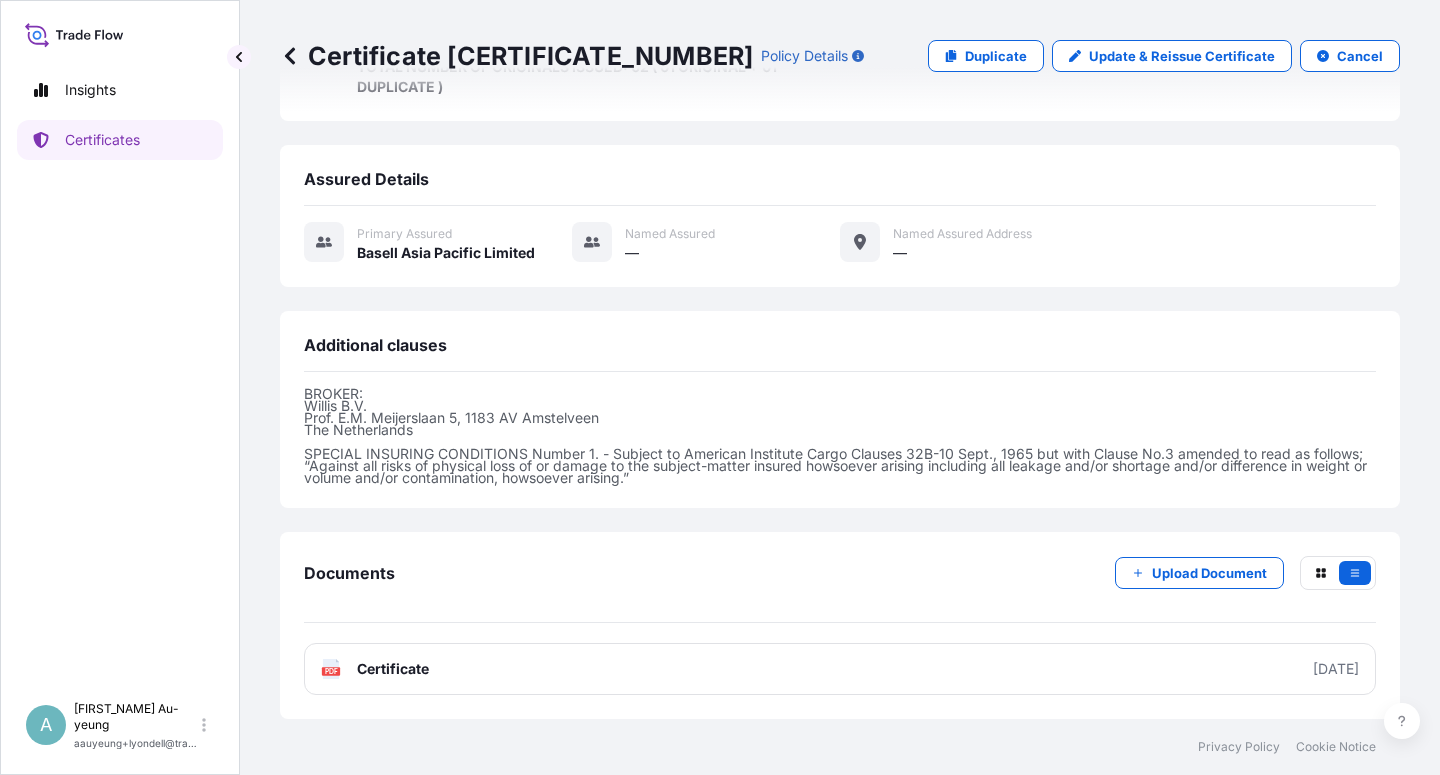 click on "Certificate" at bounding box center (393, 669) 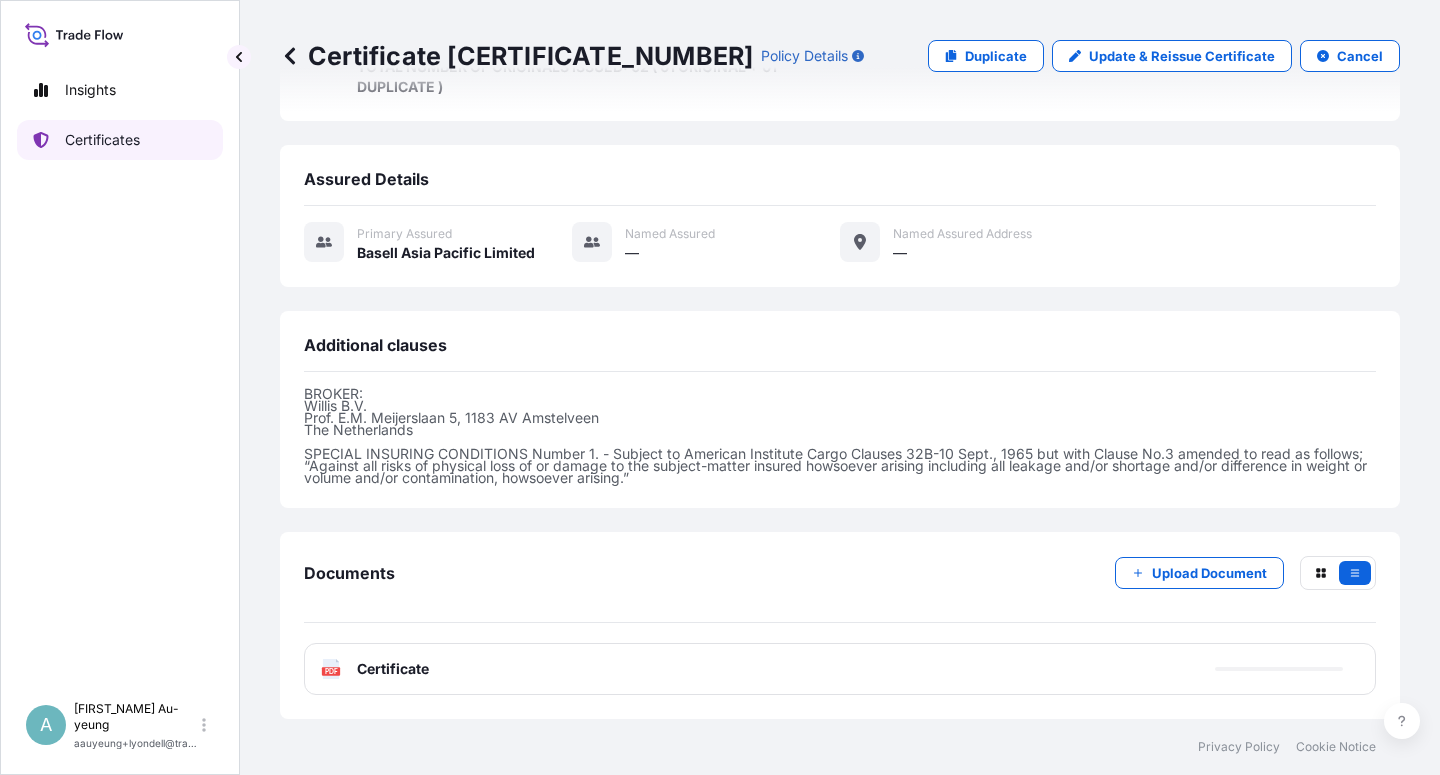 click on "Certificates" at bounding box center (120, 140) 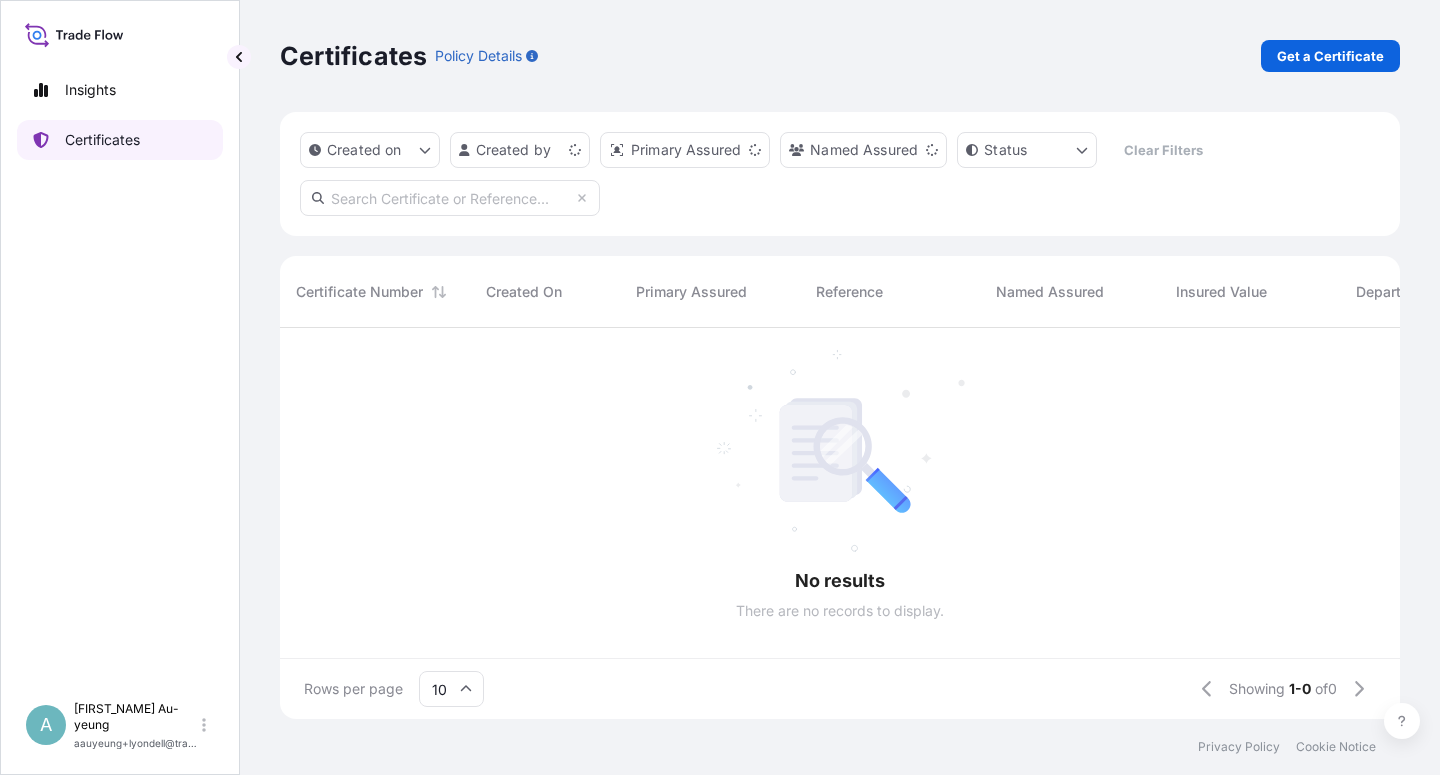 scroll, scrollTop: 0, scrollLeft: 0, axis: both 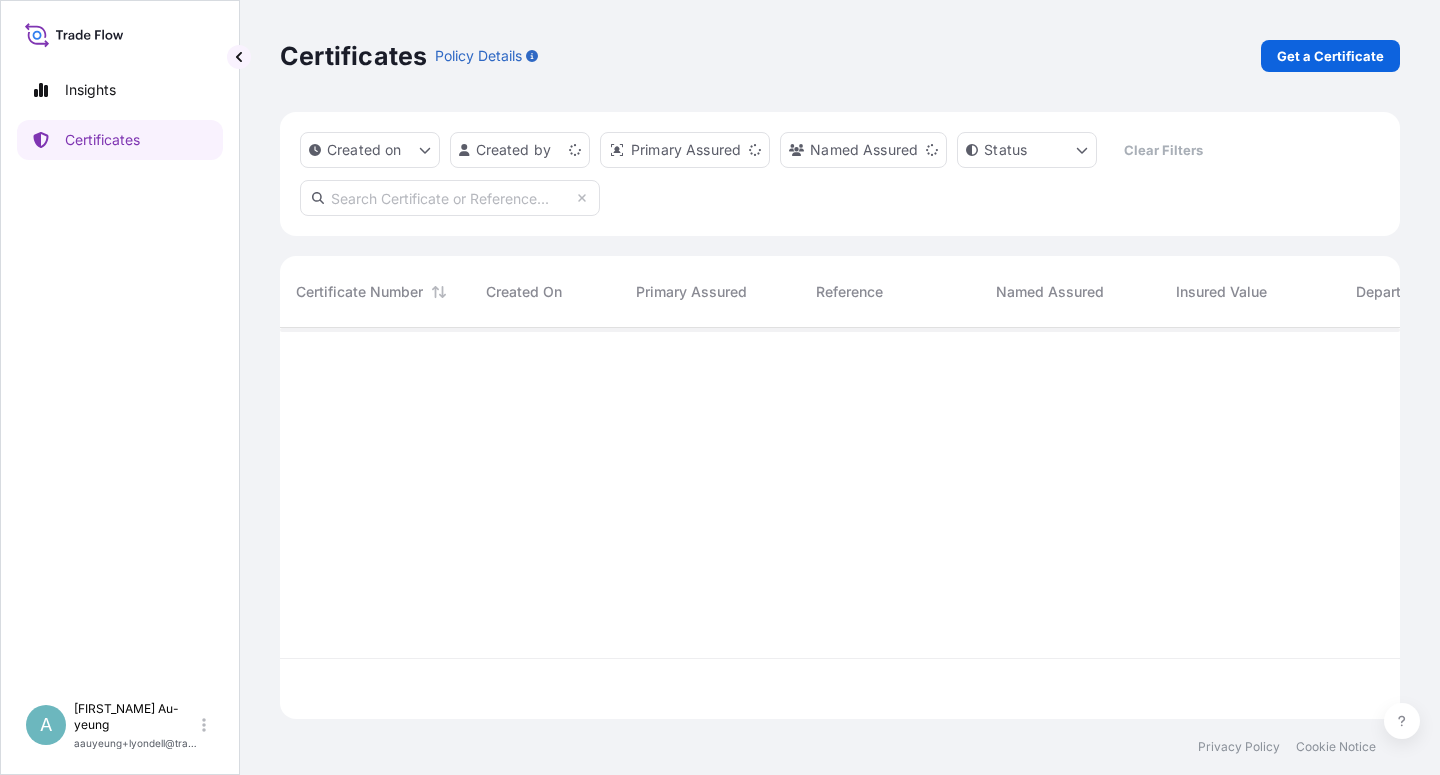 click at bounding box center [450, 198] 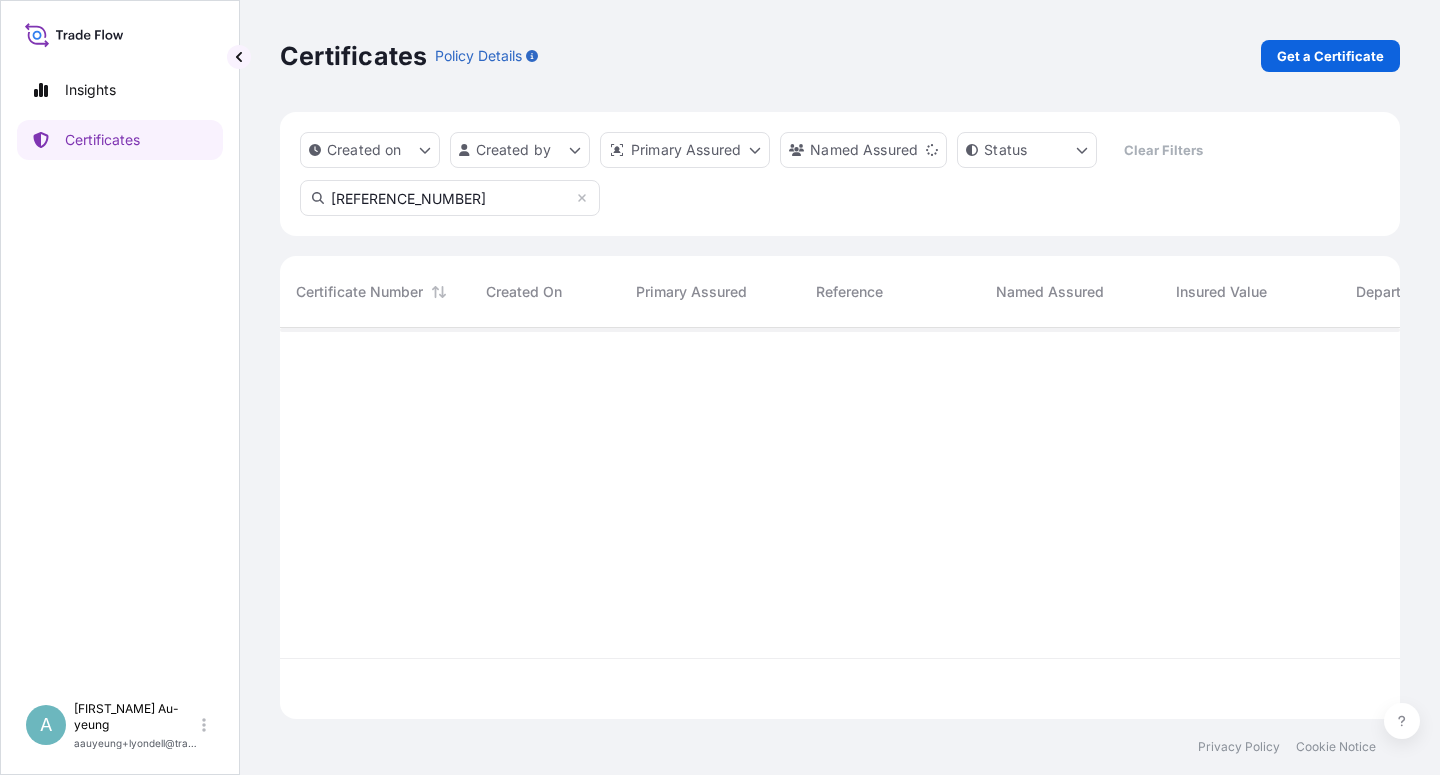 type on "[REFERENCE_NUMBER]" 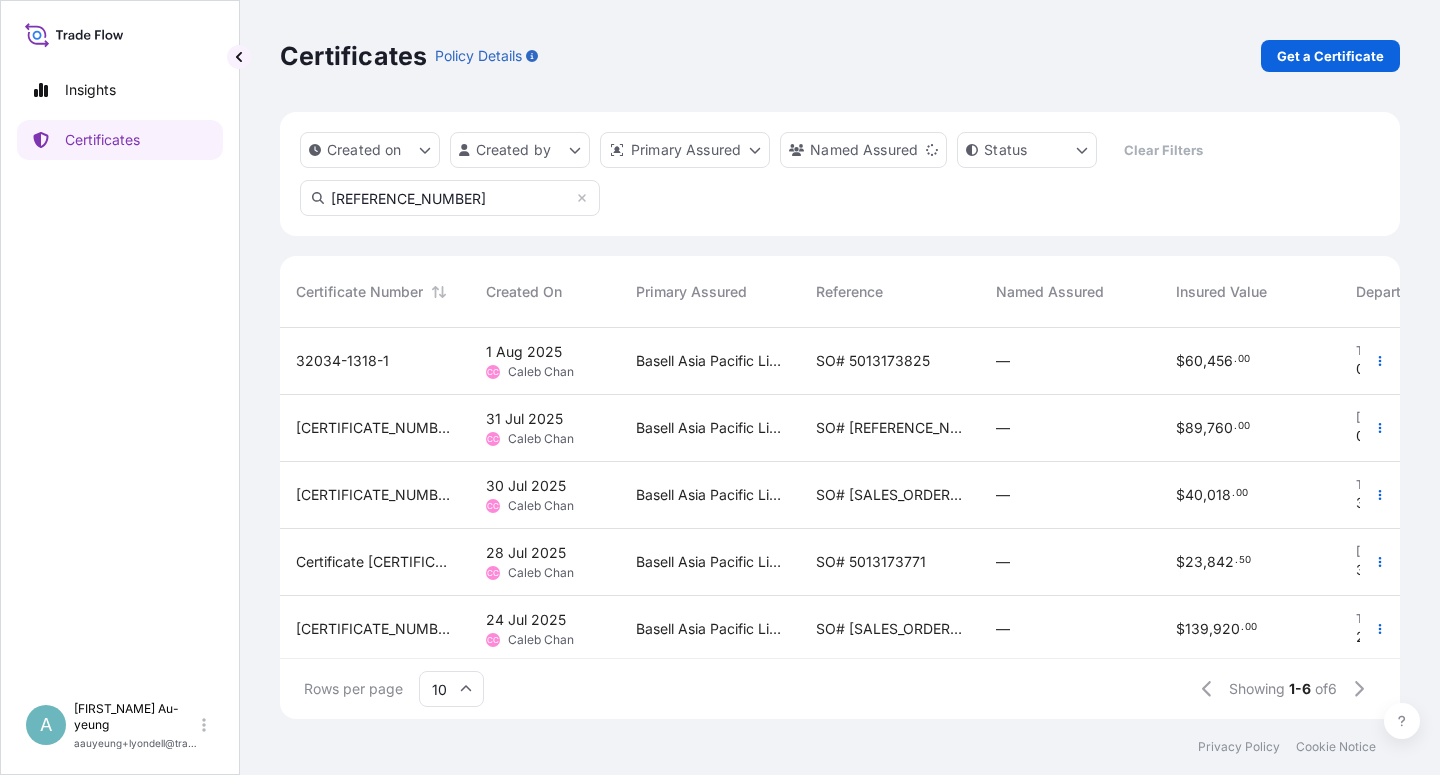 click on "SO# 5013173825" at bounding box center (890, 361) 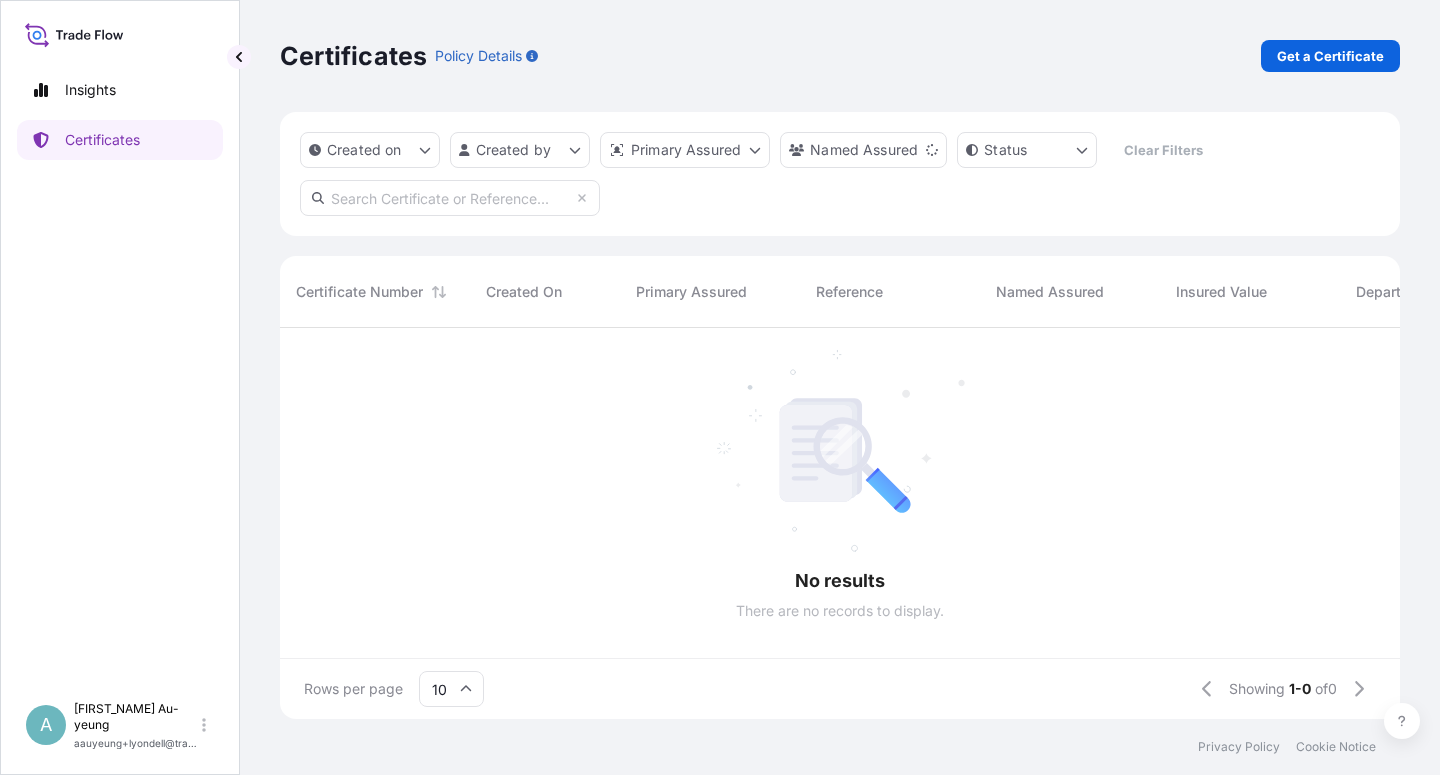 scroll, scrollTop: 18, scrollLeft: 18, axis: both 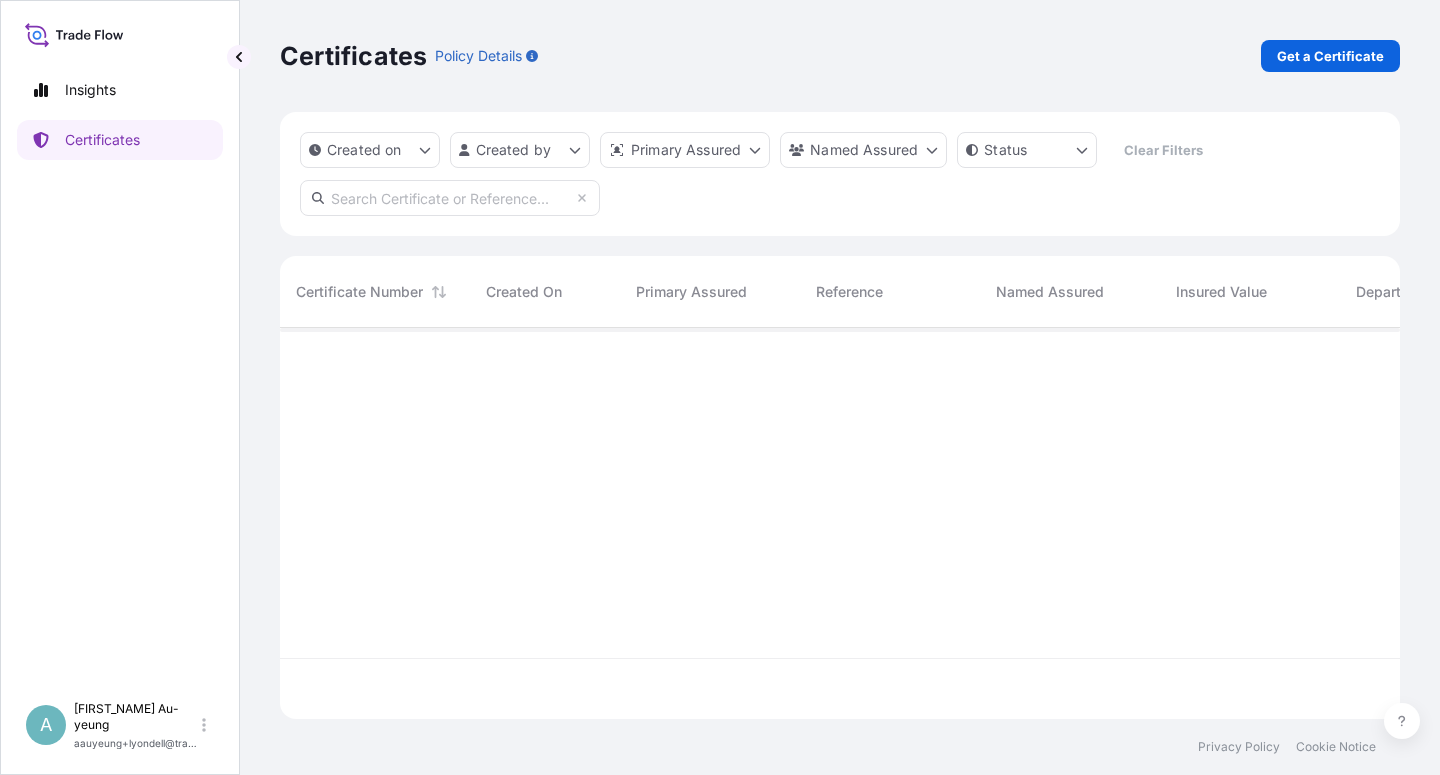 click at bounding box center (450, 198) 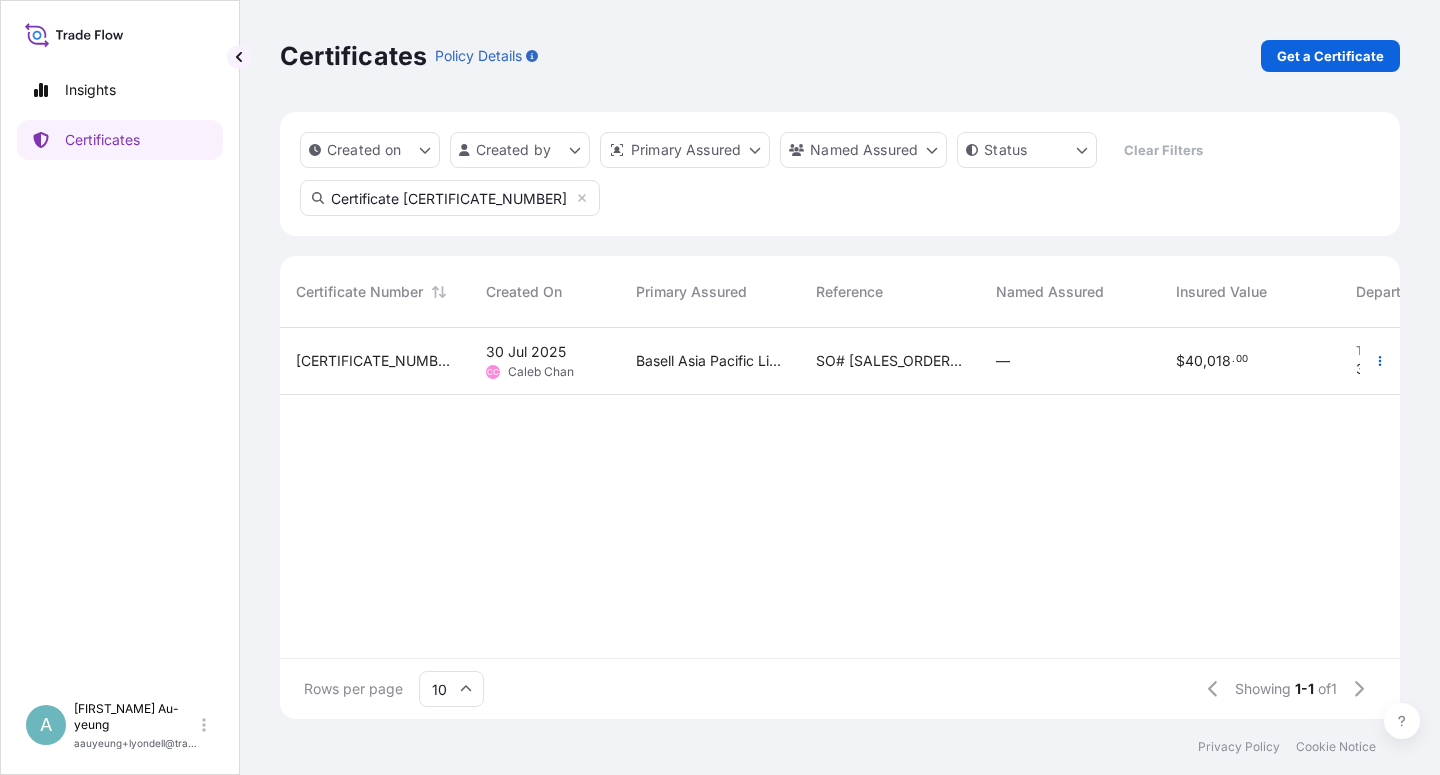 type on "Certificate [CERTIFICATE_NUMBER]" 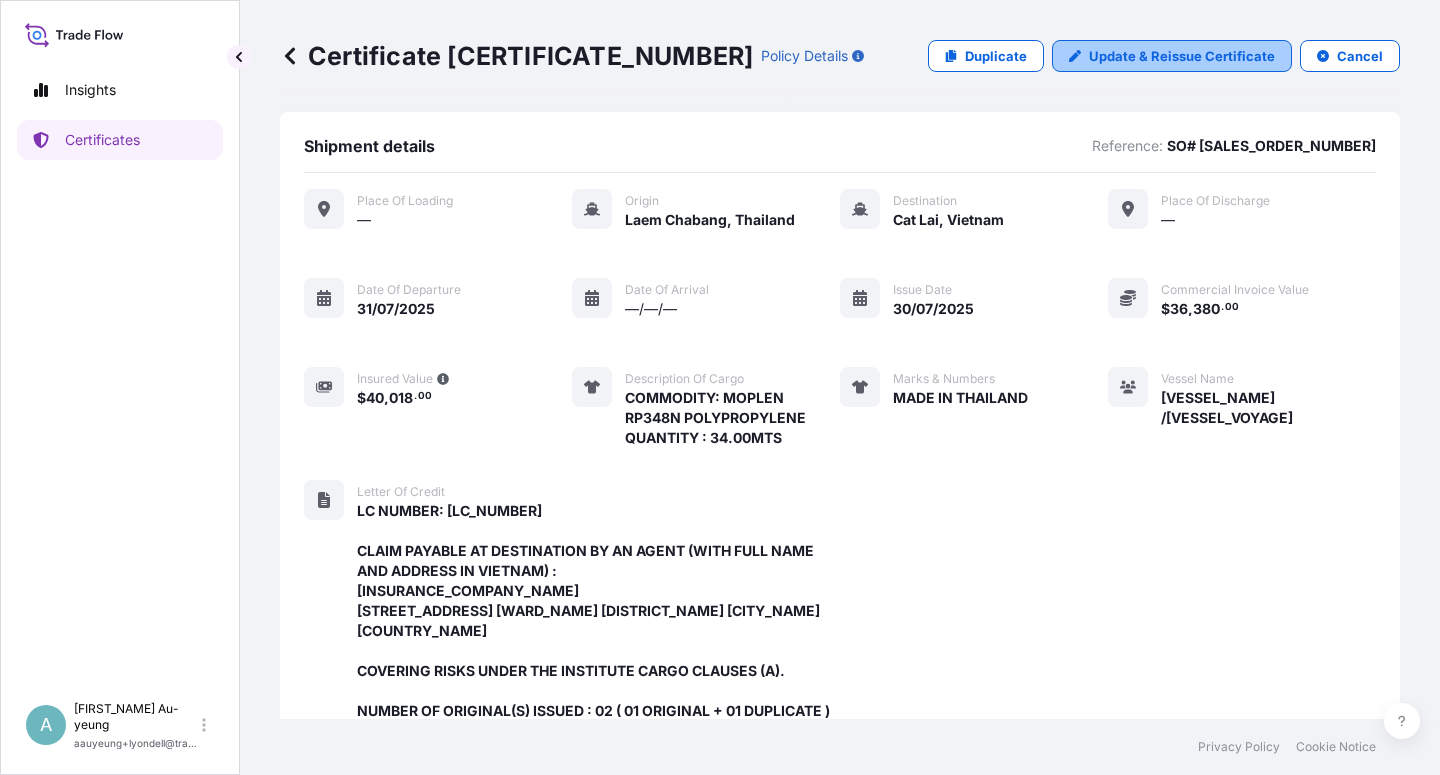 click on "Update & Reissue Certificate" at bounding box center [1182, 56] 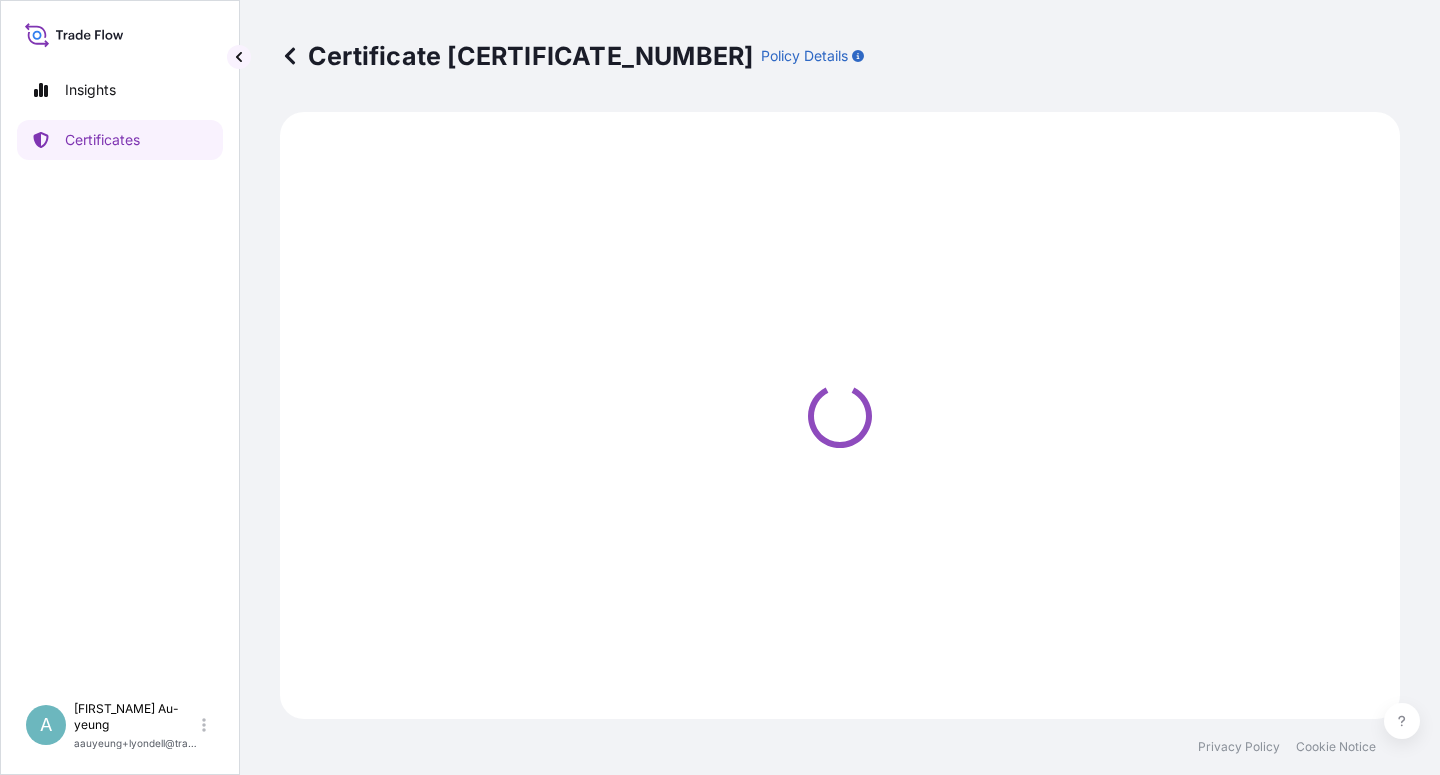 select on "Sea" 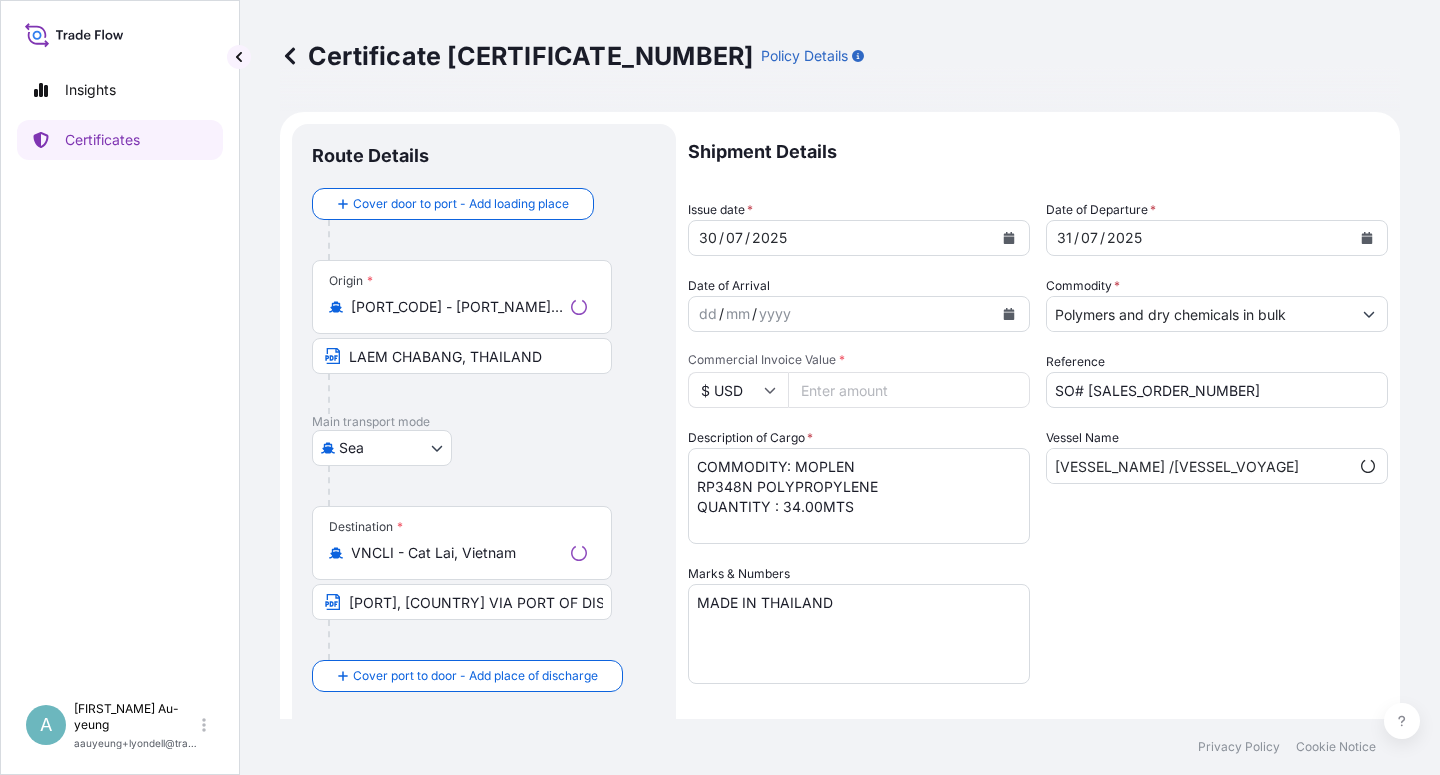 scroll, scrollTop: 0, scrollLeft: 213, axis: horizontal 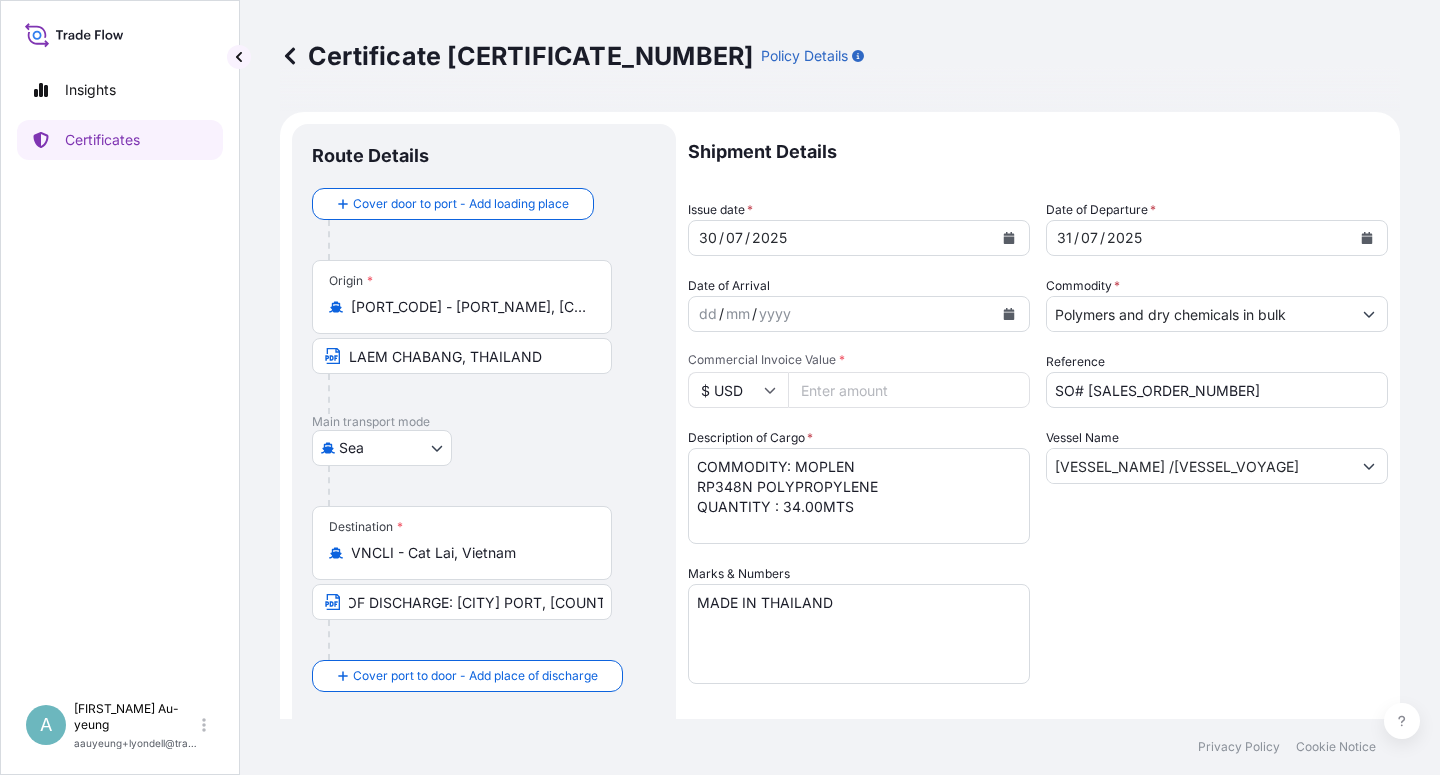 select on "[CERTIFICATE_NUMBER_PART]" 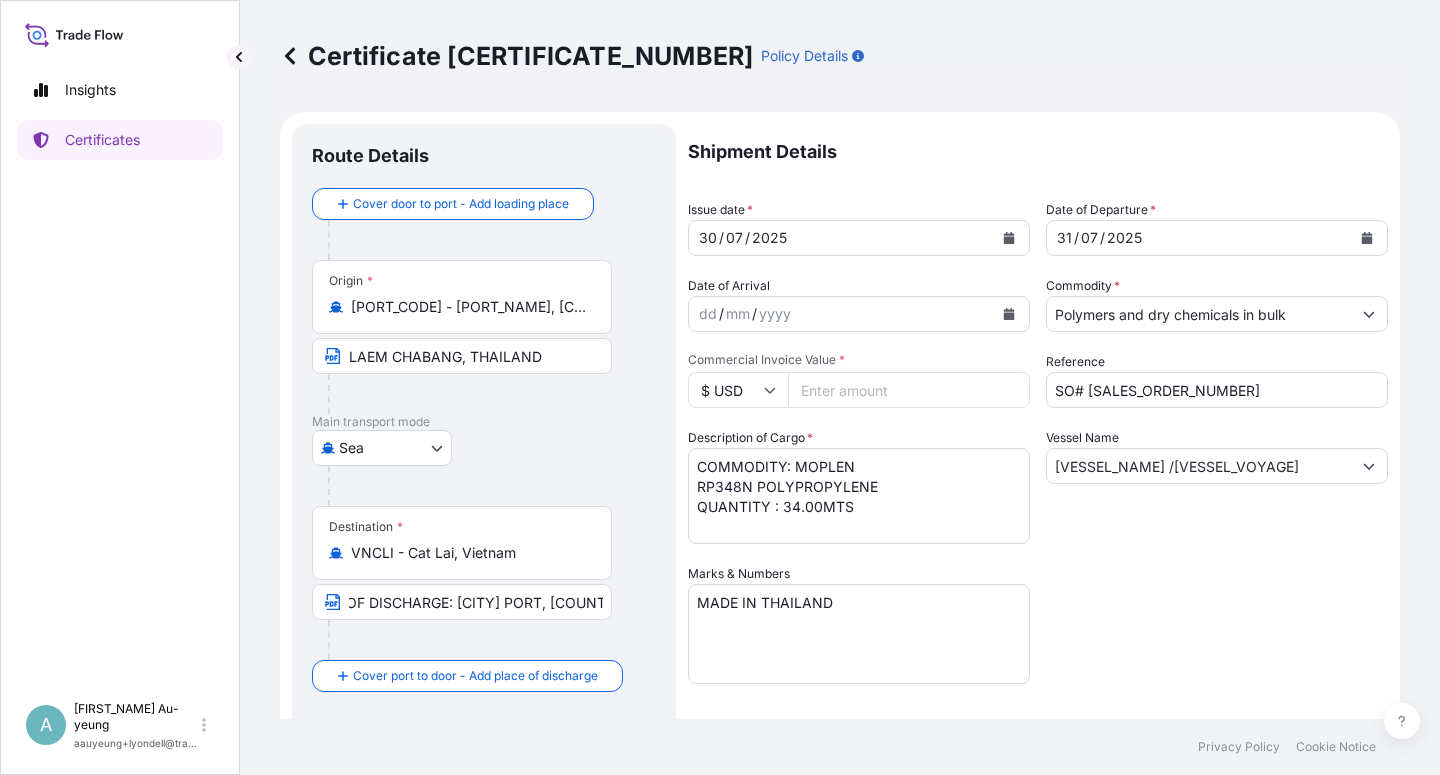 click at bounding box center [1009, 238] 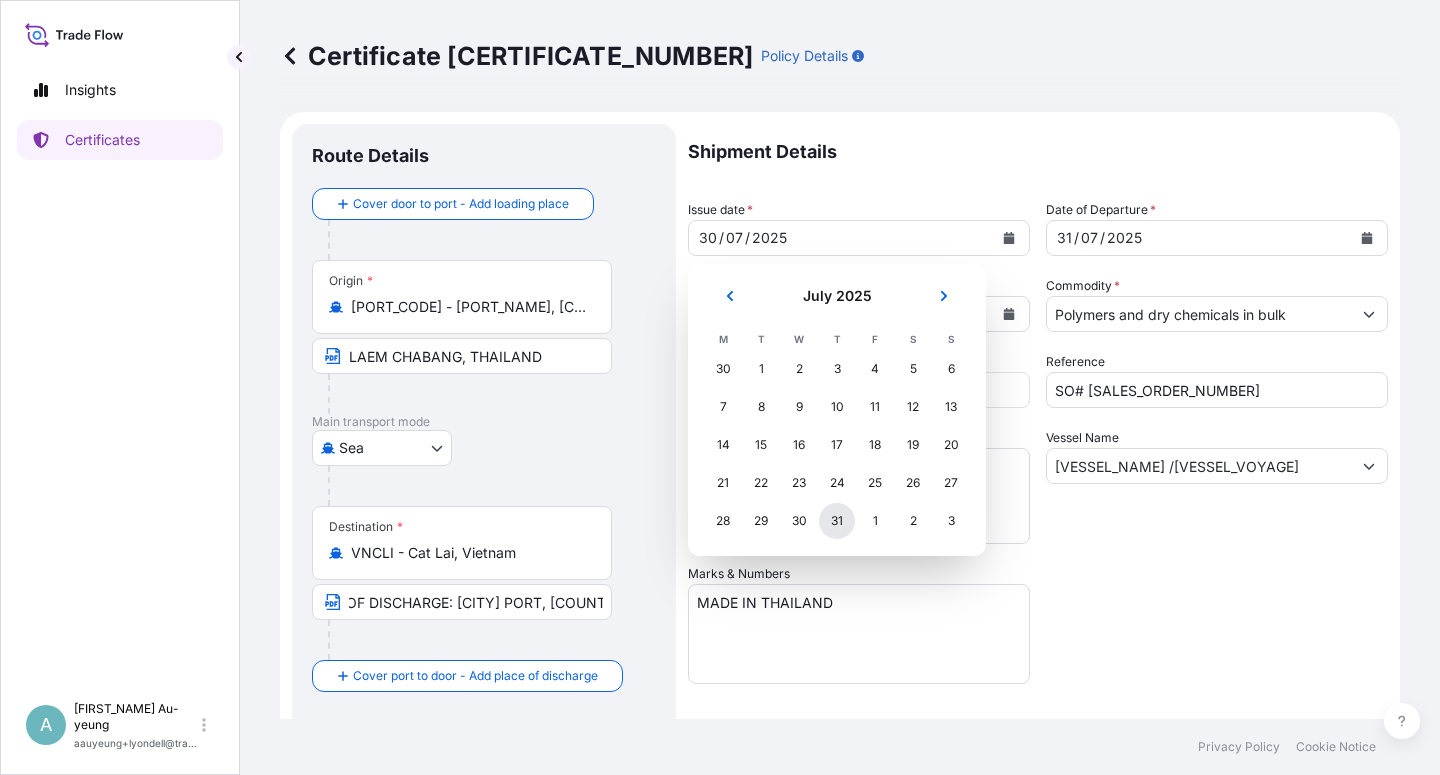 click on "31" at bounding box center [837, 521] 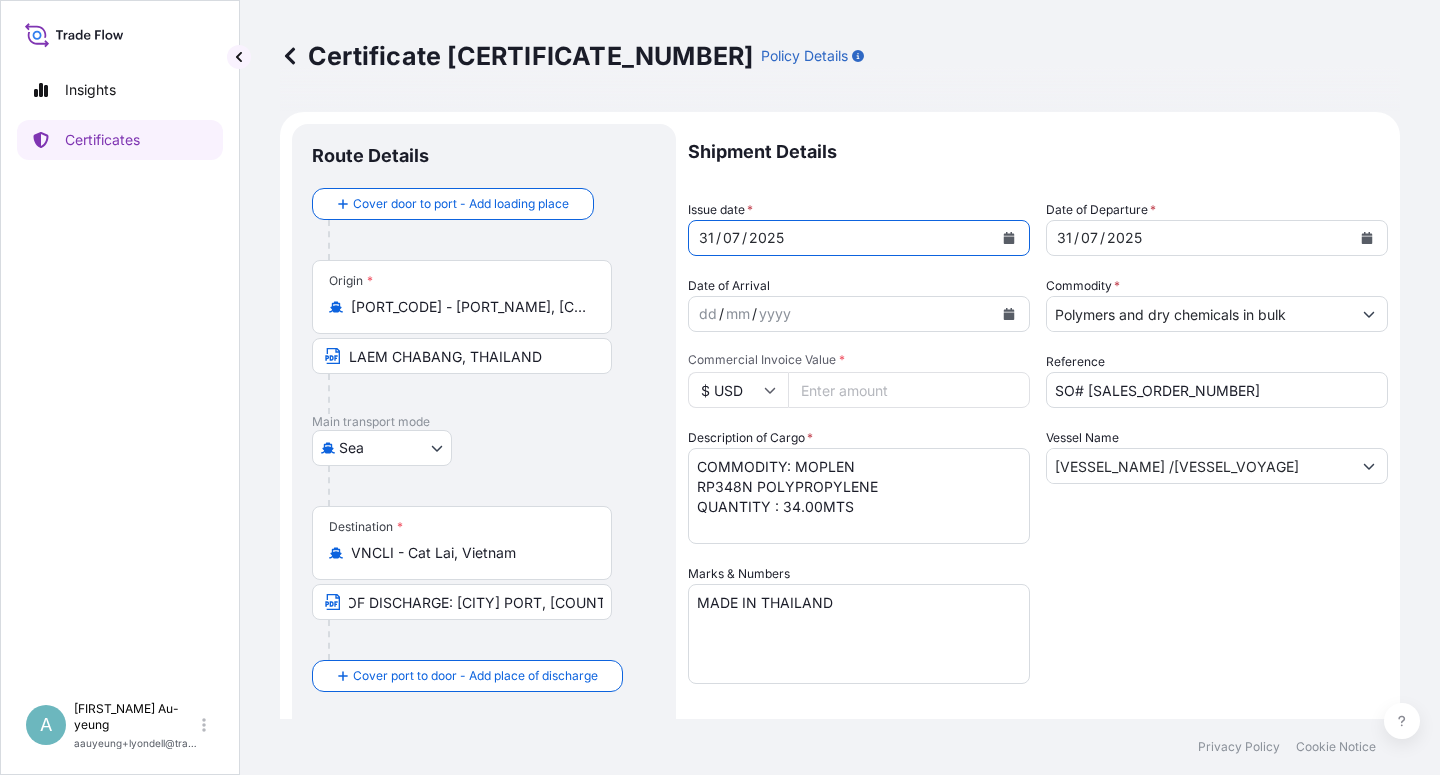 click 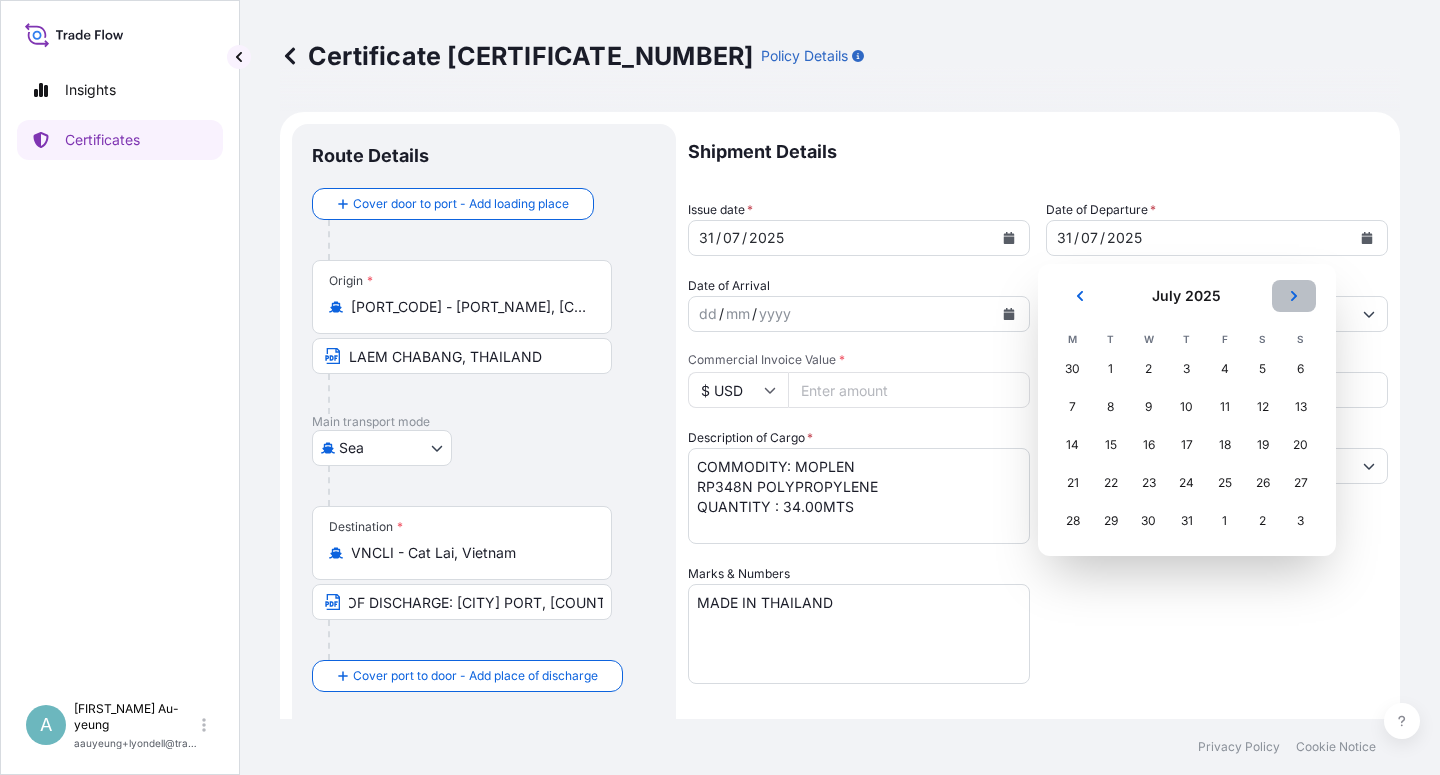 click 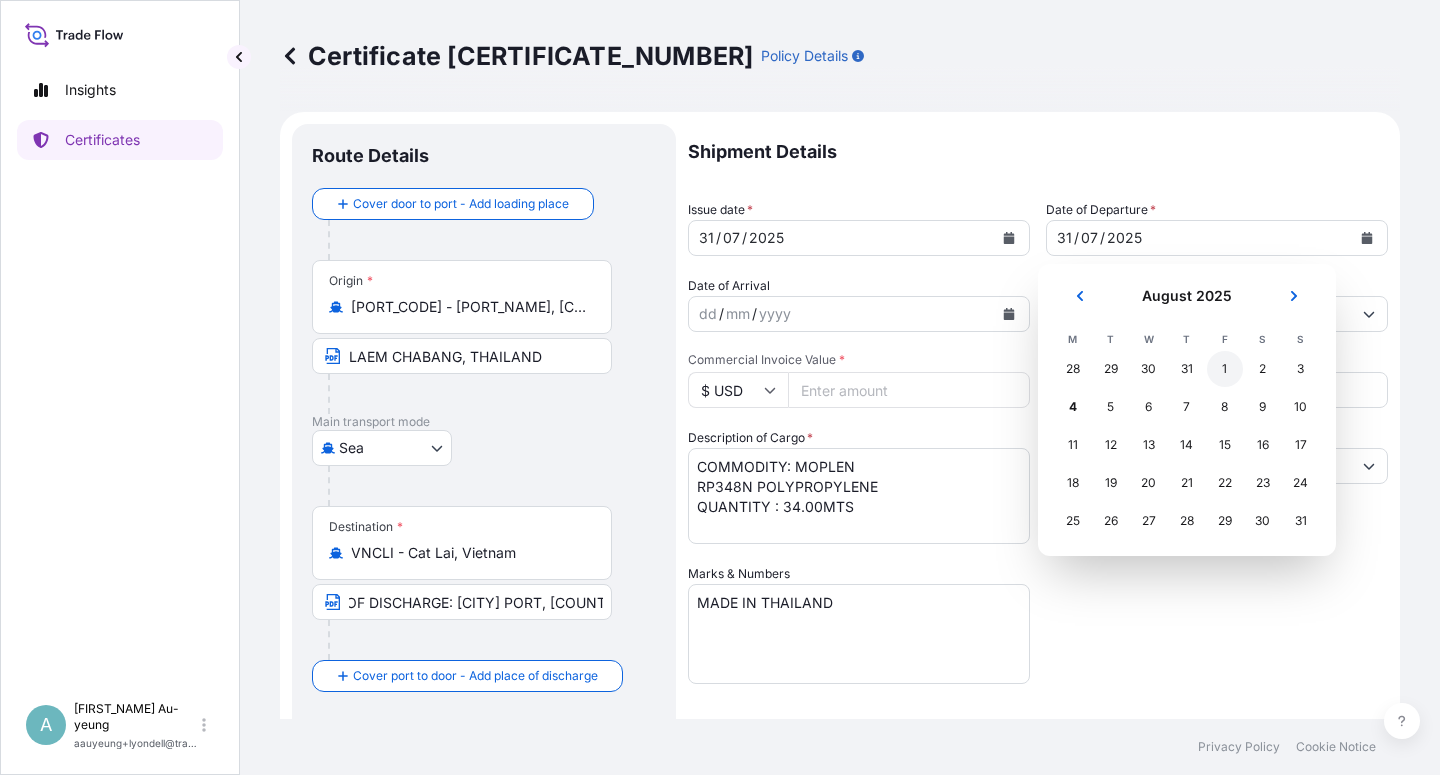 click on "1" at bounding box center [1225, 369] 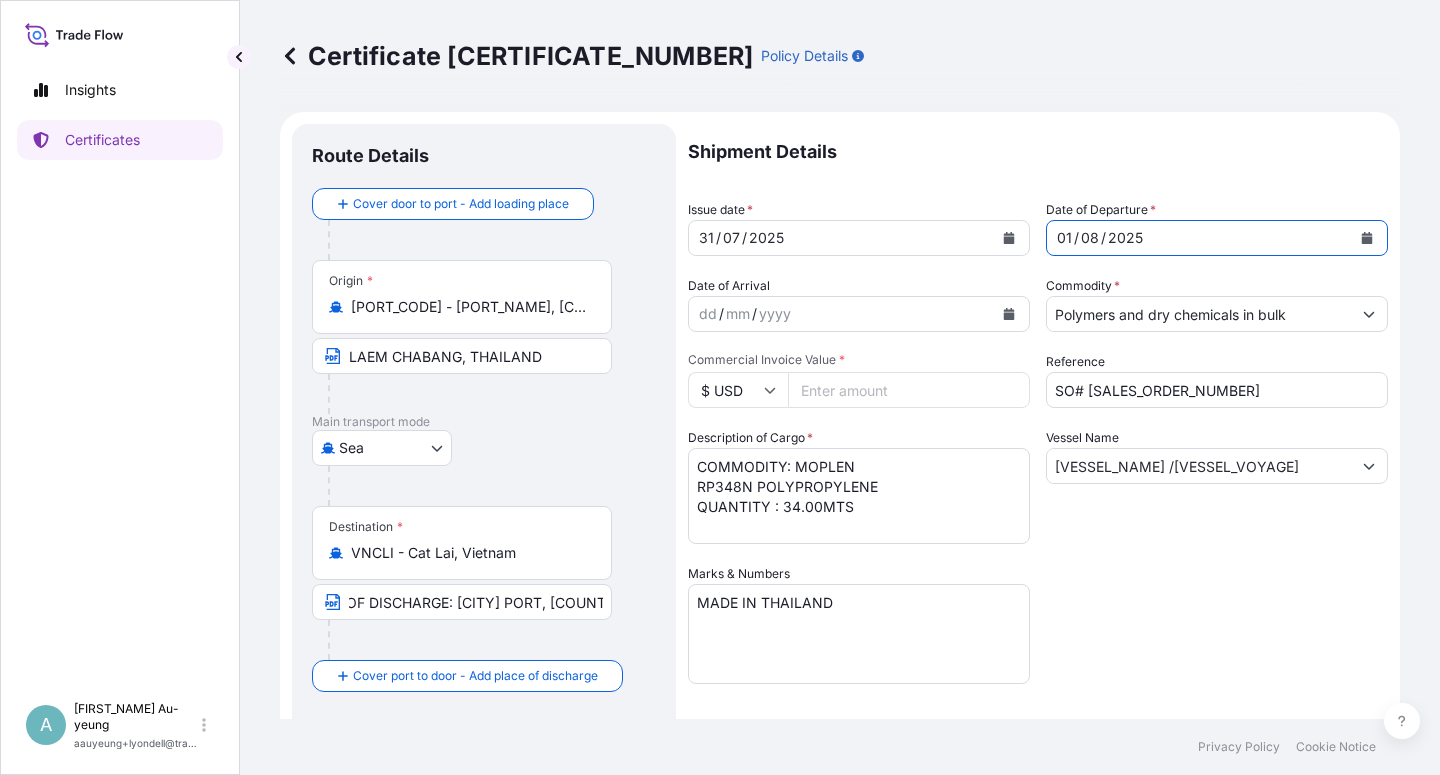click on "[CERTIFICATE_NUMBER]
[VESSEL_NAME] /[VESSEL_VOYAGE]
[INSURANCE_COMPANY_NAME]
[STREET_ADDRESS] [WARD_NAME] [DISTRICT_NAME] [CITY_NAME] [COUNTRY_NAME]
COVERING RISKS UNDER THE INSTITUTE CARGO CLAUSES (A).
NUMBER OF ORIGINAL(S) ISSUED : 02 ( 01 ORIGINAL + 01 DUPLICATE )
Letter of credit may not exceed 12000 characters Assured Details Primary Assured * [ASSURED_NAME] [ASSURED_NAME] Named Assured Named Assured Address" at bounding box center [1038, 638] 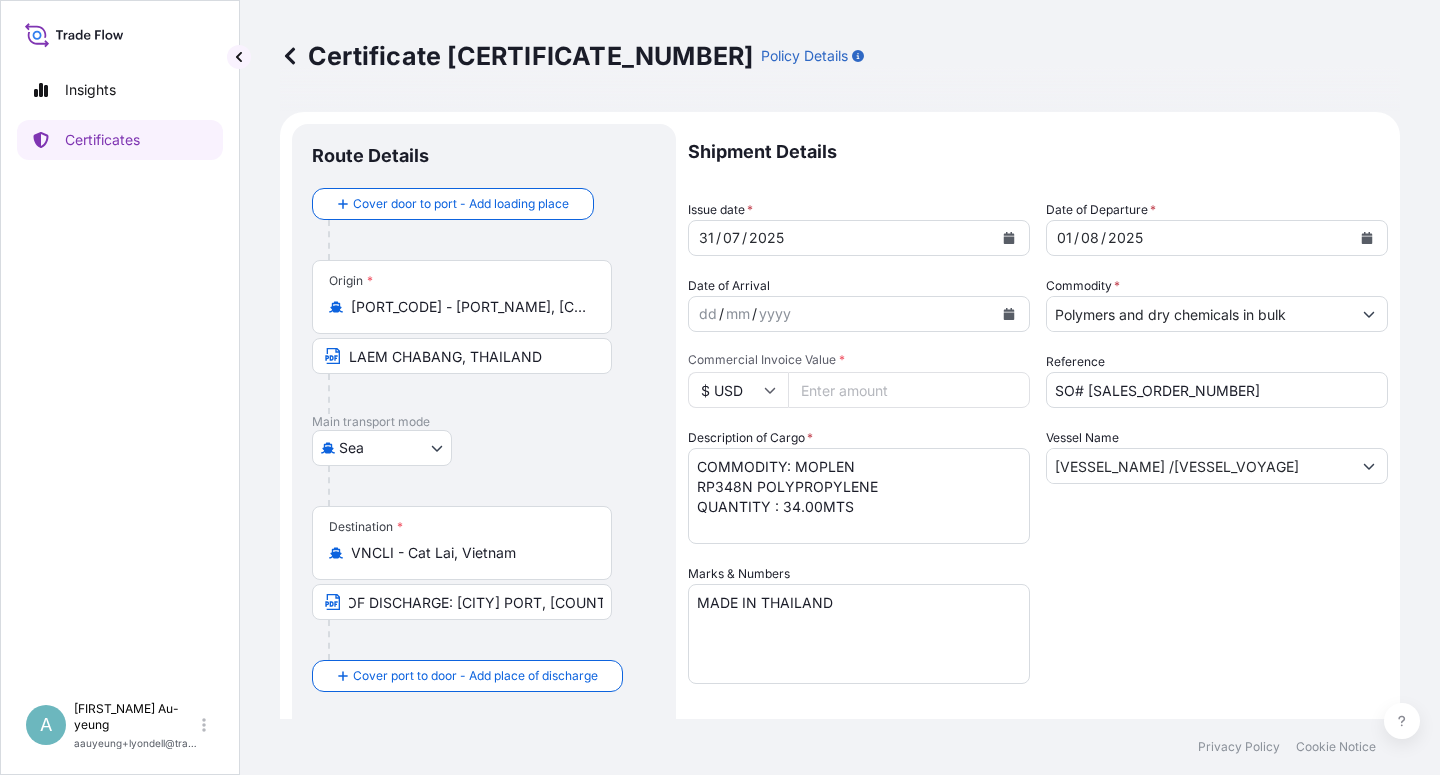 scroll, scrollTop: 490, scrollLeft: 0, axis: vertical 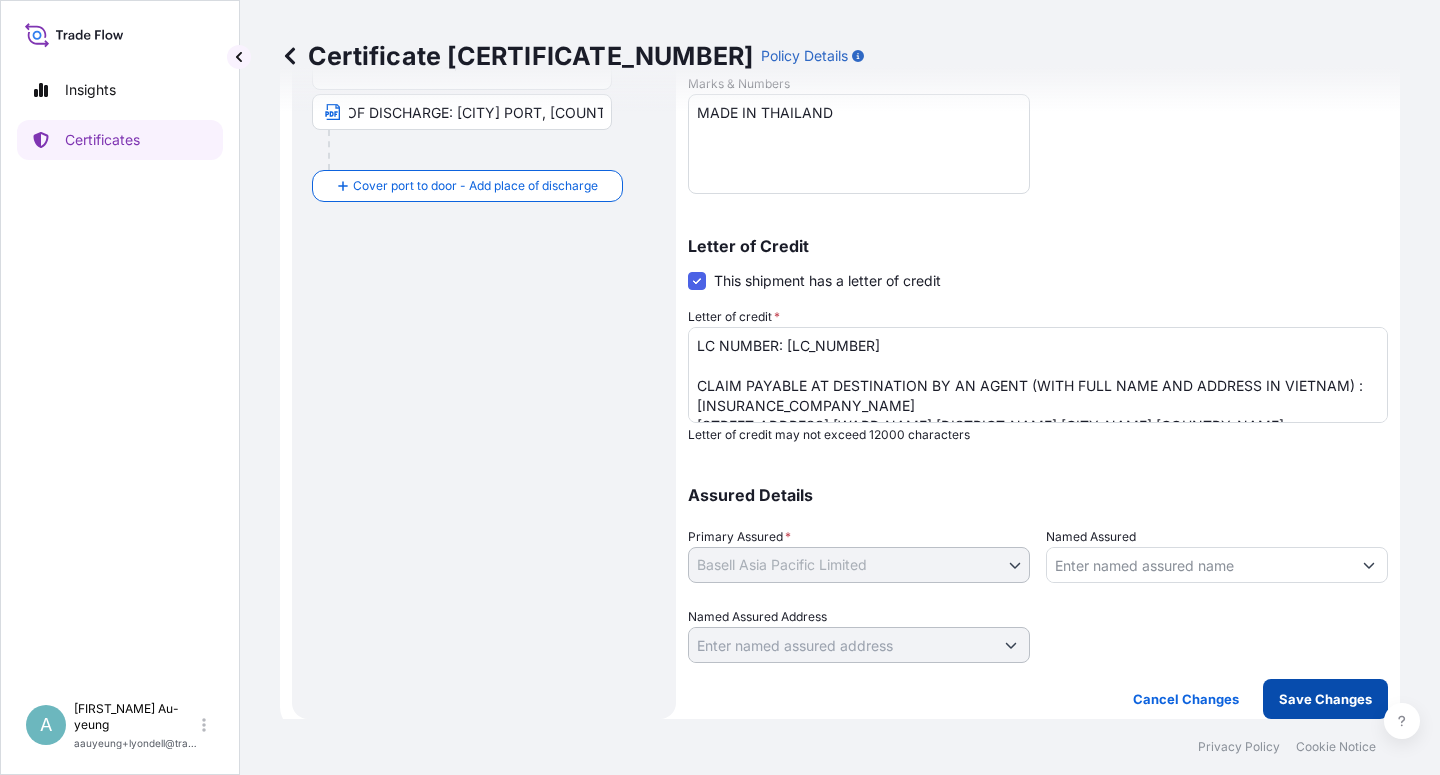 click on "Save Changes" at bounding box center (1325, 699) 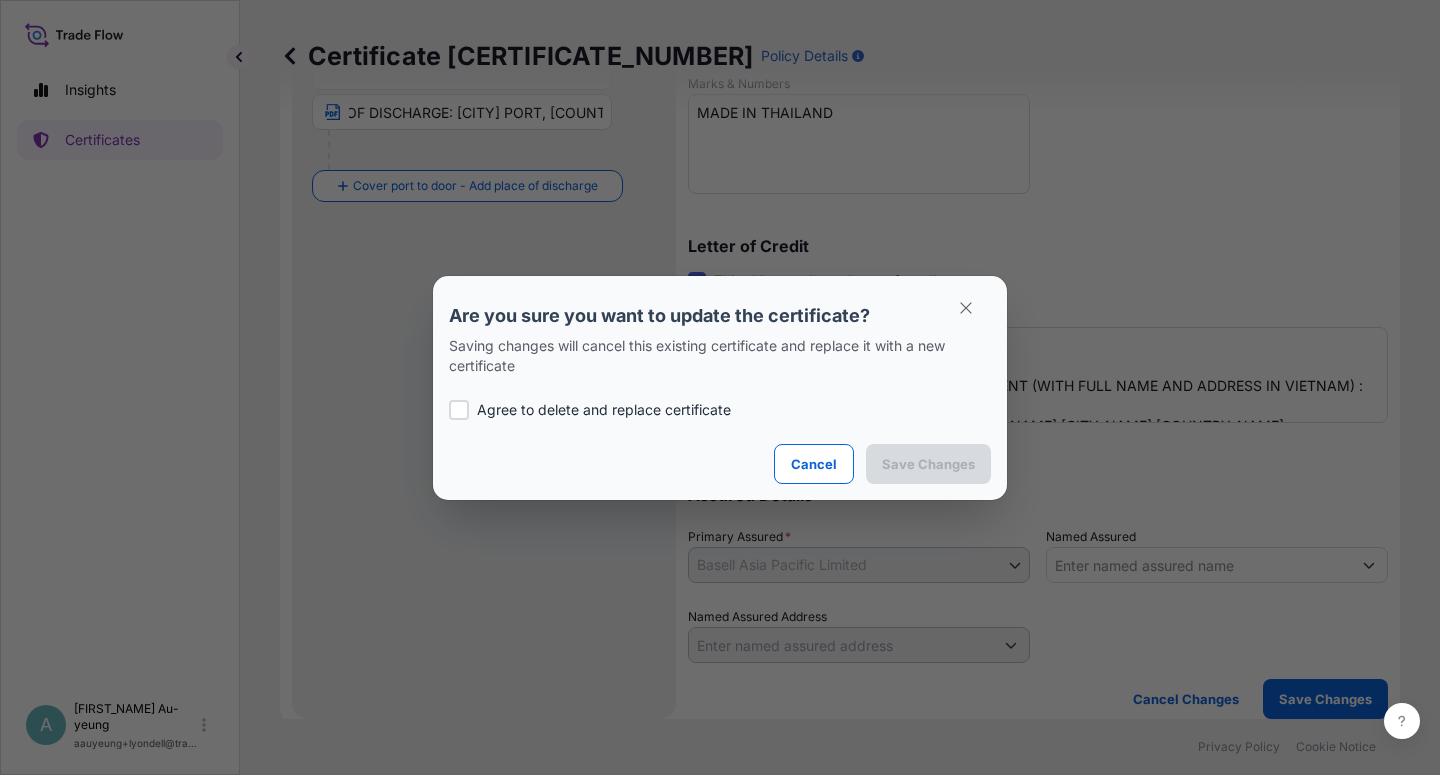 click on "Agree to delete and replace certificate" at bounding box center (604, 410) 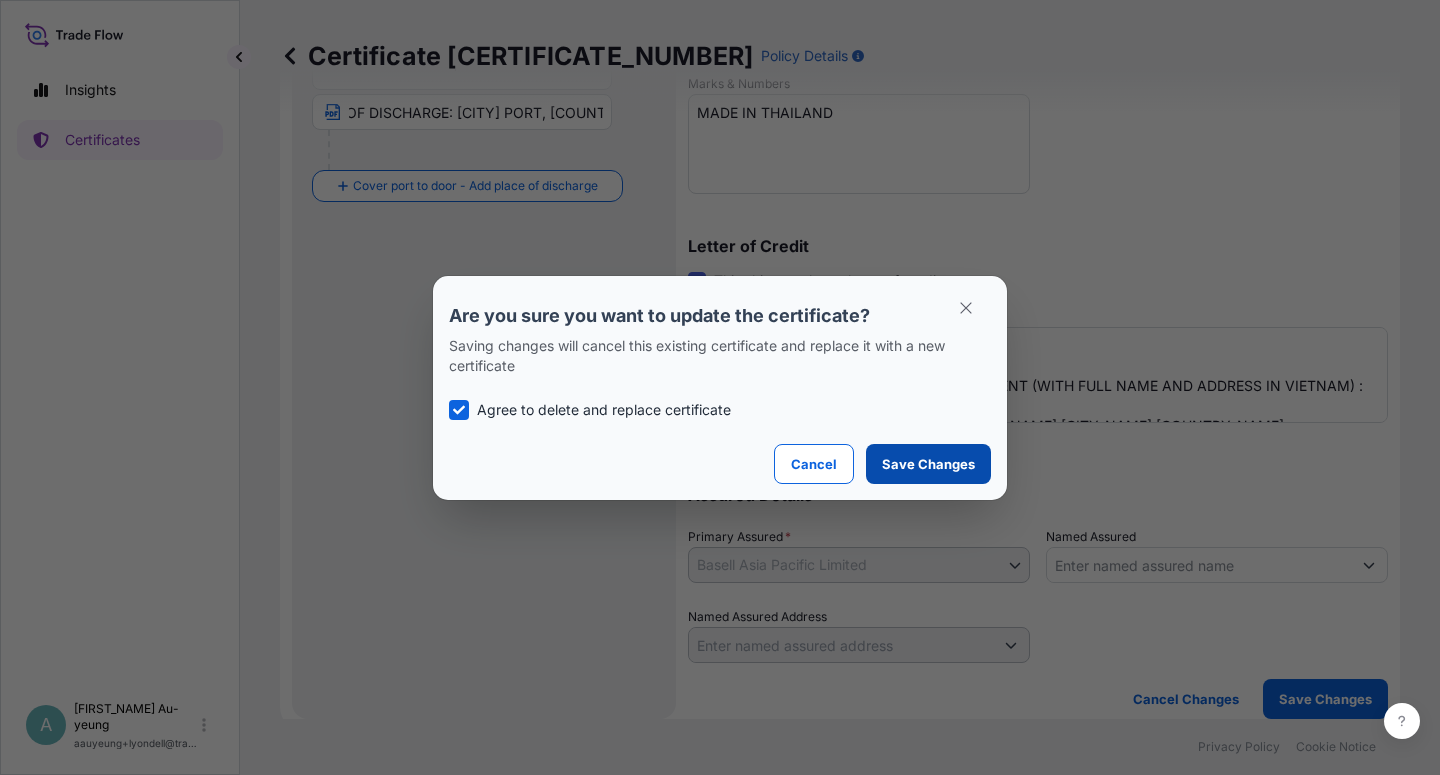 click on "Save Changes" at bounding box center [928, 464] 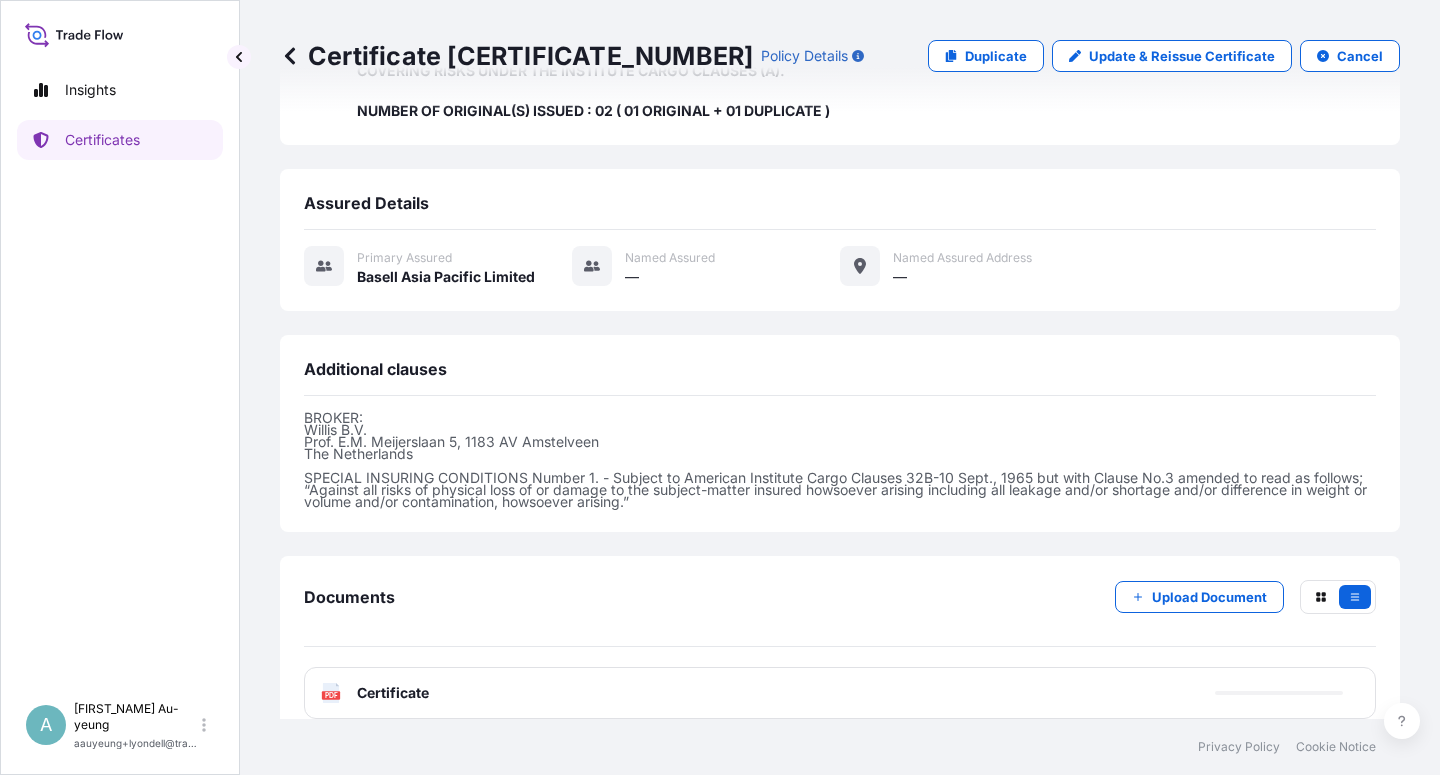 scroll, scrollTop: 654, scrollLeft: 0, axis: vertical 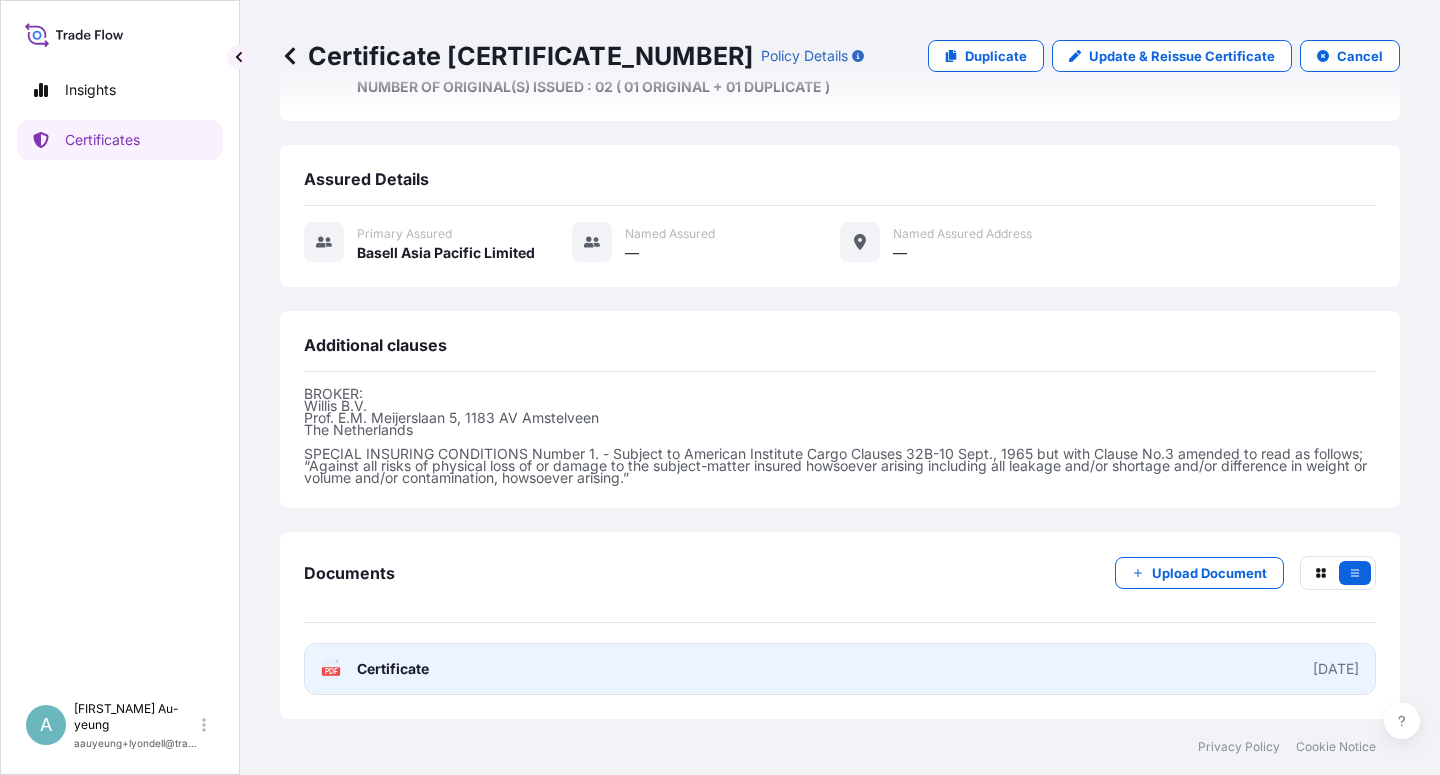 click on "Certificate" at bounding box center [393, 669] 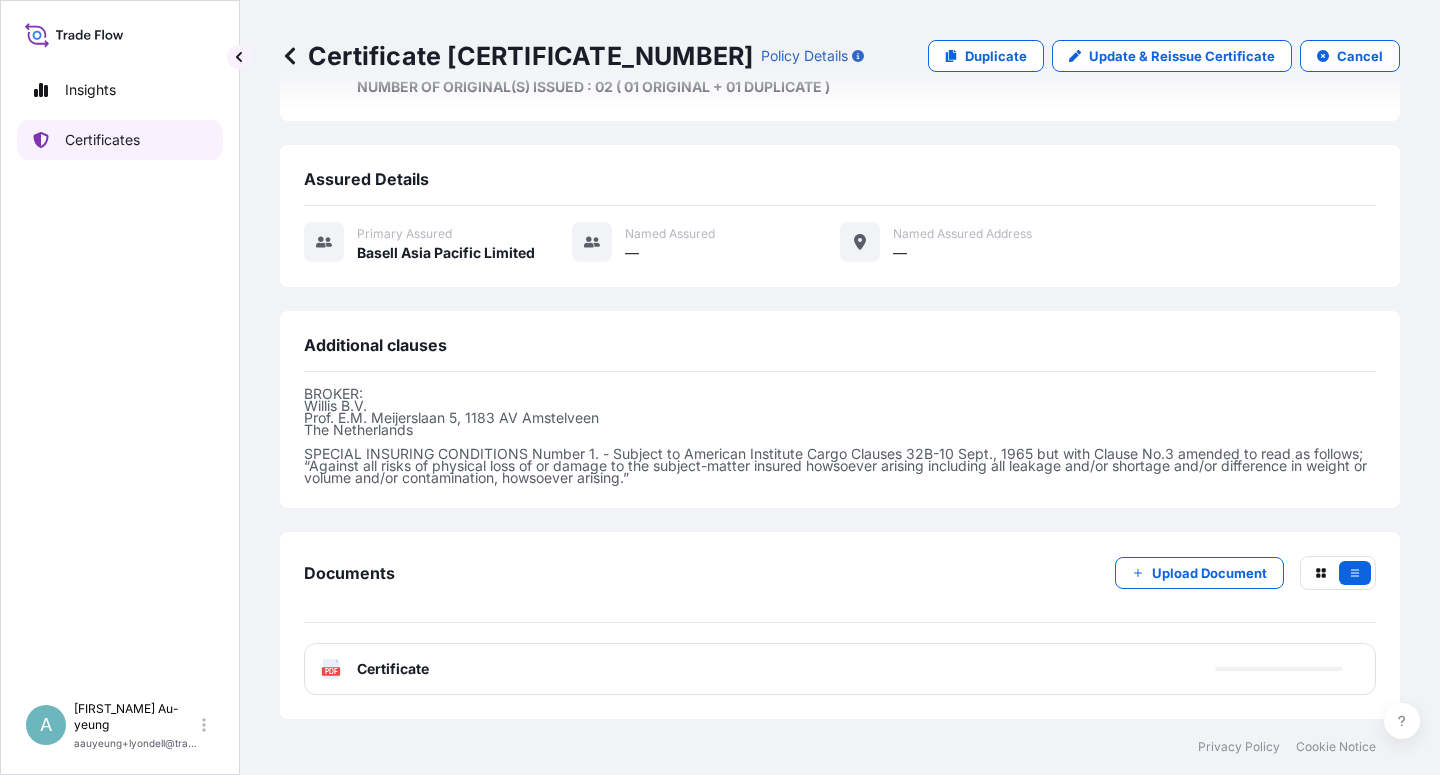 click on "Certificates" at bounding box center [102, 140] 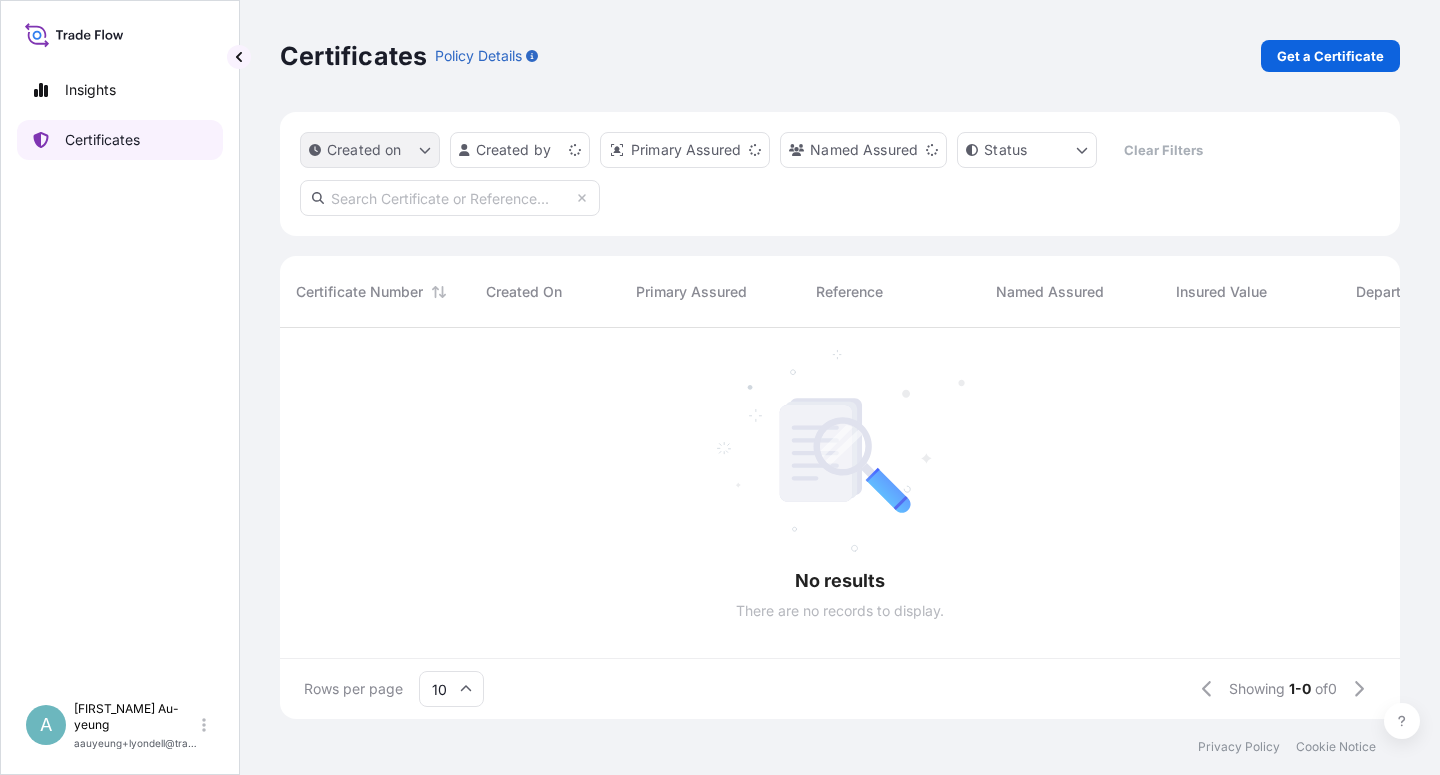 scroll, scrollTop: 0, scrollLeft: 0, axis: both 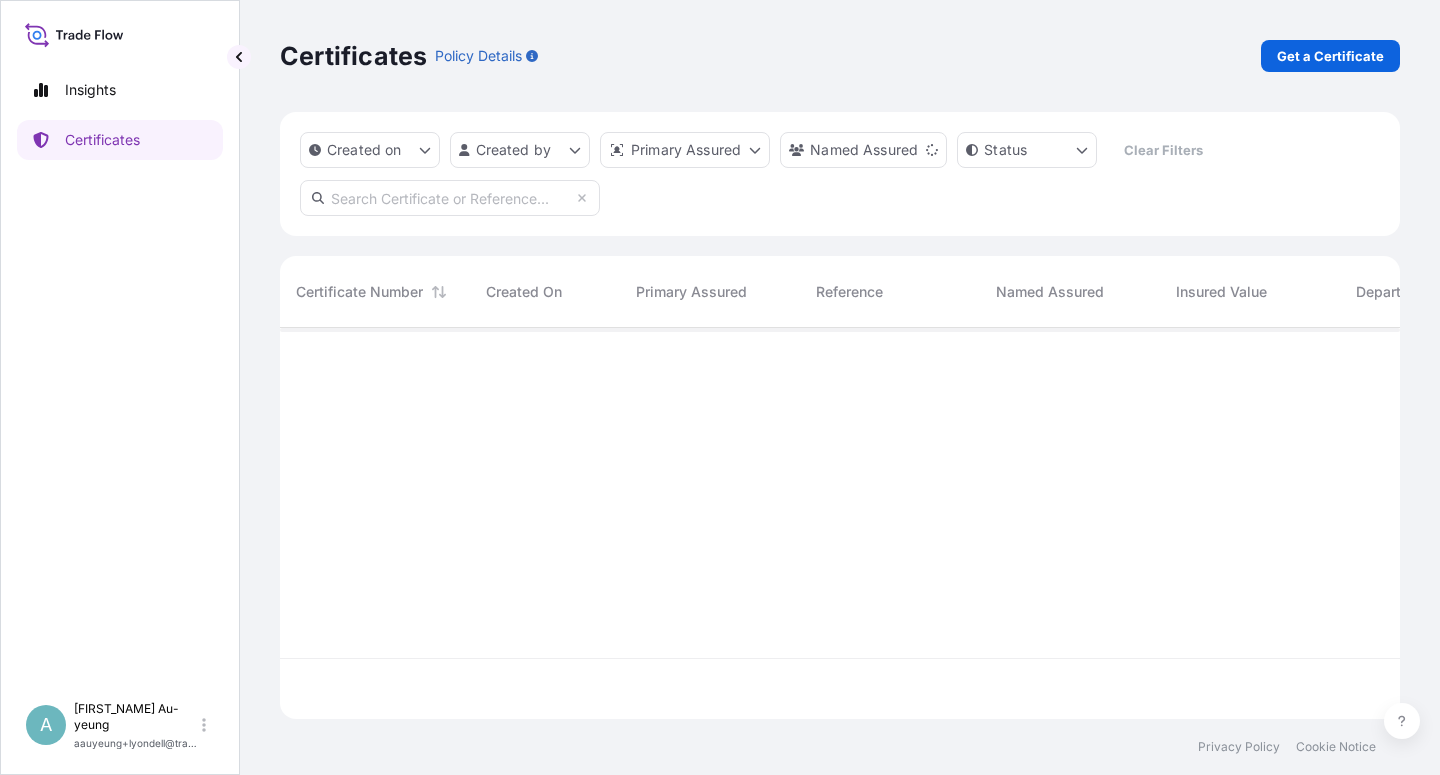 click at bounding box center [450, 198] 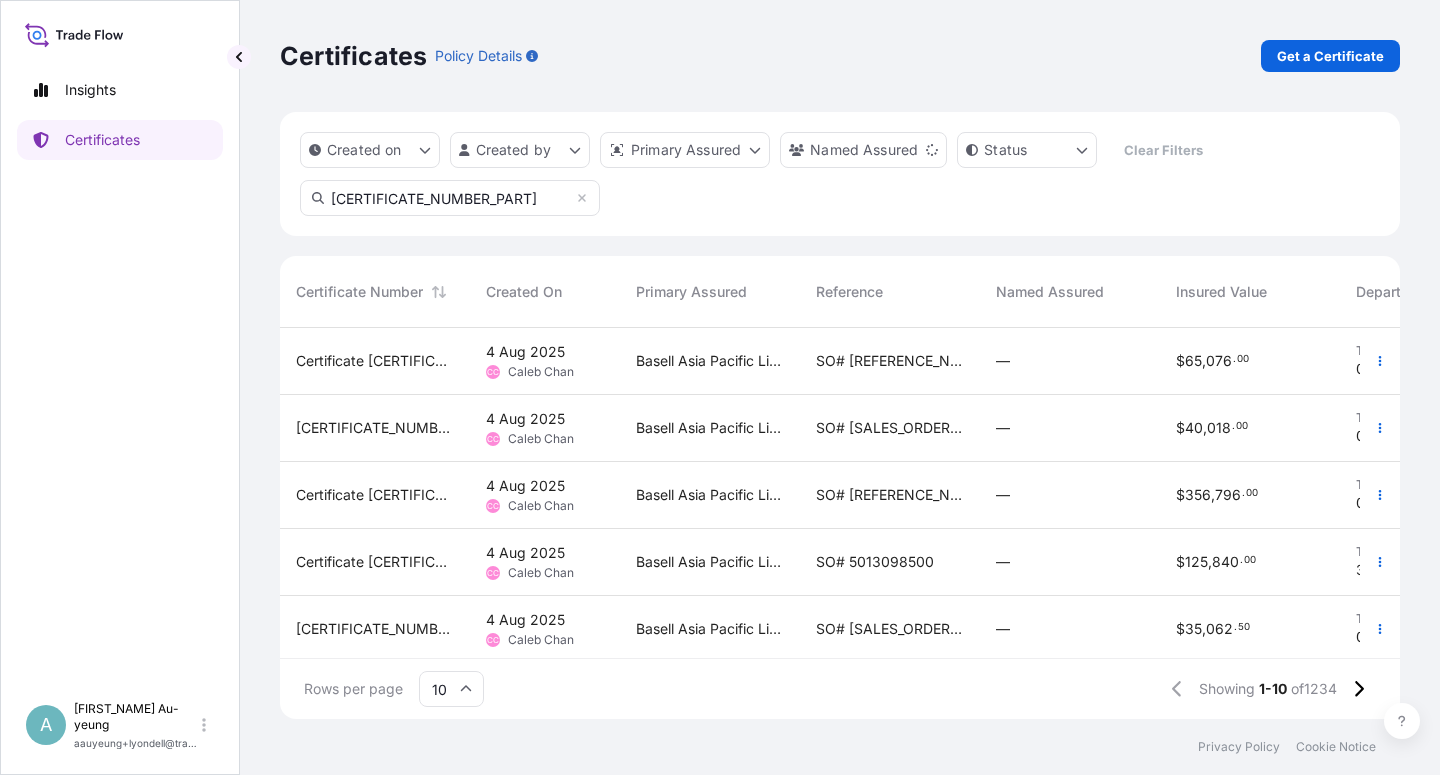 type on "[CERTIFICATE_NUMBER_PART]" 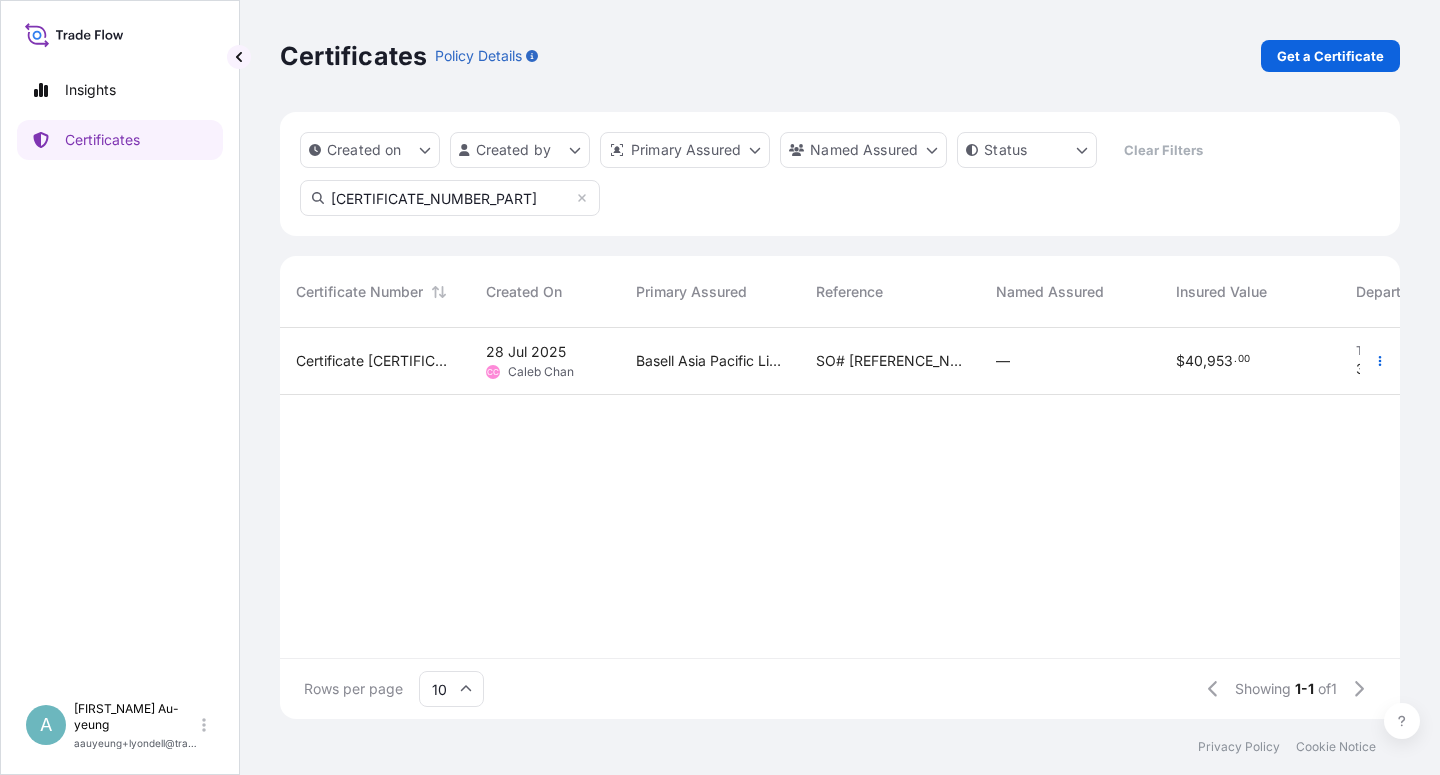 click on "SO# [REFERENCE_NUMBER]" at bounding box center (890, 361) 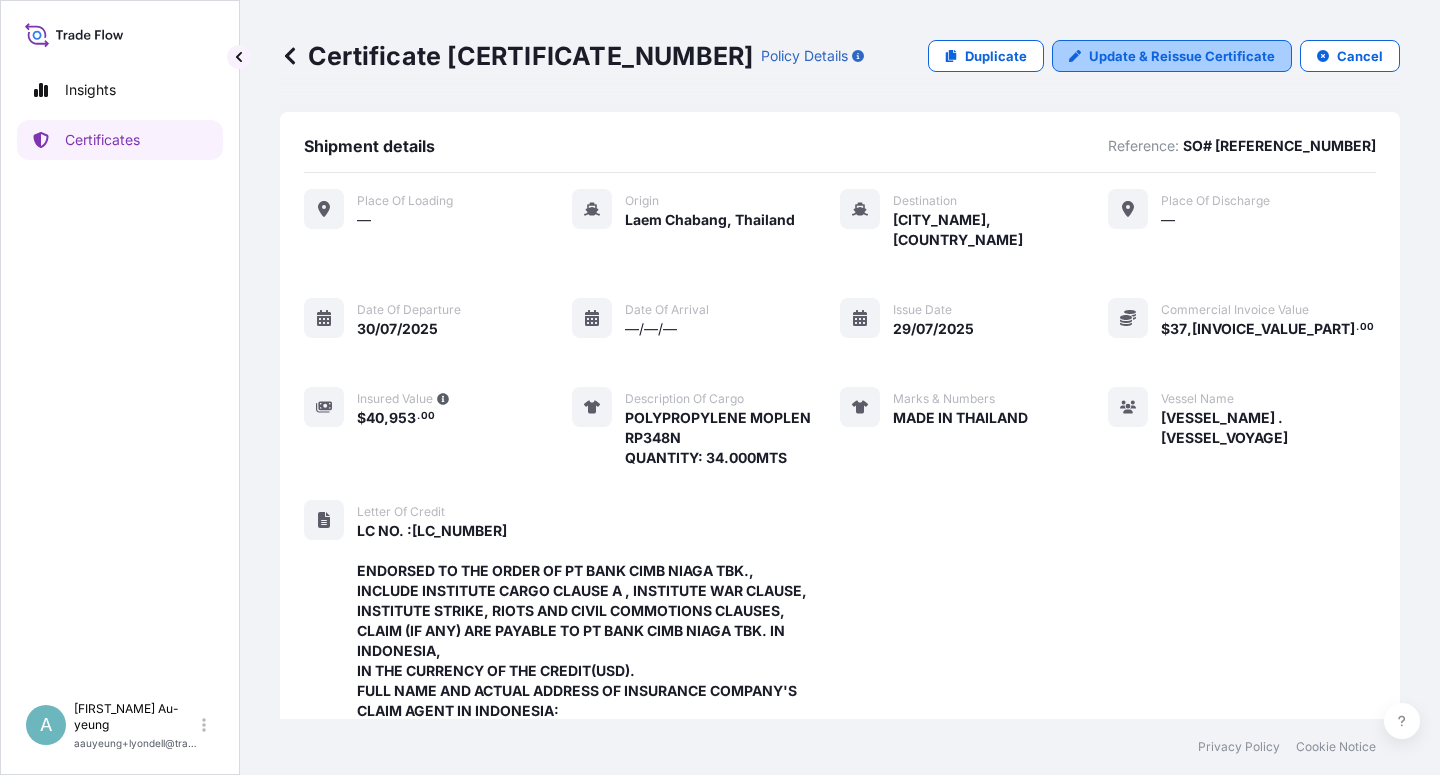 click on "Update & Reissue Certificate" at bounding box center [1182, 56] 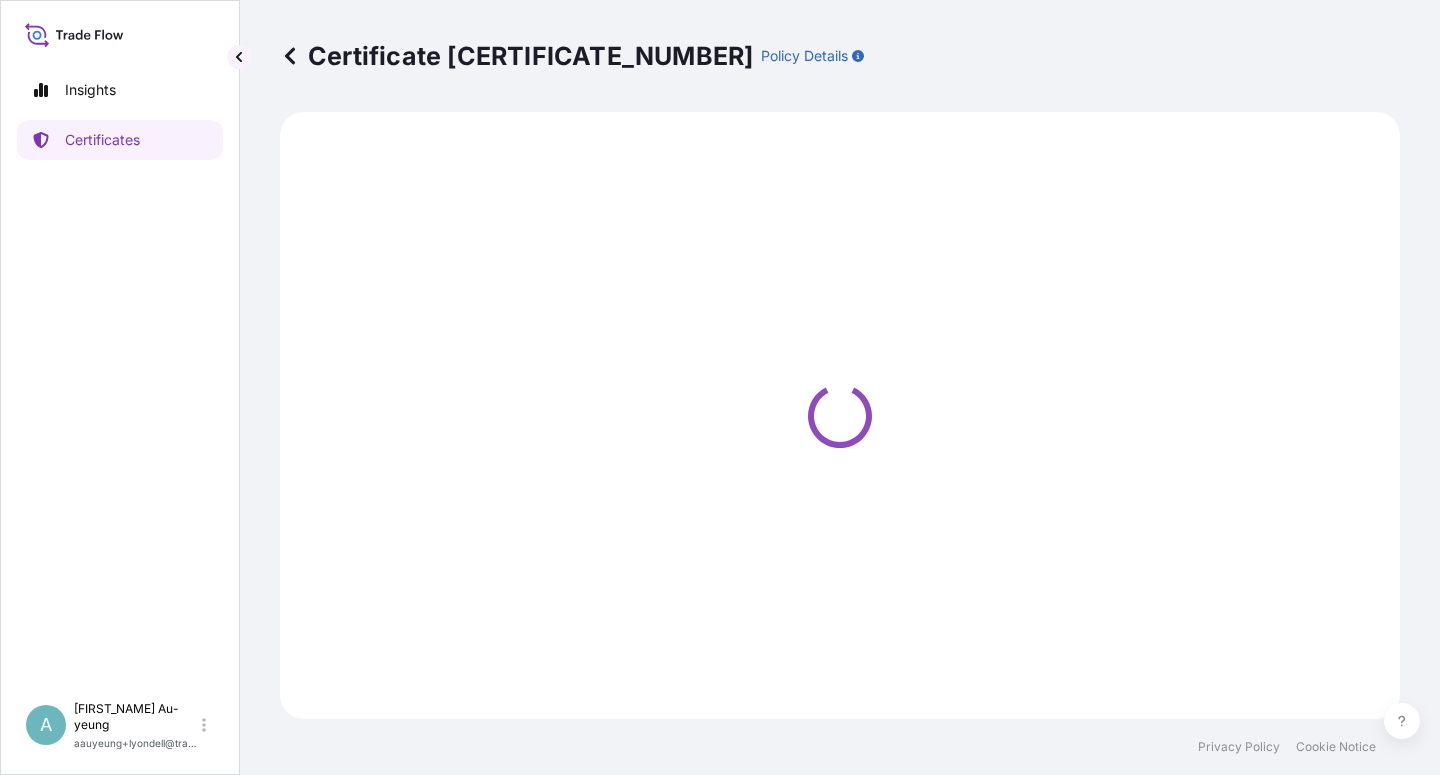 select on "Sea" 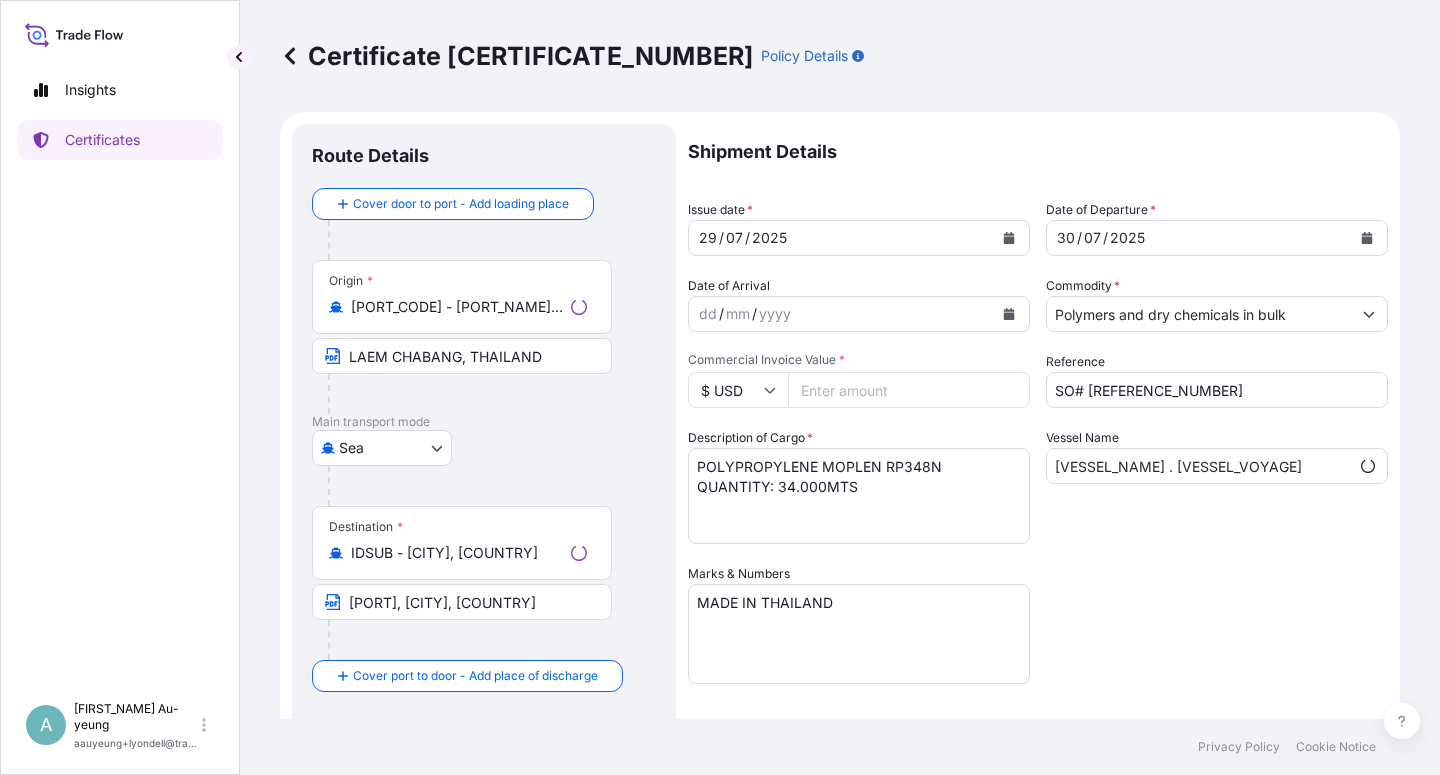 scroll, scrollTop: 0, scrollLeft: 67, axis: horizontal 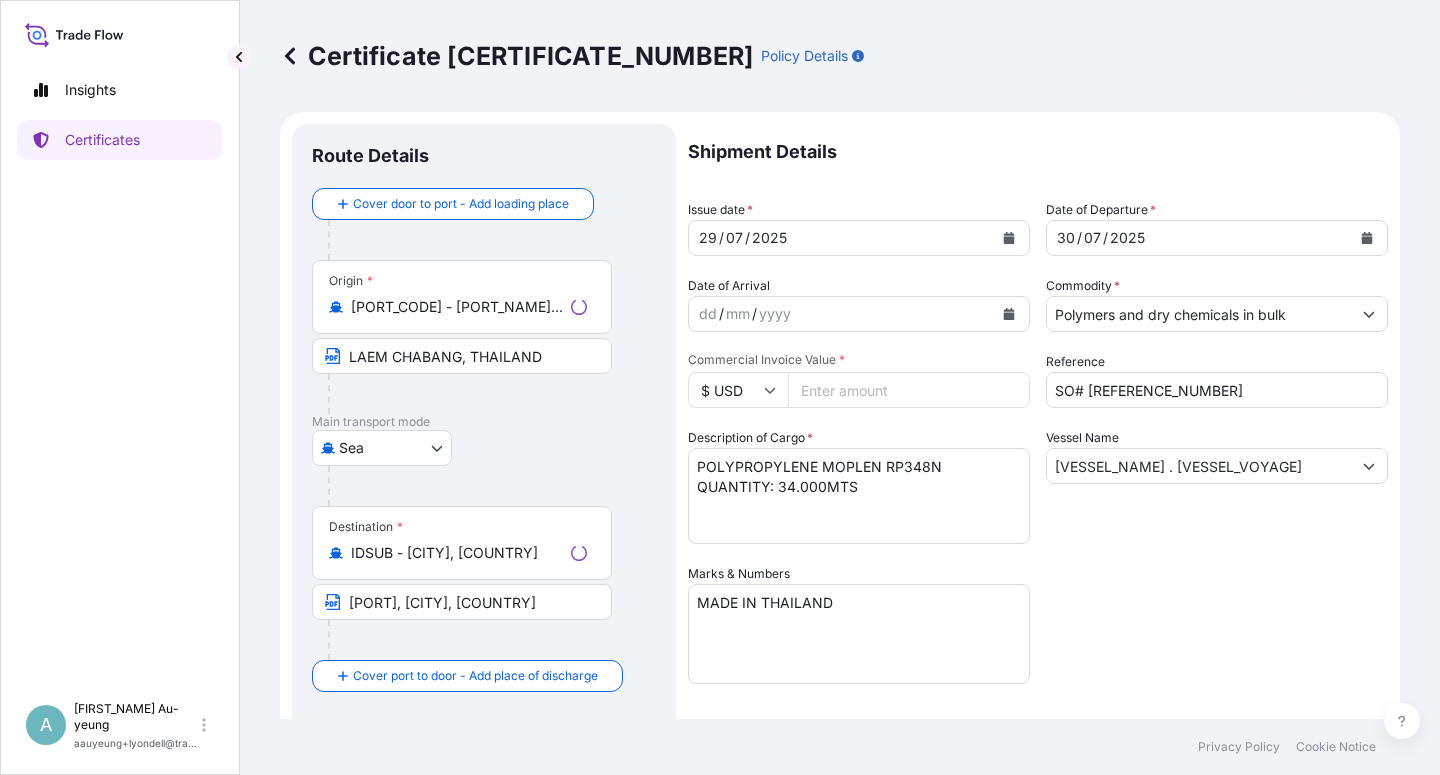 select on "[CERTIFICATE_NUMBER_PART]" 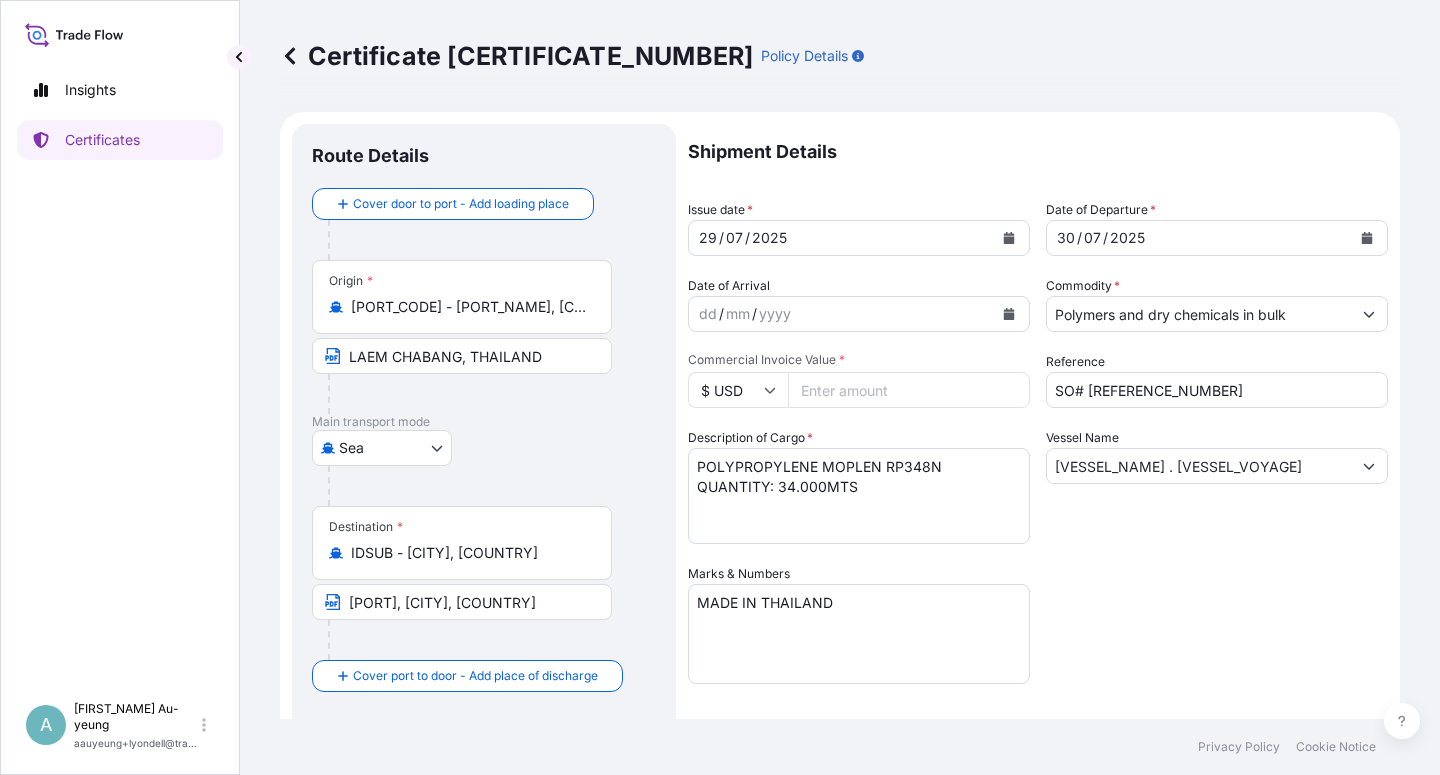 click 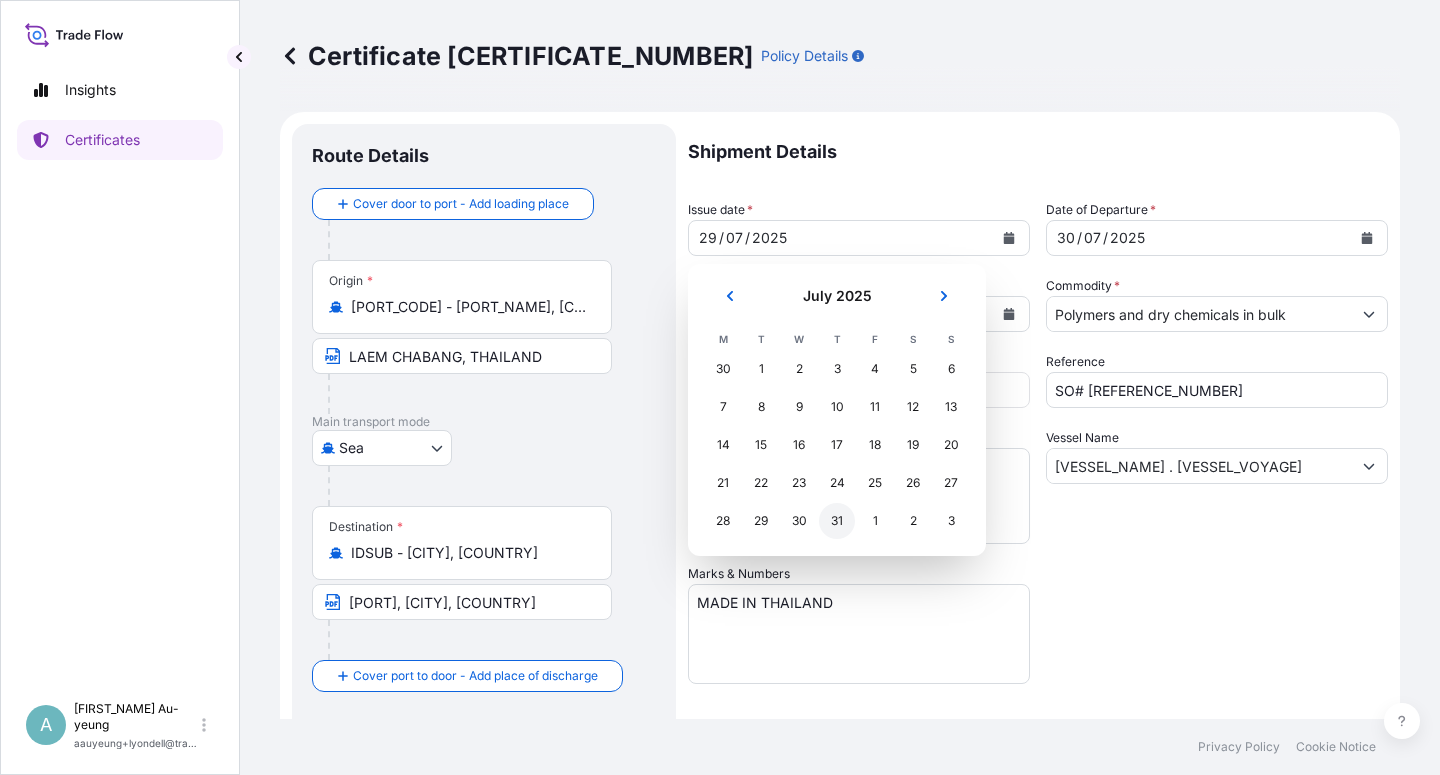 click on "31" at bounding box center [837, 521] 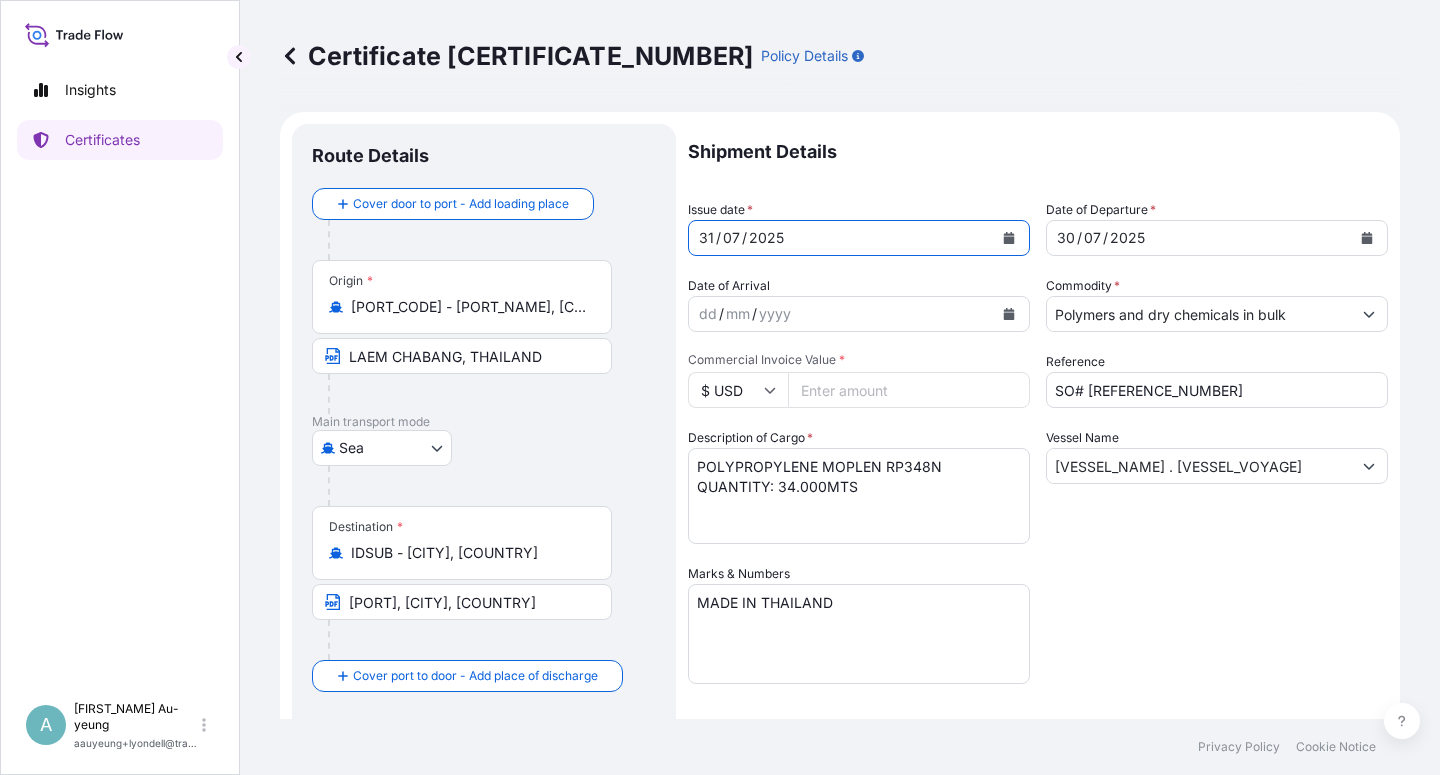 click at bounding box center [1367, 238] 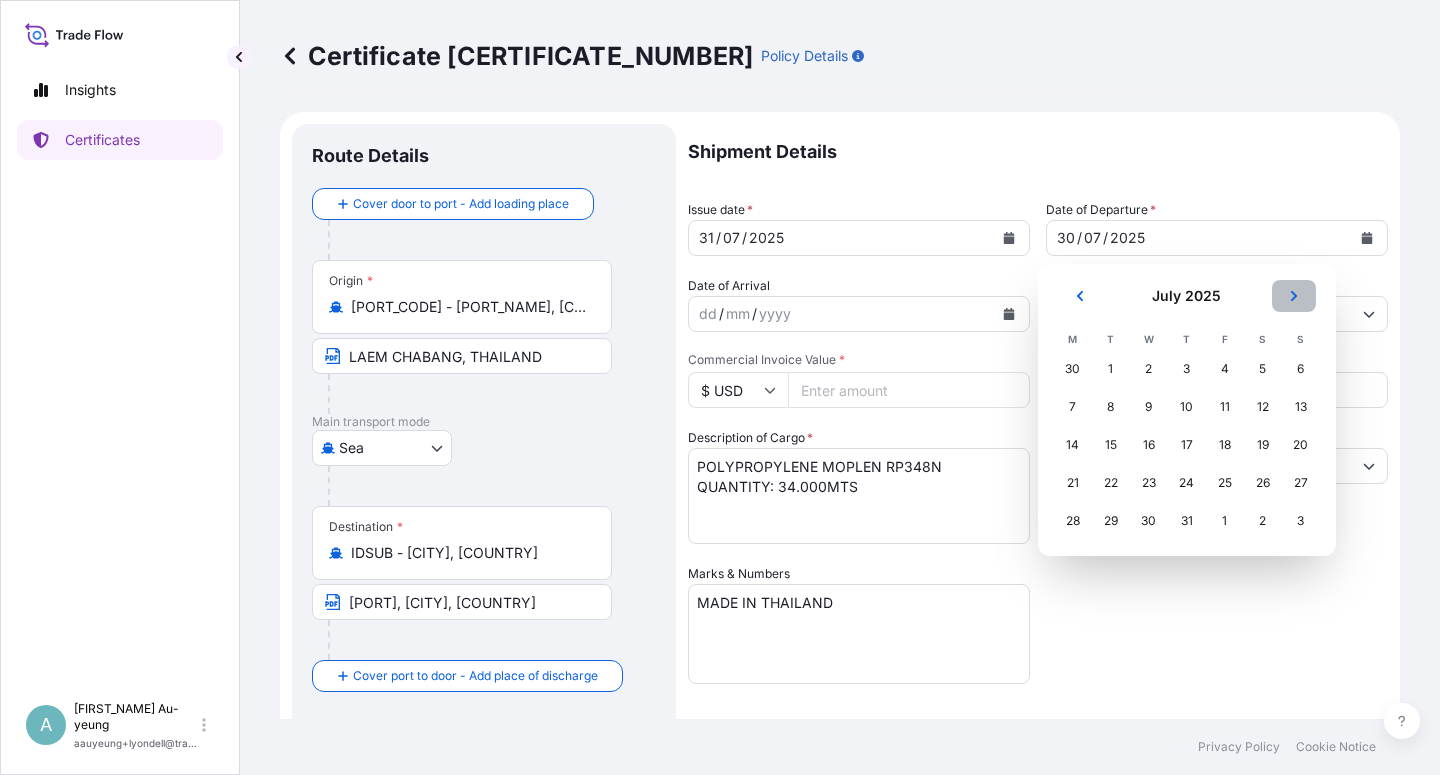 click at bounding box center (1294, 296) 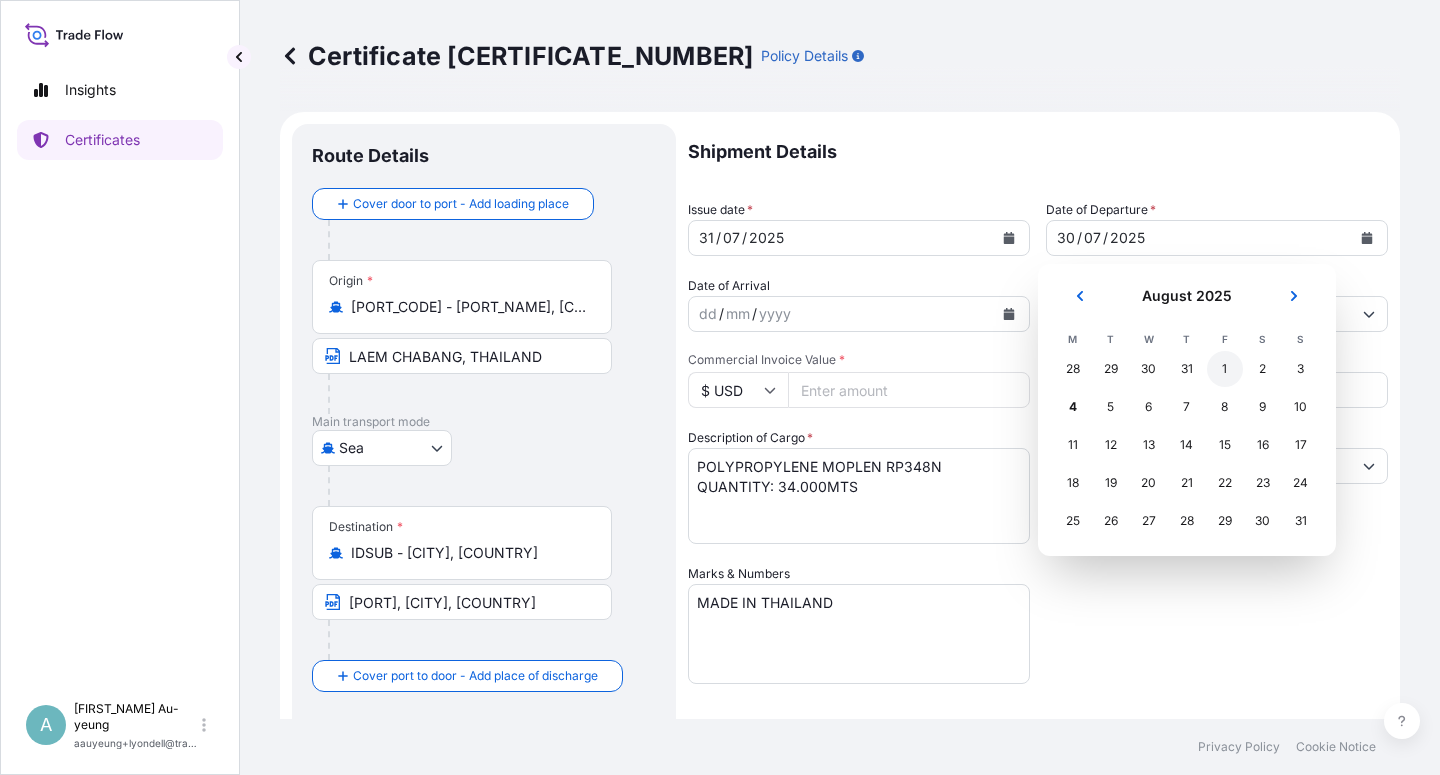 click on "1" at bounding box center (1225, 369) 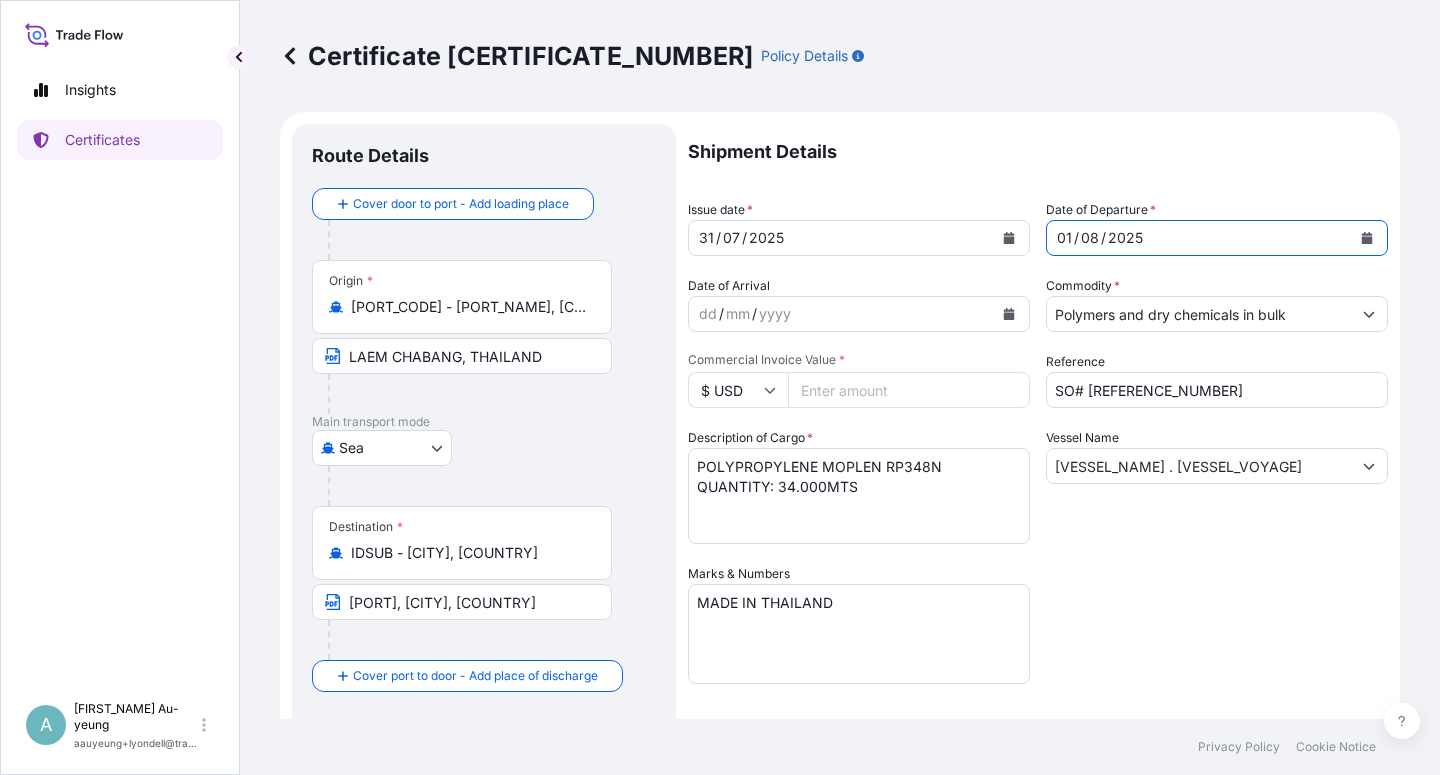 drag, startPoint x: 1186, startPoint y: 631, endPoint x: 1175, endPoint y: 604, distance: 29.15476 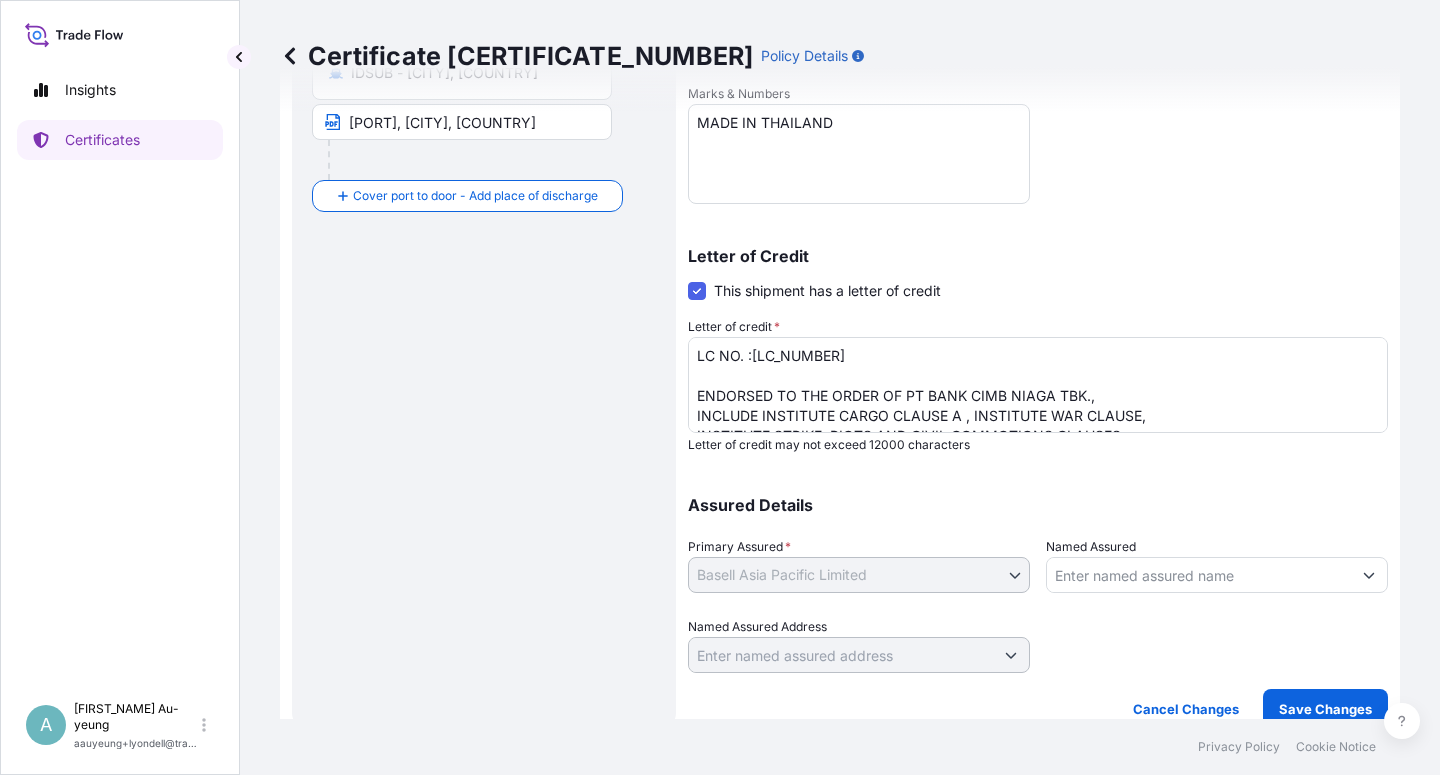 scroll, scrollTop: 490, scrollLeft: 0, axis: vertical 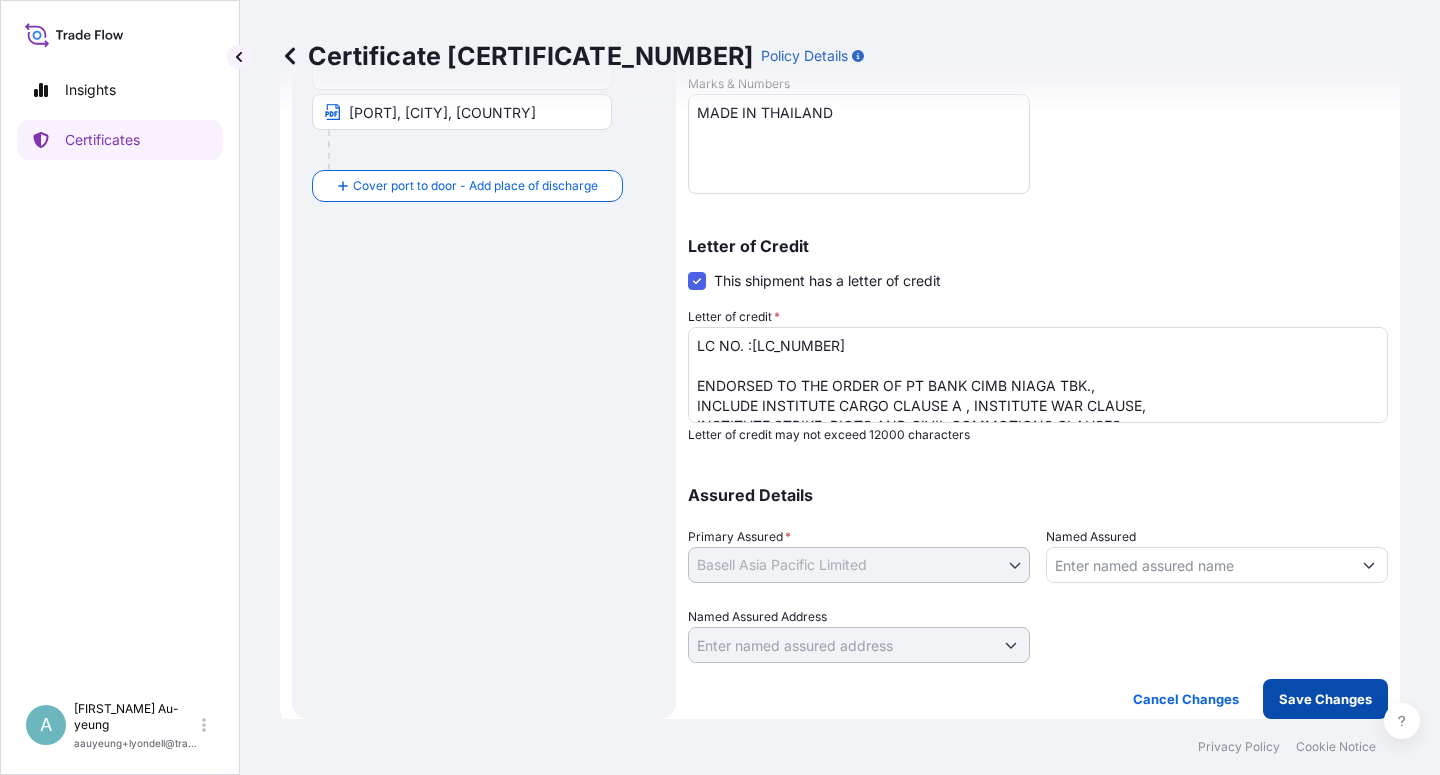 click on "Save Changes" at bounding box center (1325, 699) 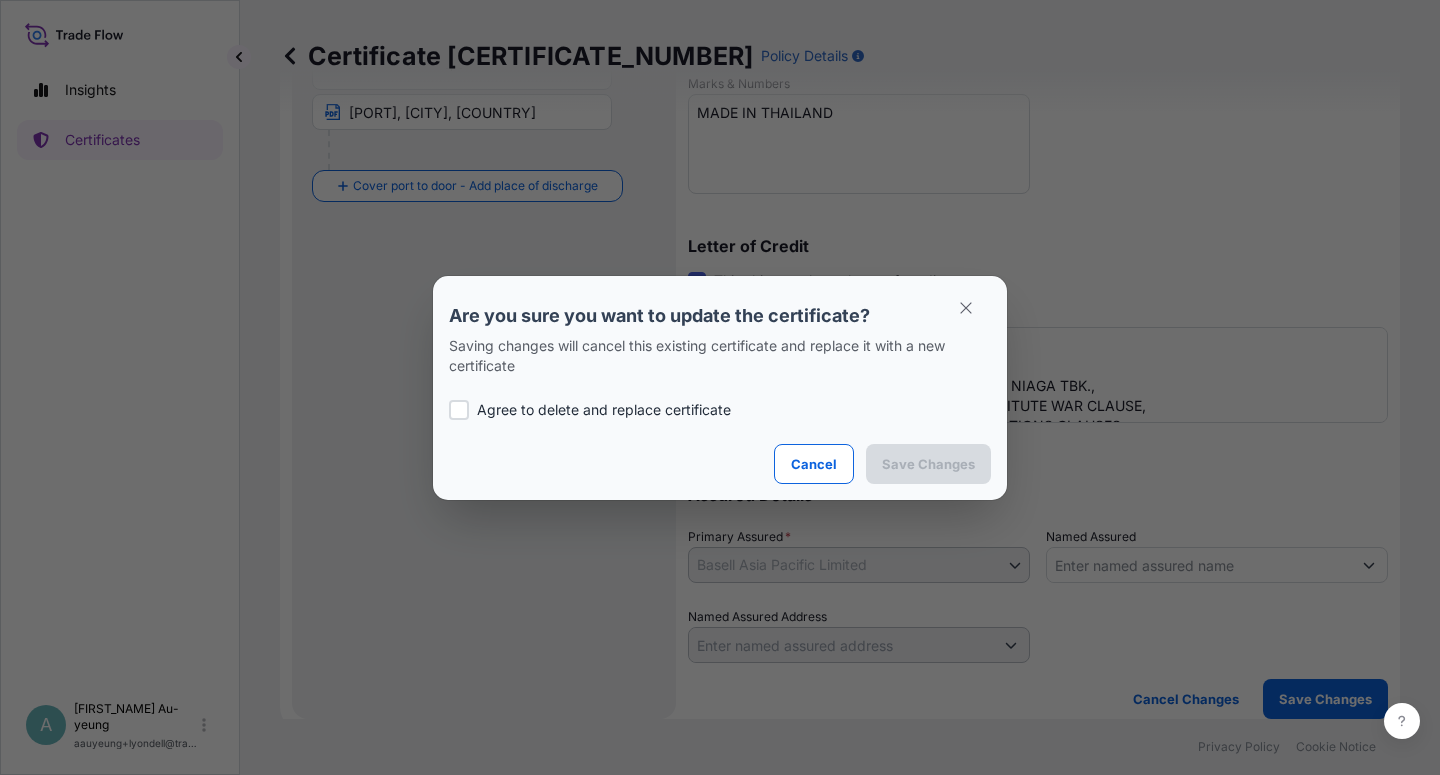 click on "Agree to delete and replace certificate" at bounding box center (604, 410) 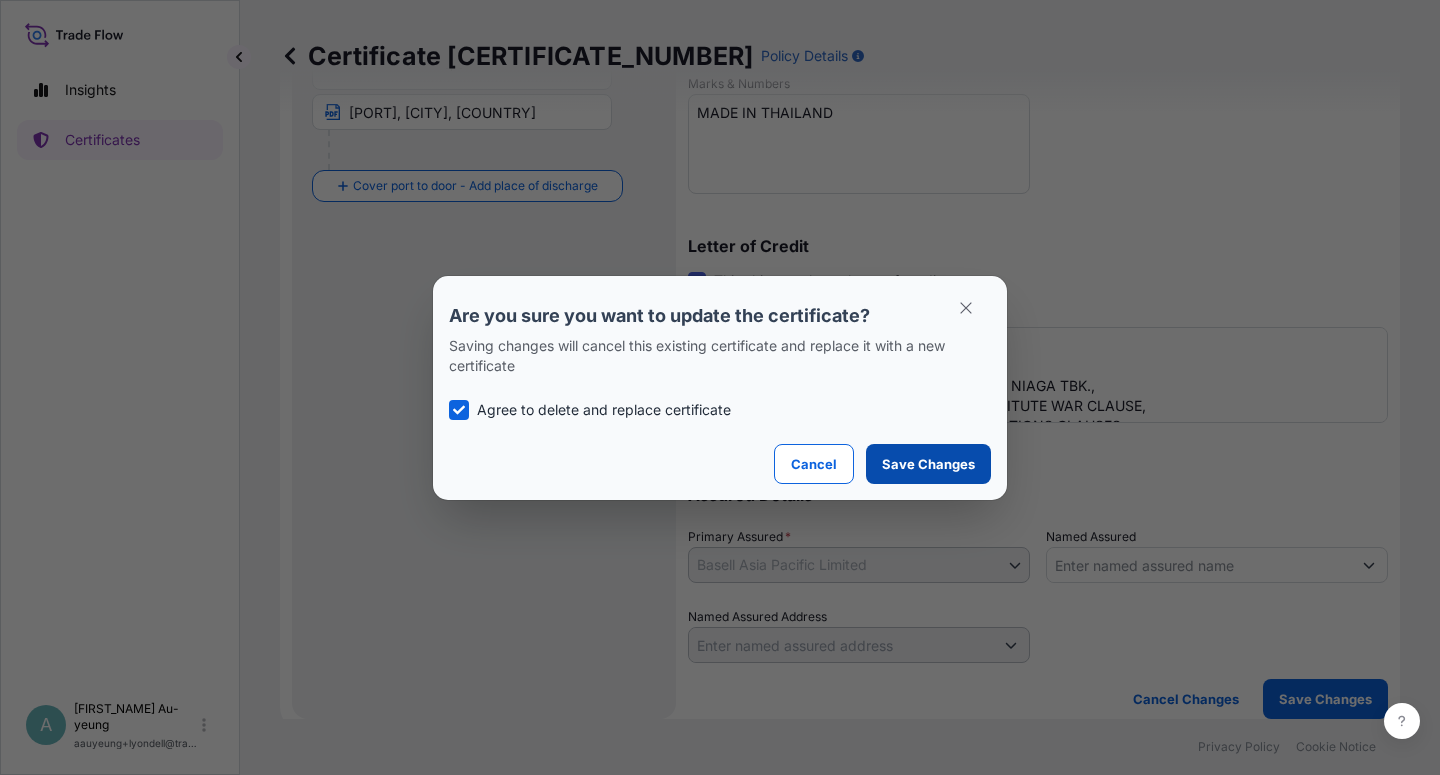 click on "Save Changes" at bounding box center [928, 464] 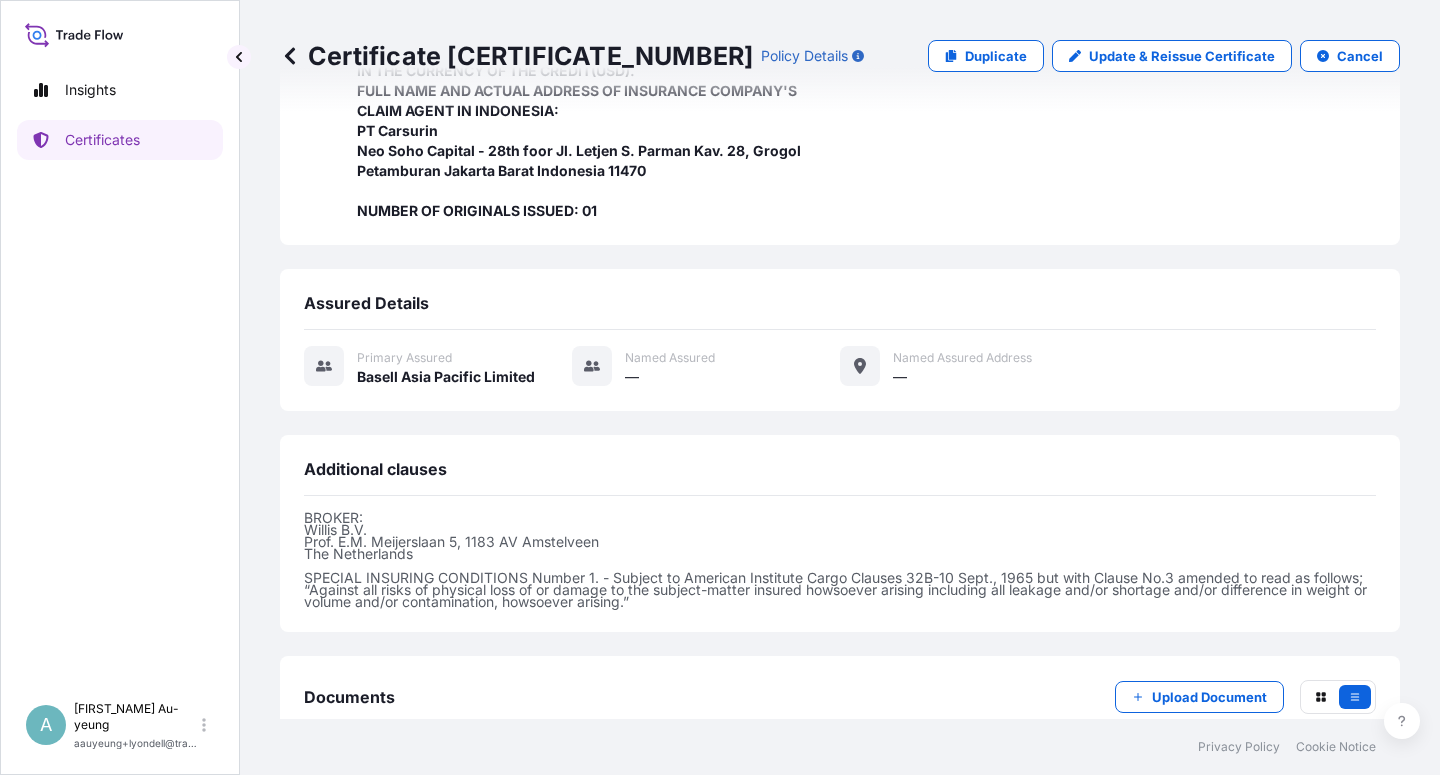 scroll, scrollTop: 714, scrollLeft: 0, axis: vertical 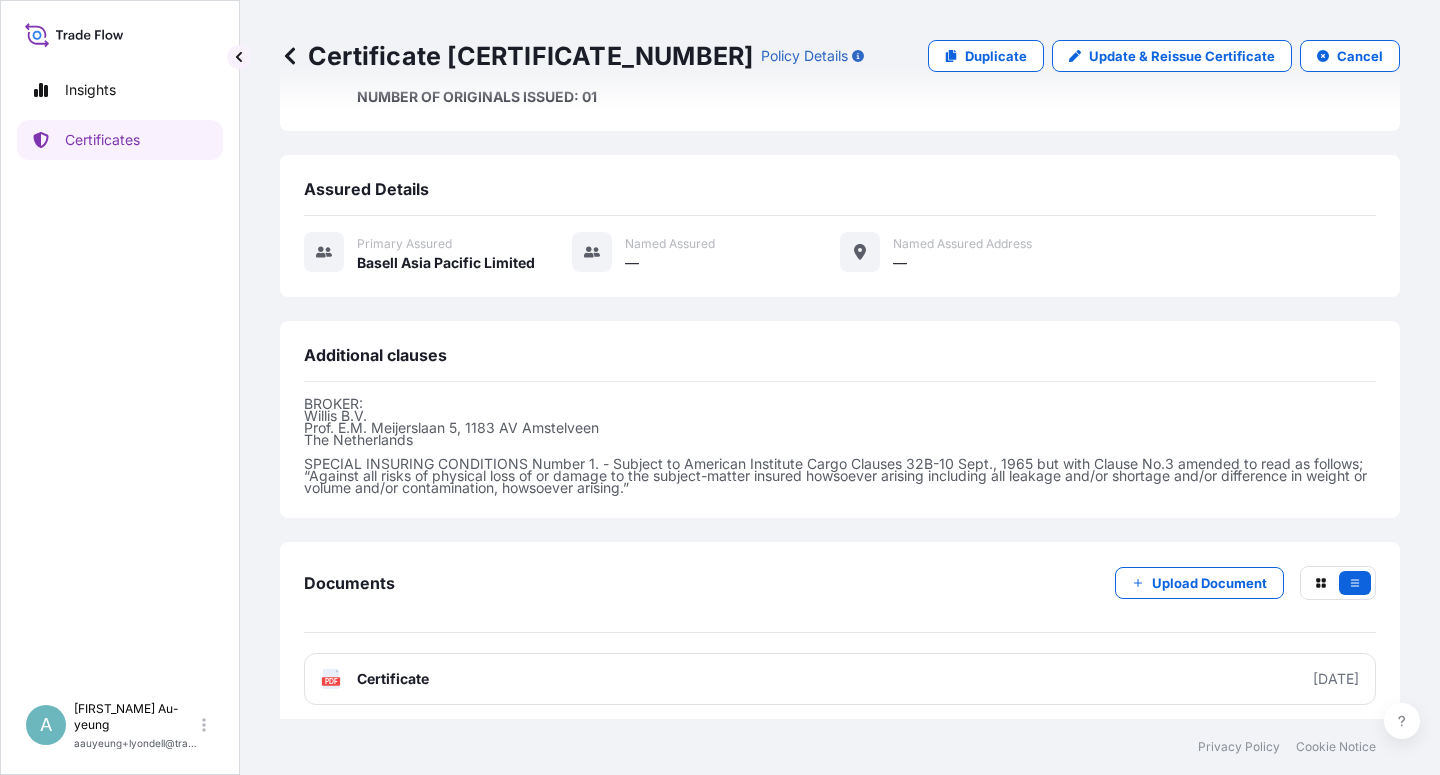 click on "Certificate" at bounding box center [393, 679] 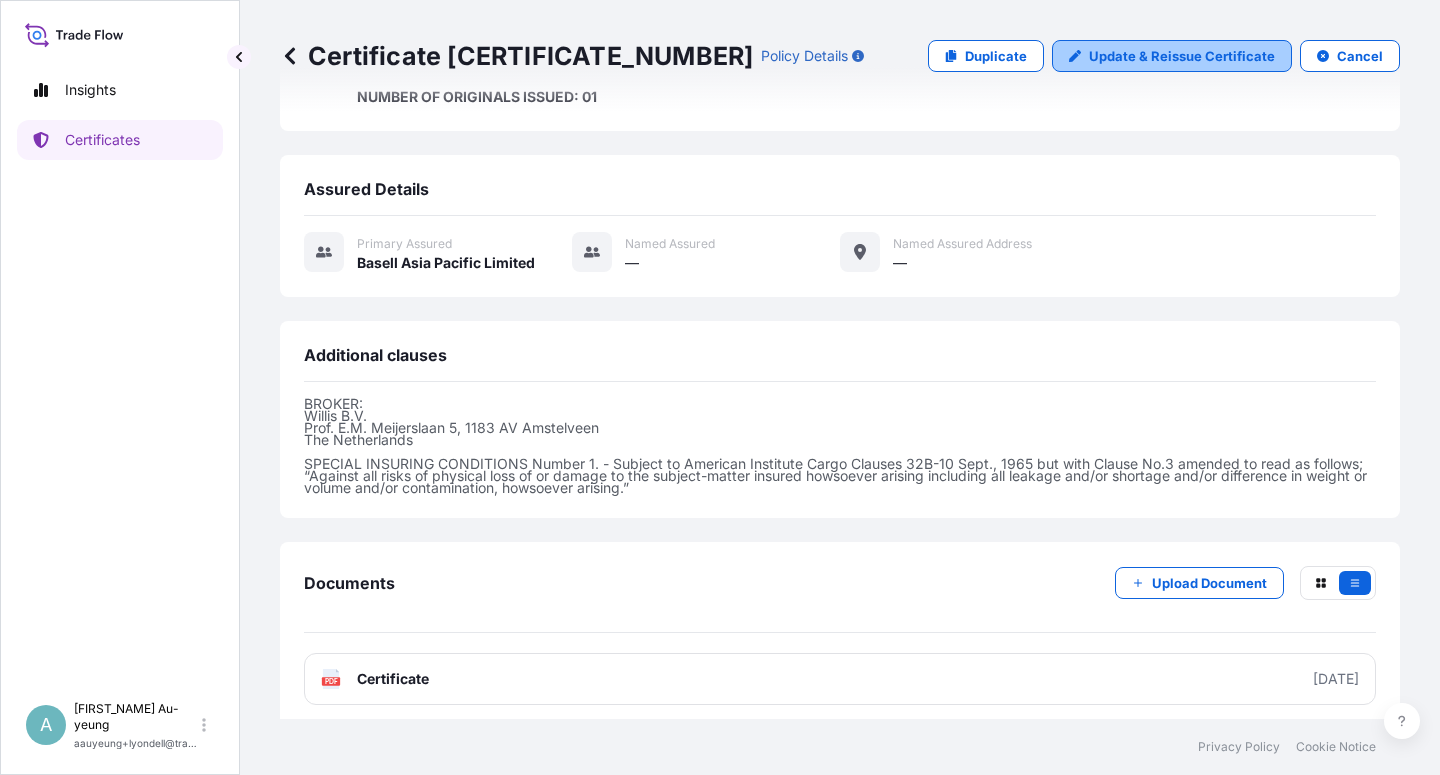 click on "Update & Reissue Certificate" at bounding box center [1182, 56] 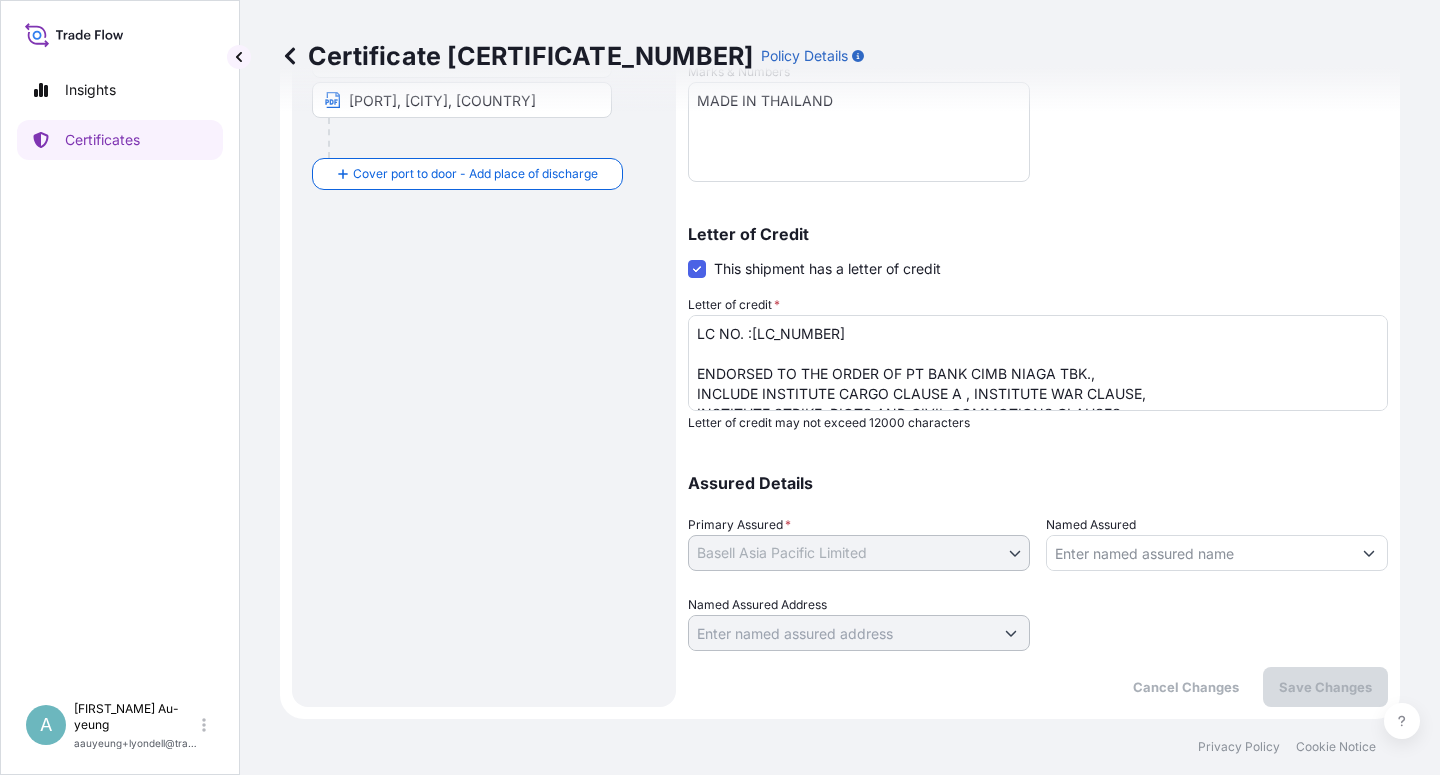 scroll, scrollTop: 490, scrollLeft: 0, axis: vertical 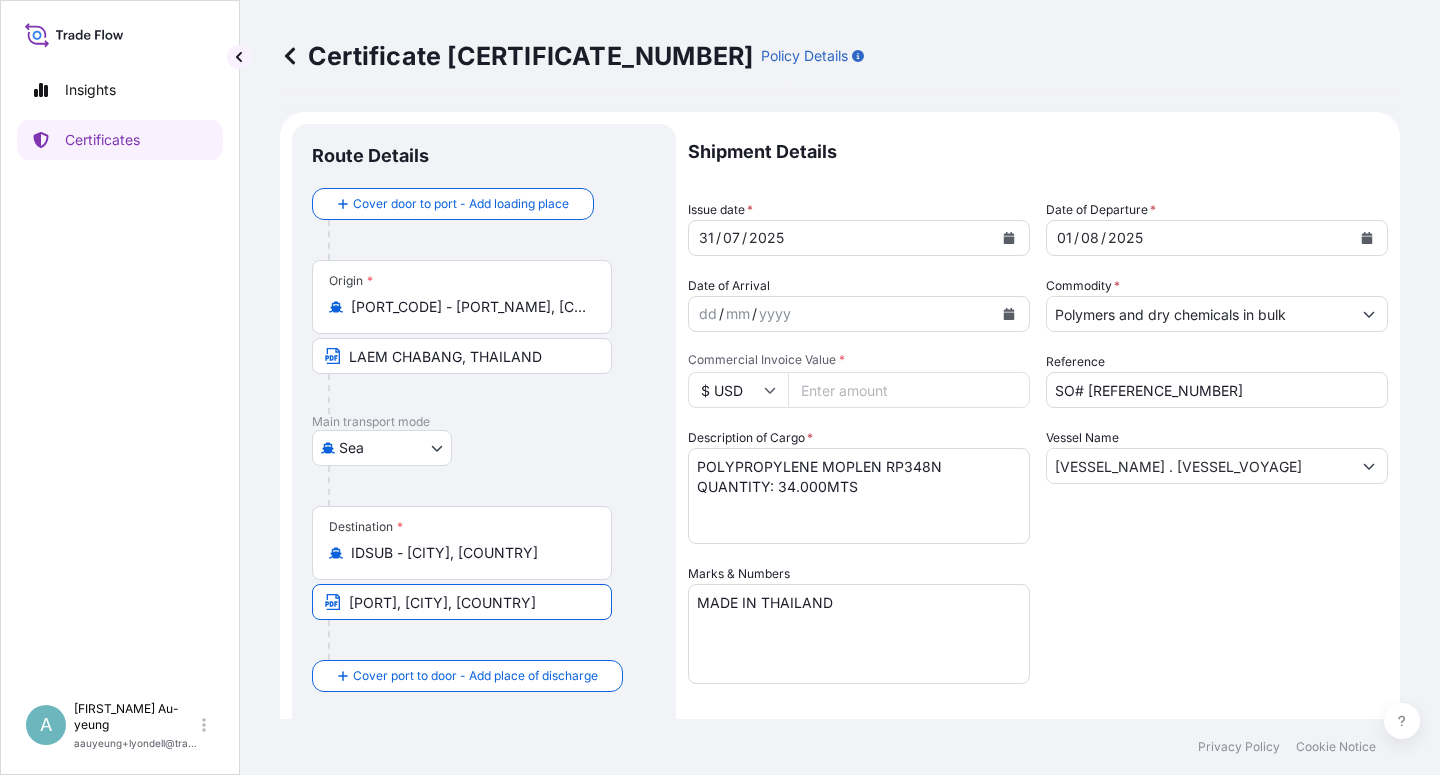 click on "[PORT], [CITY], [COUNTRY]" at bounding box center [462, 602] 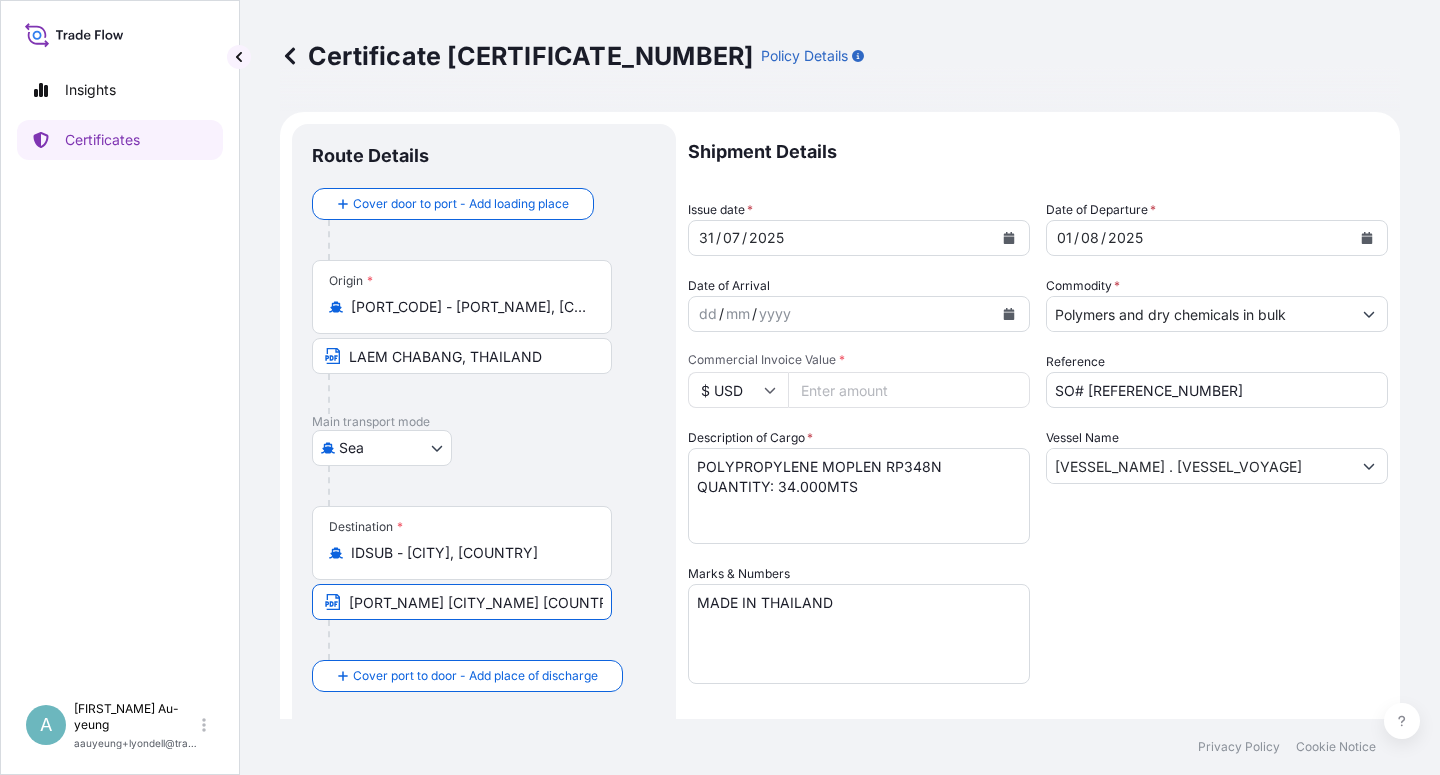type on "[PORT_NAME] [CITY_NAME] [COUNTRY_NAME]" 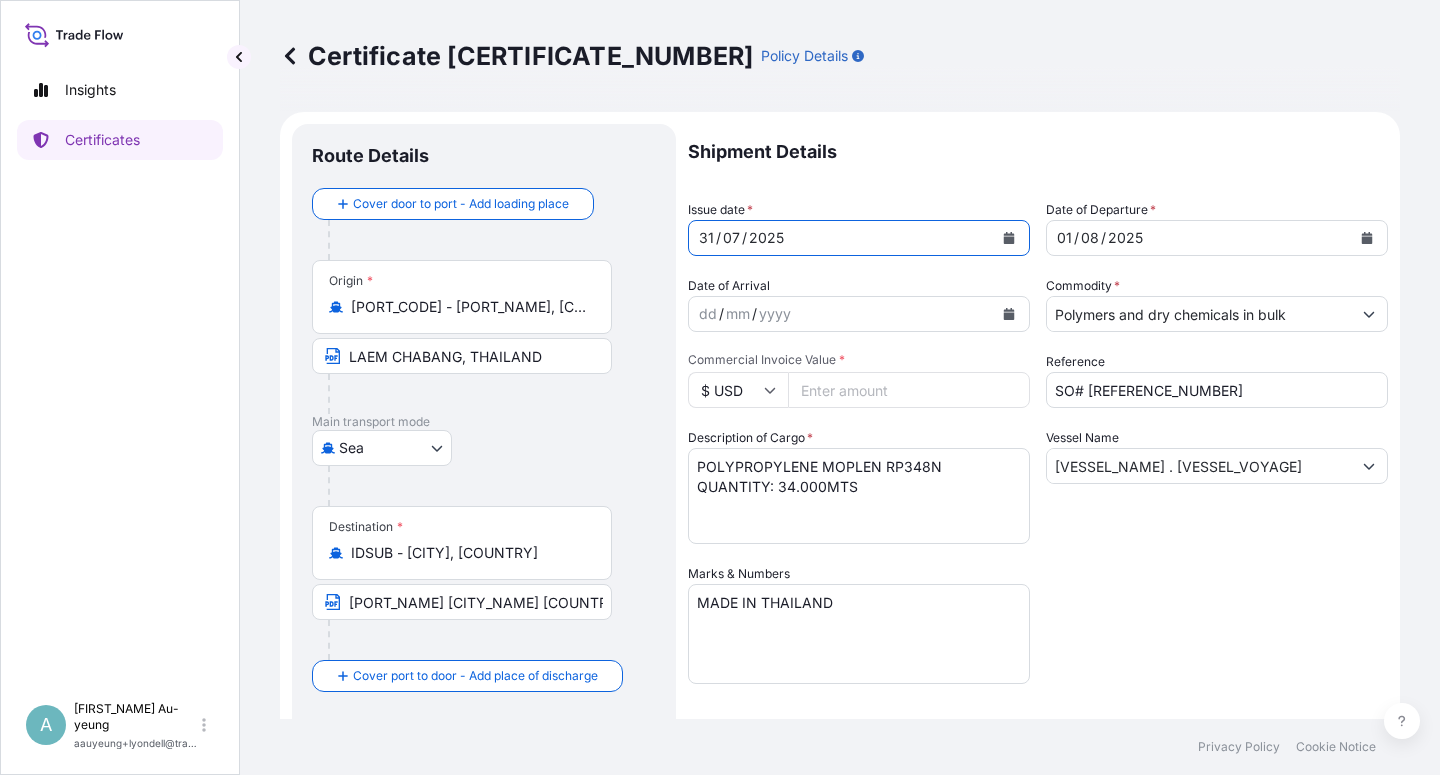 click 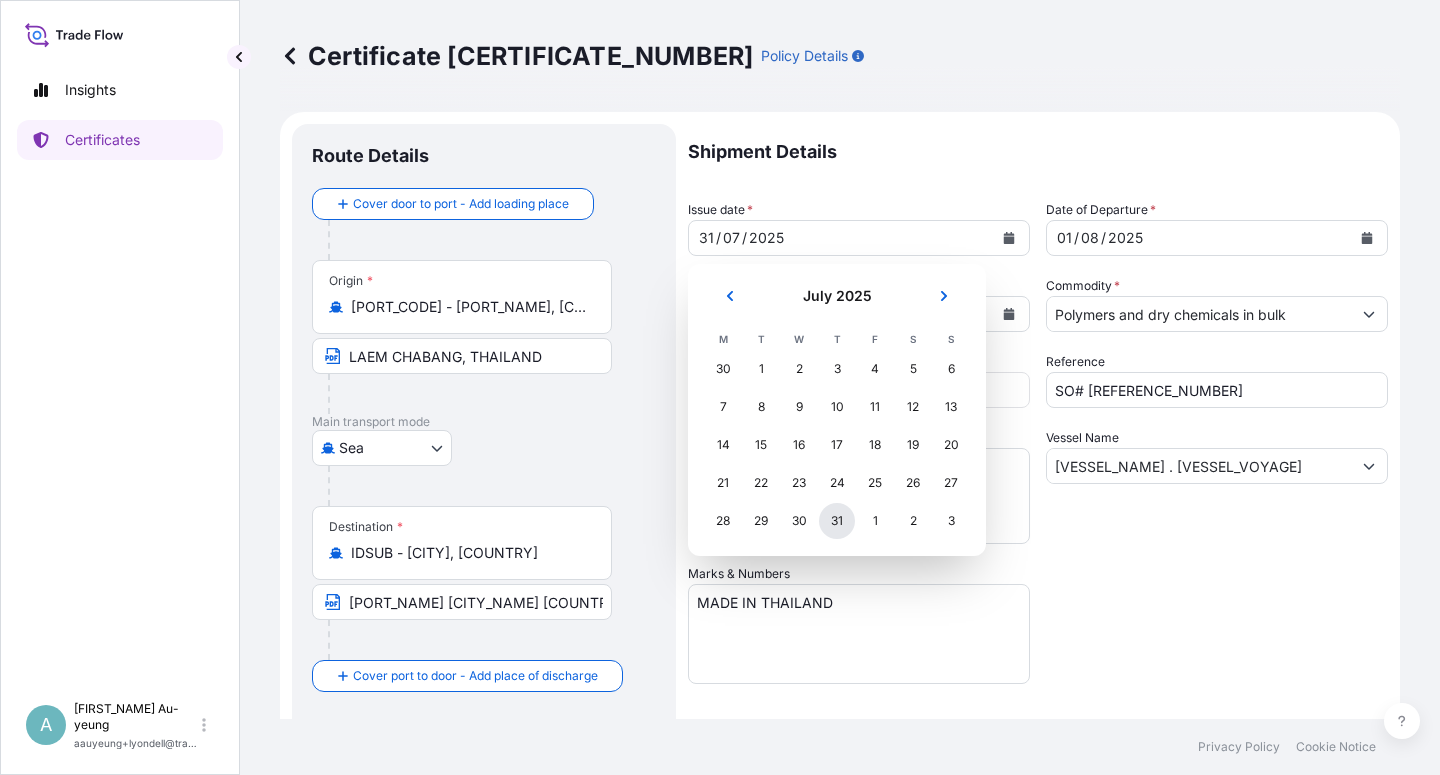 click on "31" at bounding box center (837, 521) 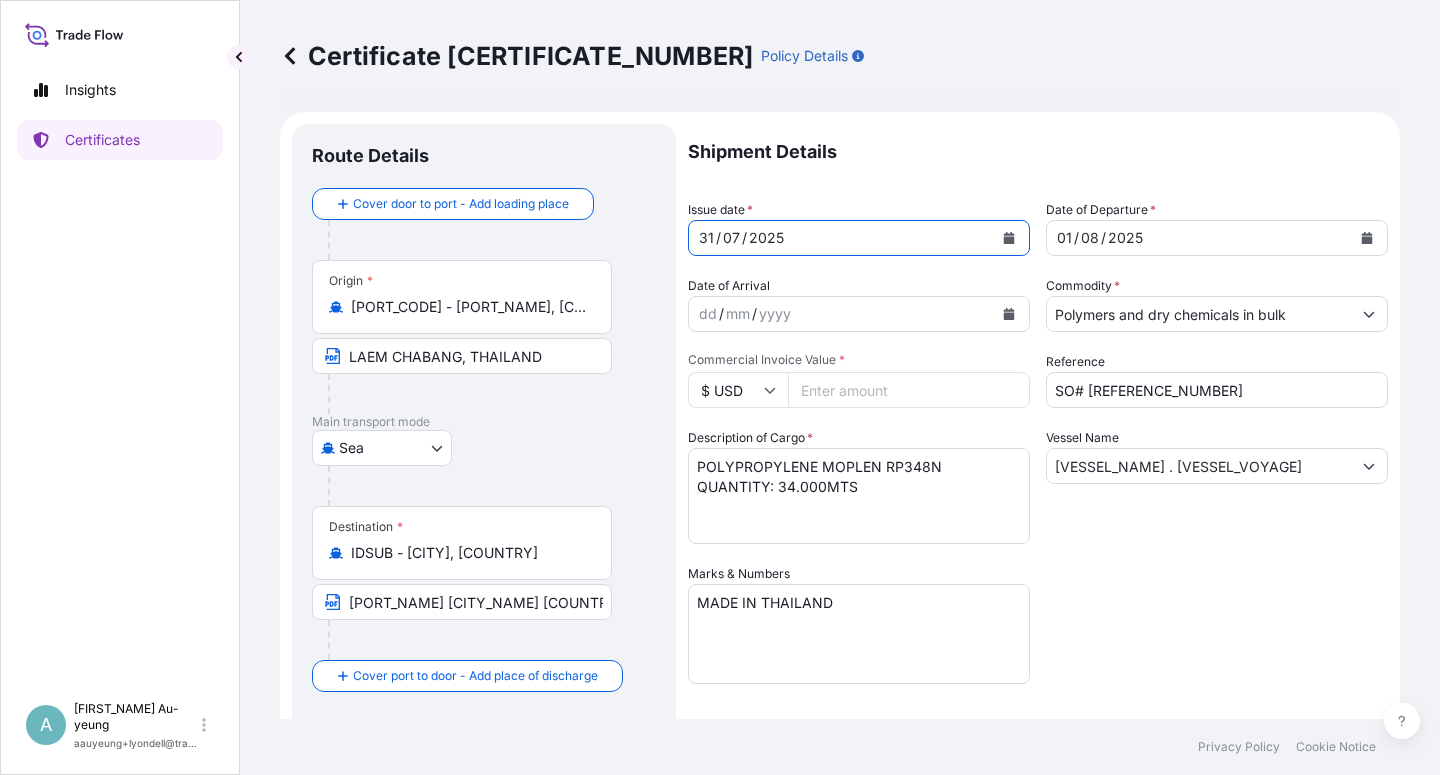 click on "Shipment Details Issue date * [DATE] Date of Departure * [DATE] Date of Arrival dd / mm / yyyy Commodity * Polymers and dry chemicals in bulk Packing Category Commercial Invoice Value    * $ USD 37230 Reference SO# [REFERENCE_NUMBER] Description of Cargo * POLYPROPYLENE MOPLEN RP348N
QUANTITY: 34.000MTS Vessel Name [VESSEL_NAME] . [VESSEL_VOYAGE] Marks & Numbers MADE IN THAILAND Letter of Credit This shipment has a letter of credit Letter of credit * LC NO. :[LC_NUMBER]
ENDORSED TO THE ORDER OF [BANK_NAME],
INCLUDE INSTITUTE CARGO CLAUSE A , INSTITUTE WAR CLAUSE,
INSTITUTE STRIKE, RIOTS AND CIVIL COMMOTIONS CLAUSES,
CLAIM (IF ANY) ARE PAYABLE TO [BANK_NAME] IN [COUNTRY_NAME],
IN THE CURRENCY OF THE CREDIT(USD).
FULL NAME AND ACTUAL ADDRESS OF INSURANCE COMPANY'S CLAIM AGENT IN [COUNTRY_NAME]:
[INSURANCE_COMPANY_NAME]
[BUILDING_NAME] - [FLOOR_NUMBER] foor [STREET_NAME] [STREET_NUMBER], [DISTRICT_NAME] [CITY_NAME] [COUNTRY_NAME] [POSTAL_CODE]
NUMBER OF ORIGINALS ISSUED: 01 Letter of credit may not exceed 12000 characters *" at bounding box center [1038, 638] 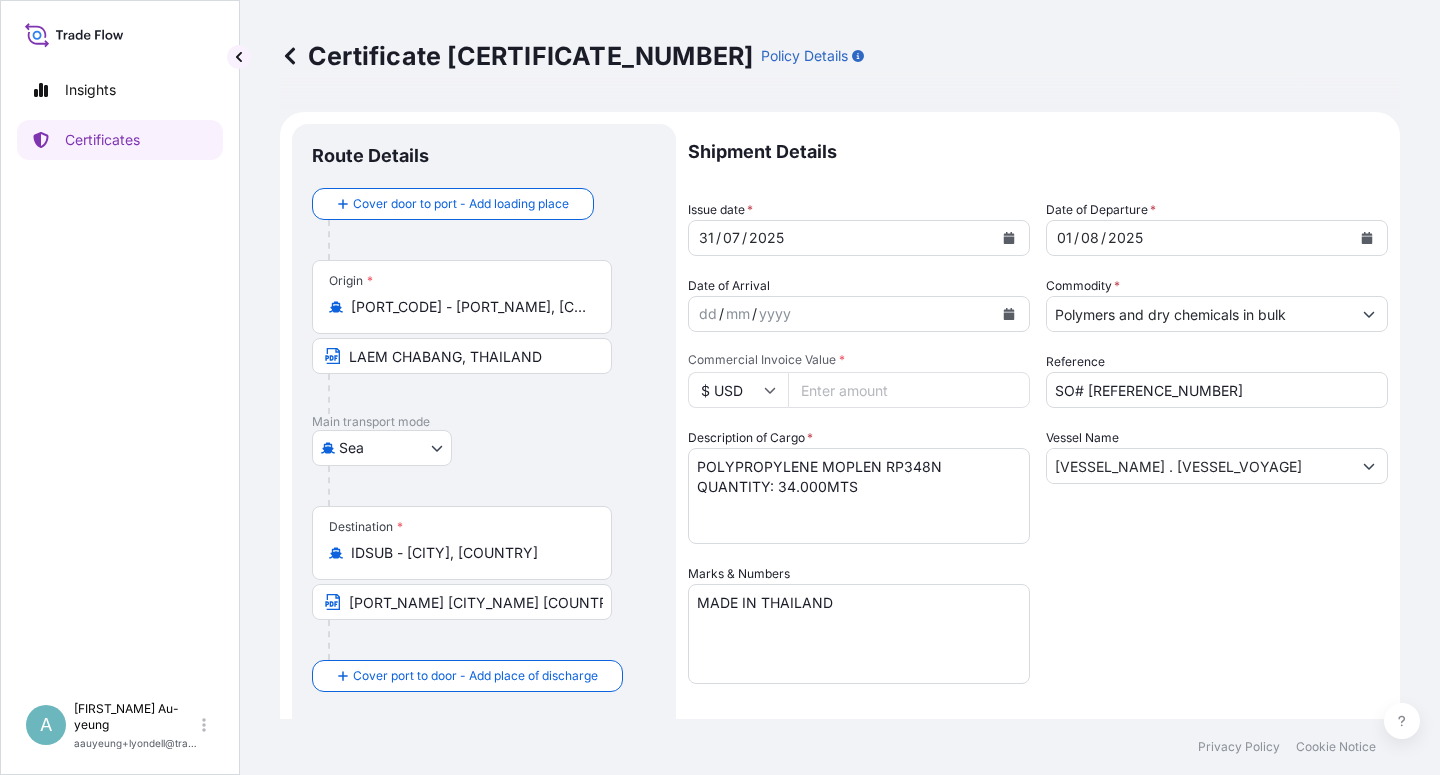 scroll, scrollTop: 490, scrollLeft: 0, axis: vertical 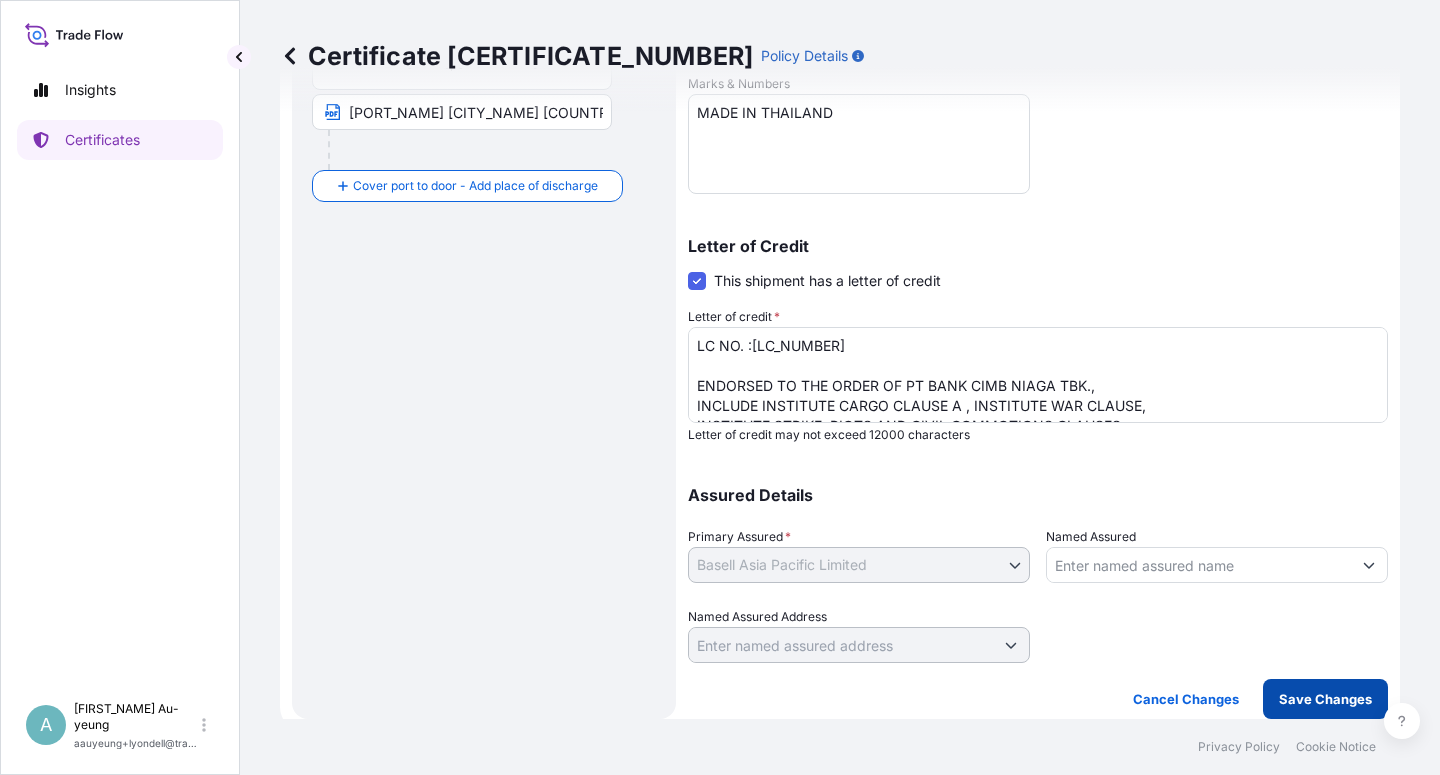 click on "Save Changes" at bounding box center (1325, 699) 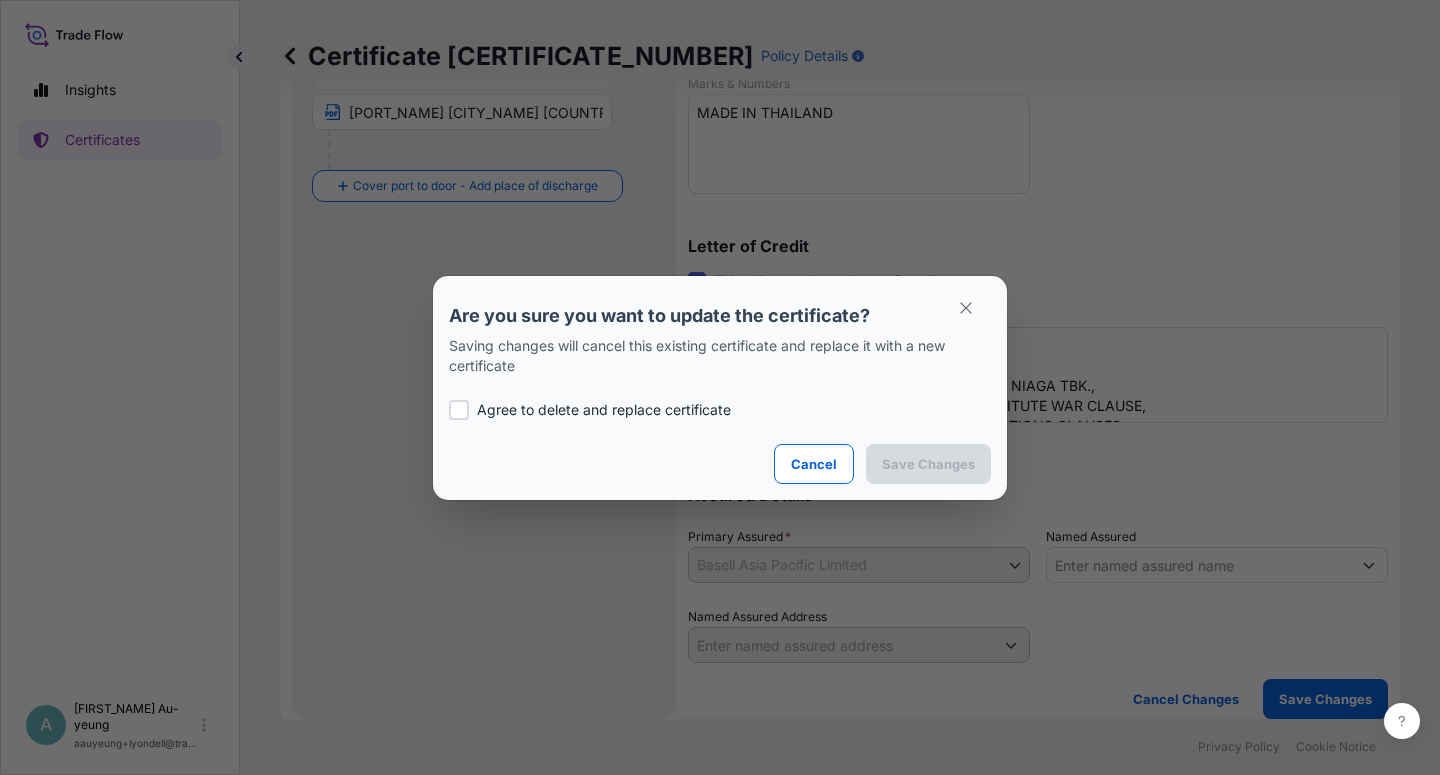 click at bounding box center (459, 410) 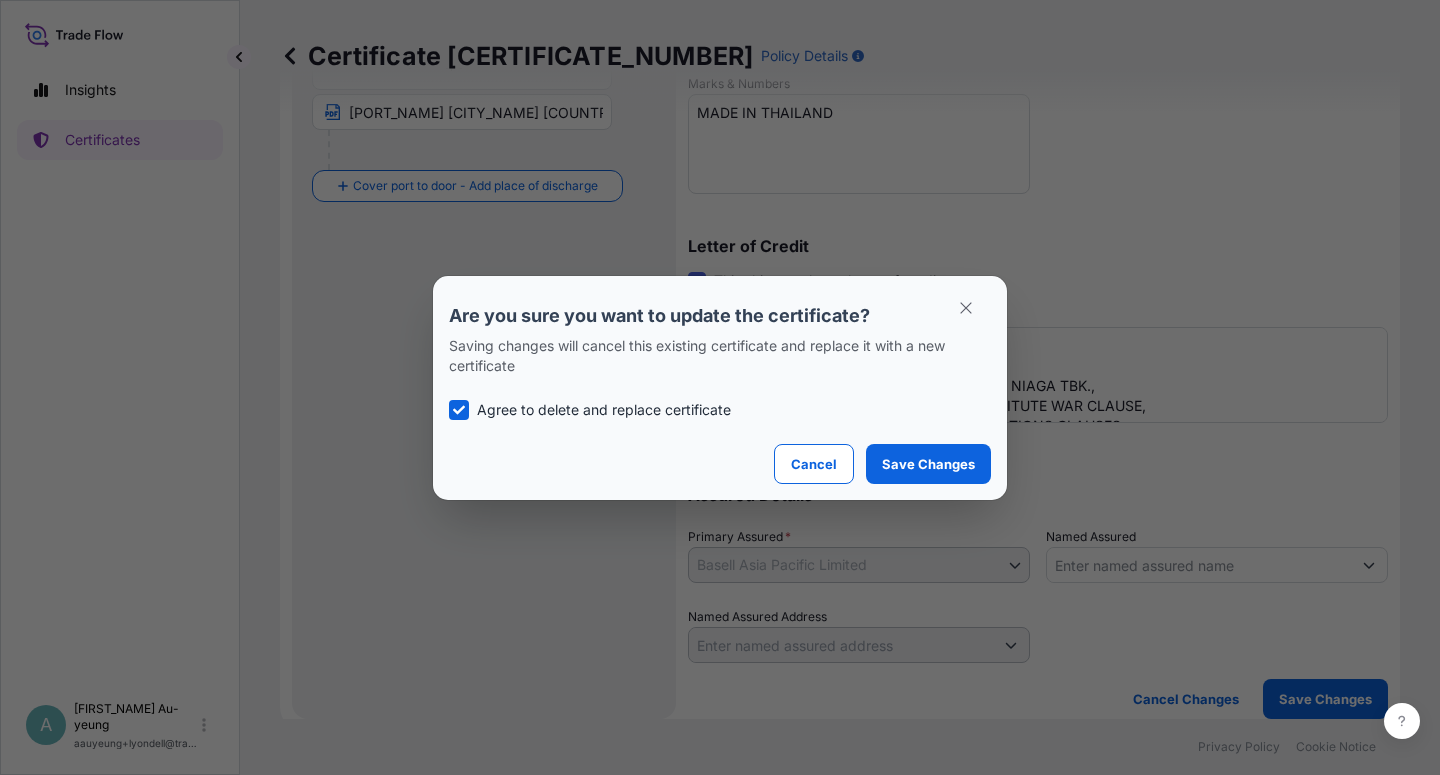 checkbox on "true" 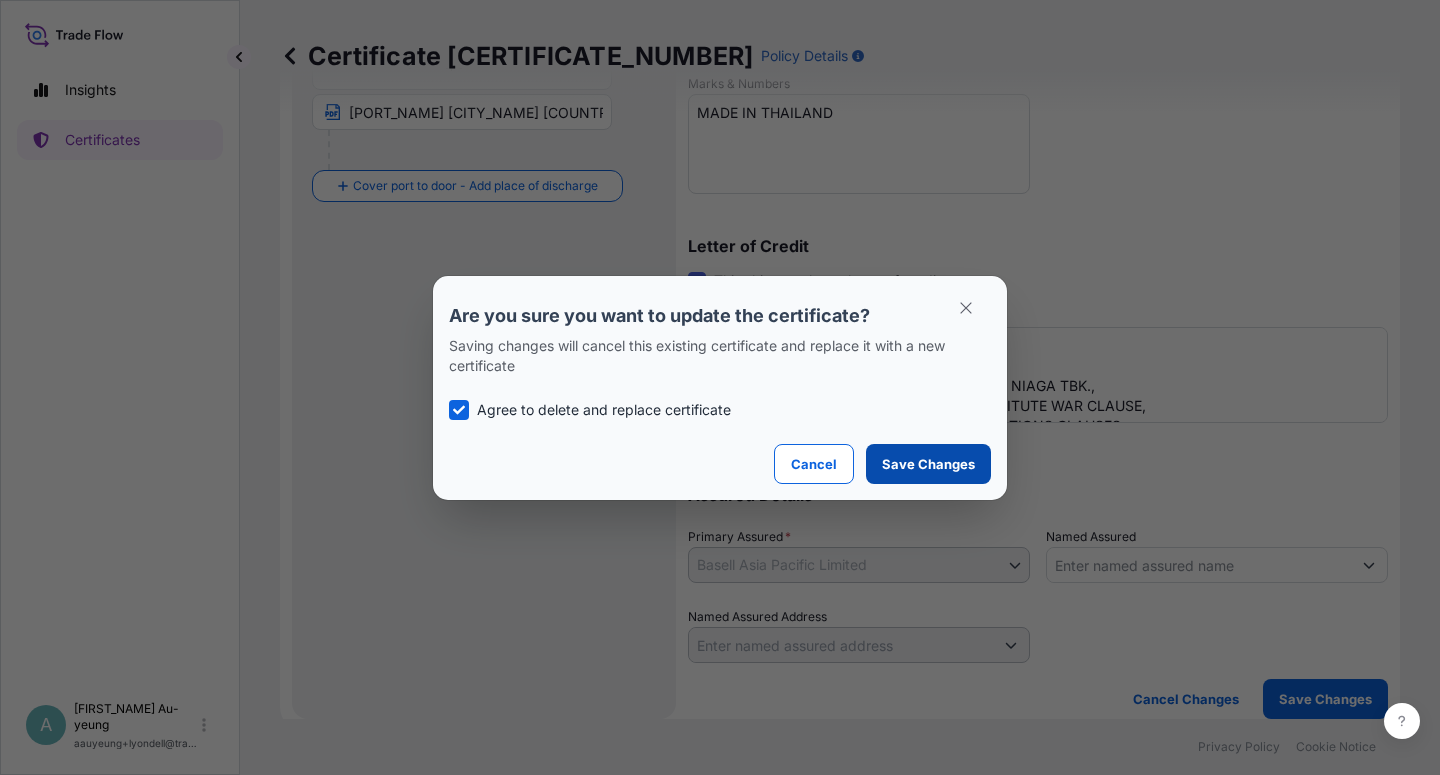 click on "Save Changes" at bounding box center (928, 464) 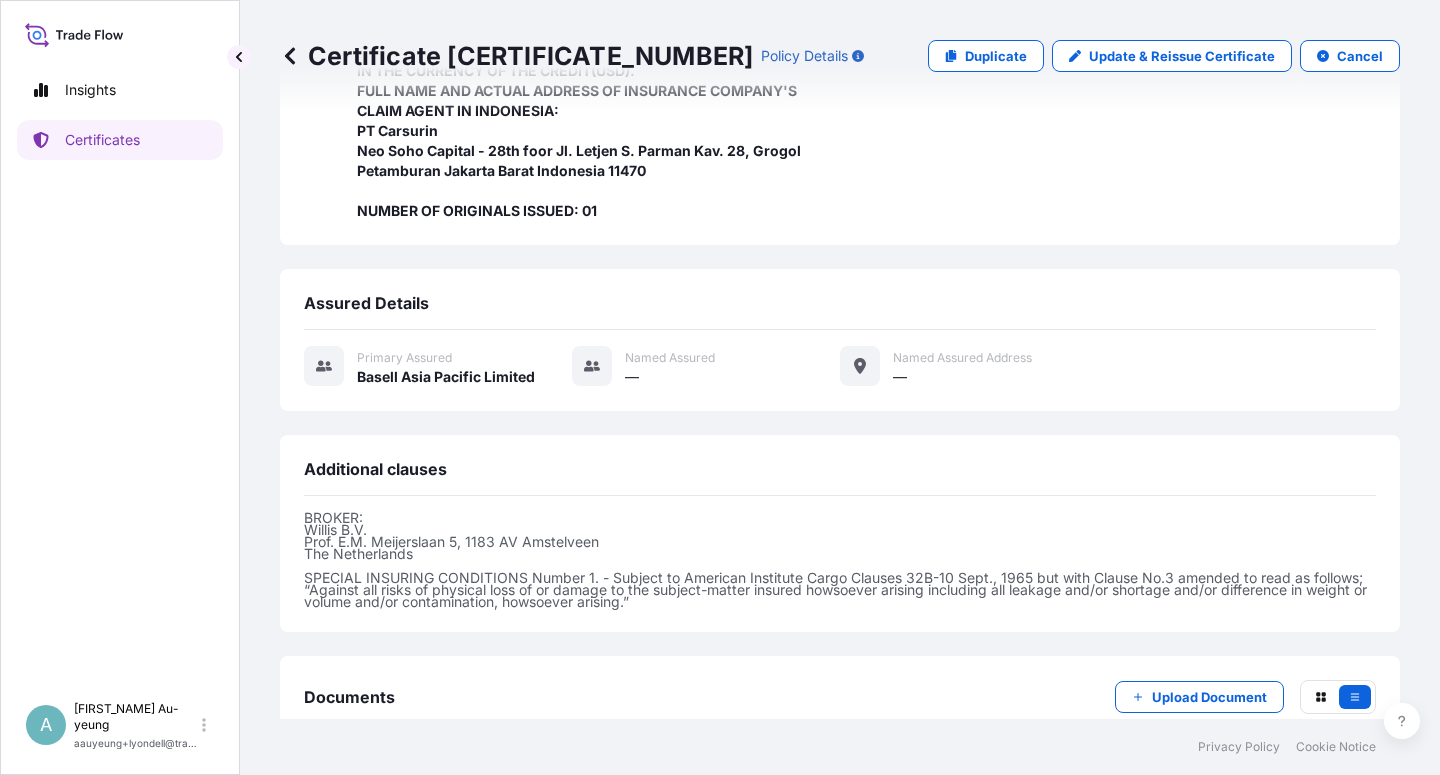 scroll, scrollTop: 714, scrollLeft: 0, axis: vertical 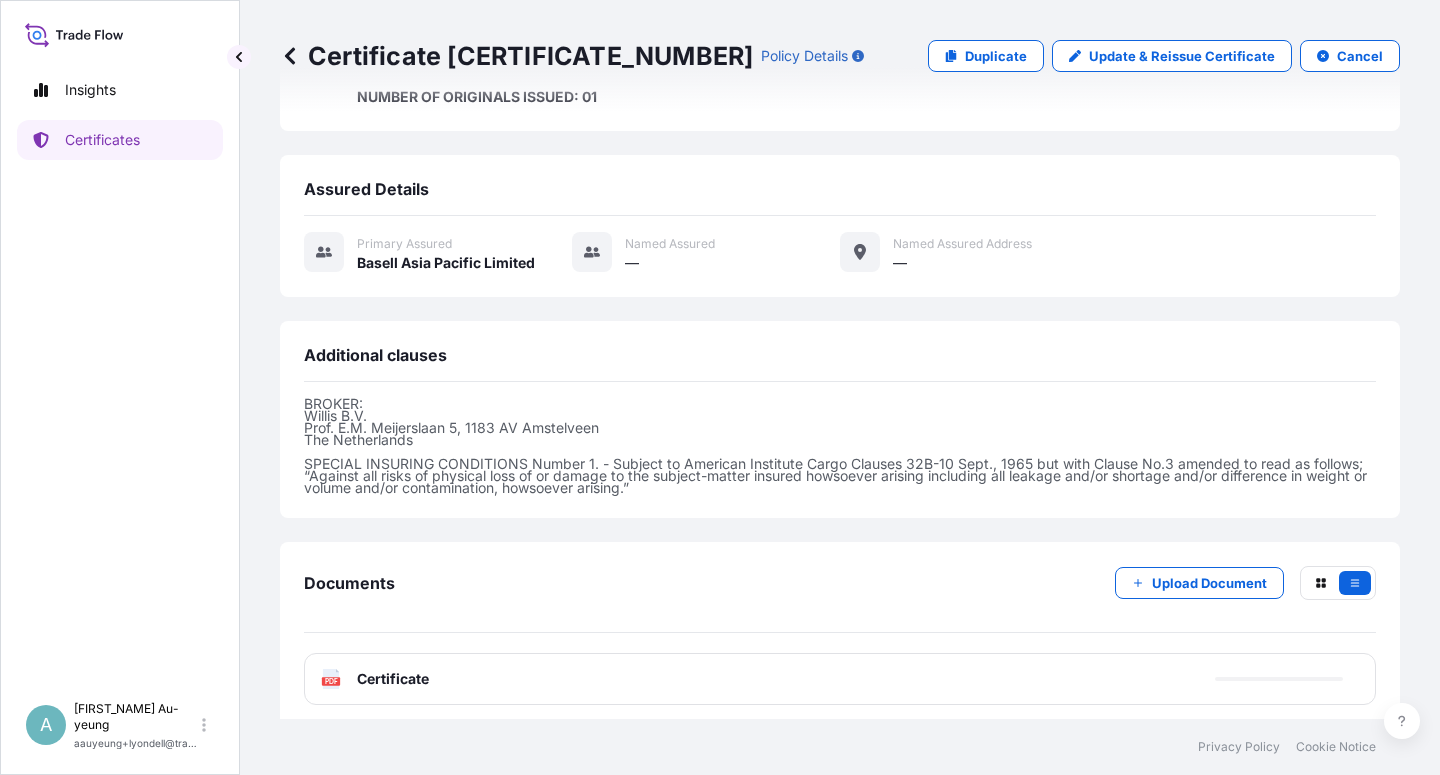 click on "Certificate" at bounding box center [393, 679] 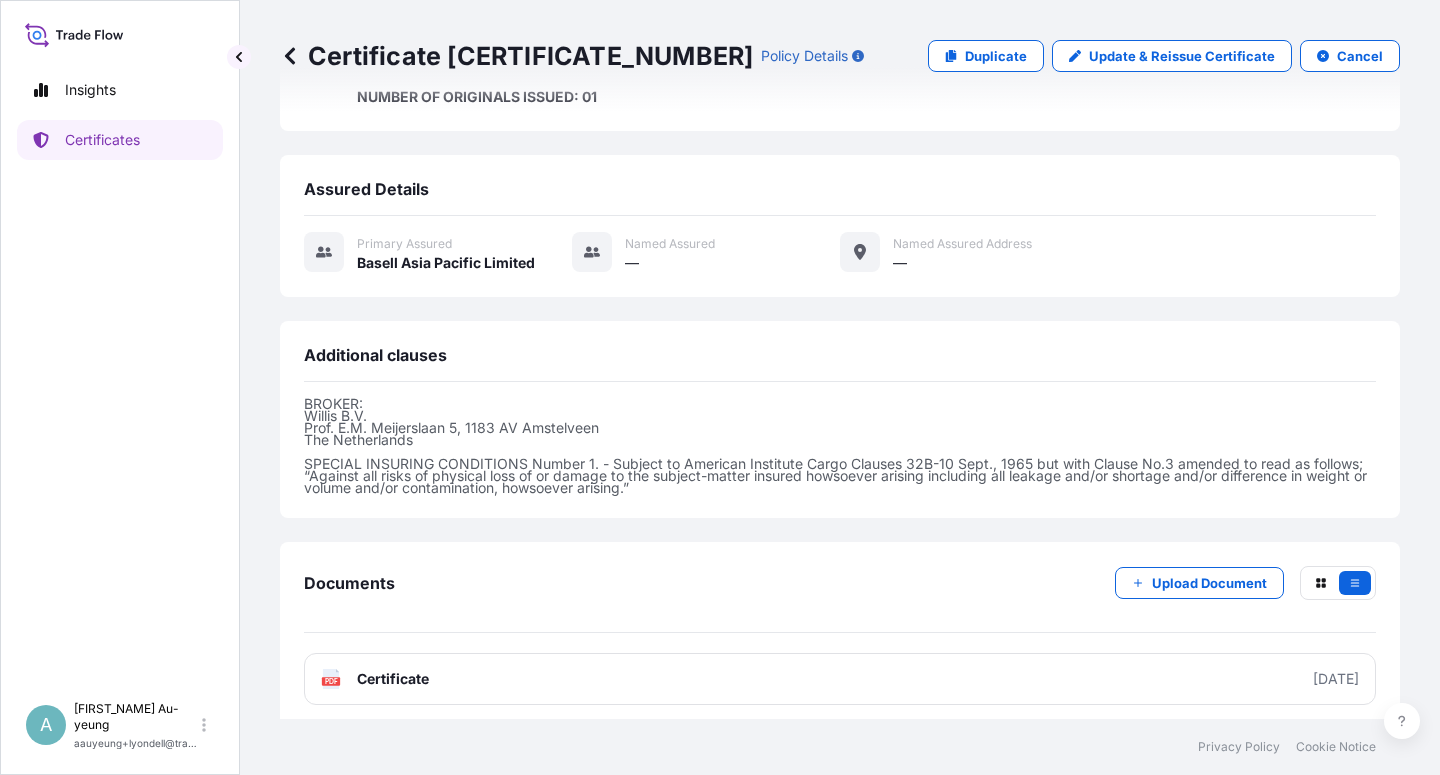 click on "Certificate" at bounding box center (393, 679) 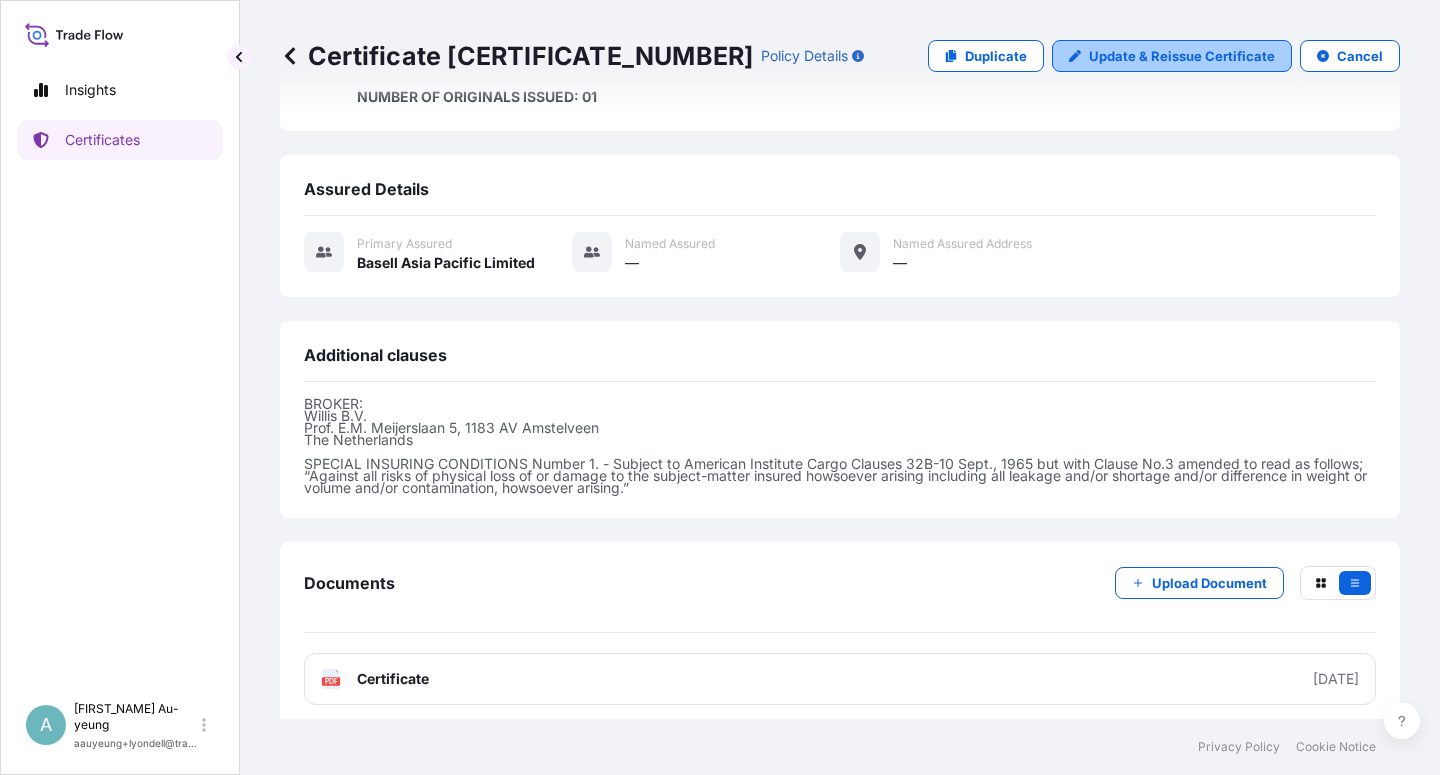 click on "Update & Reissue Certificate" at bounding box center (1182, 56) 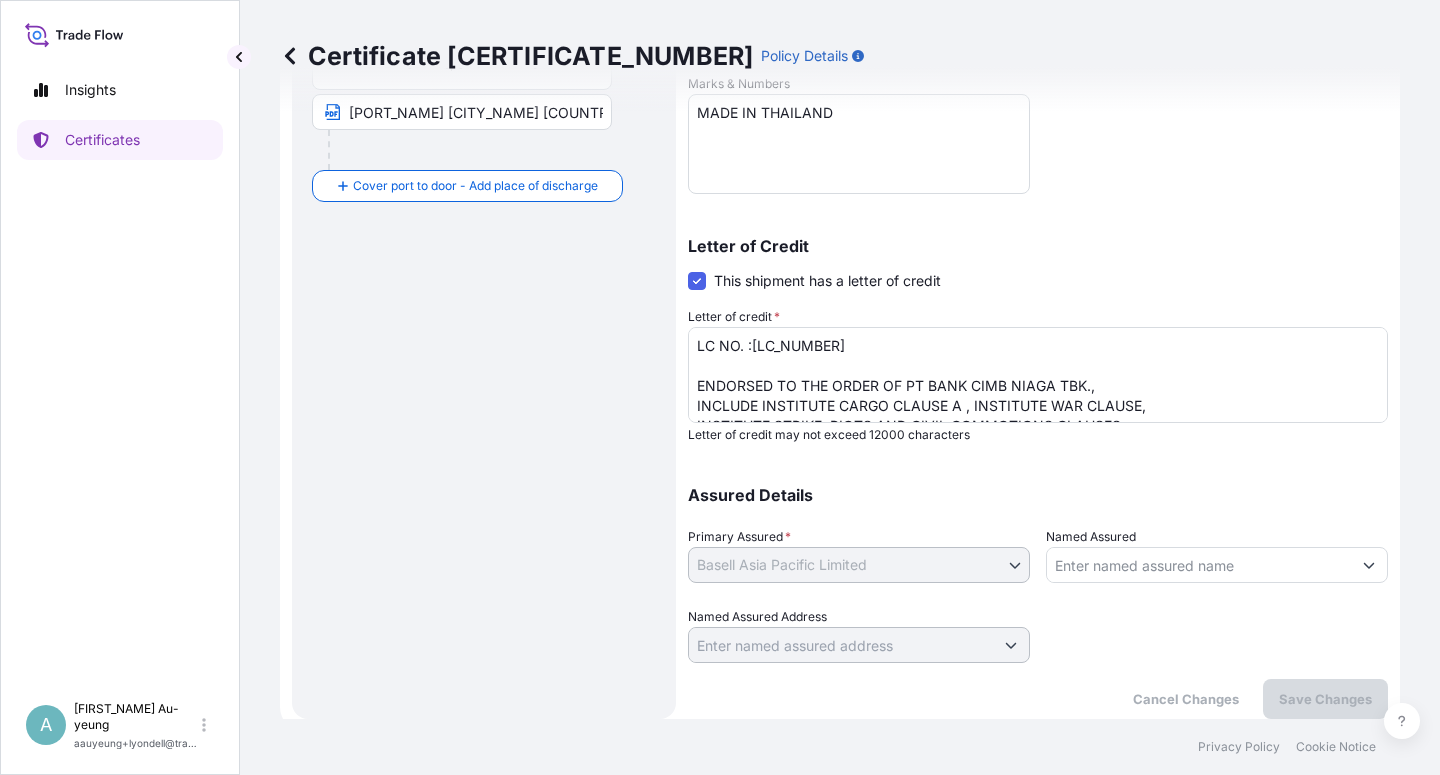 scroll, scrollTop: 130, scrollLeft: 0, axis: vertical 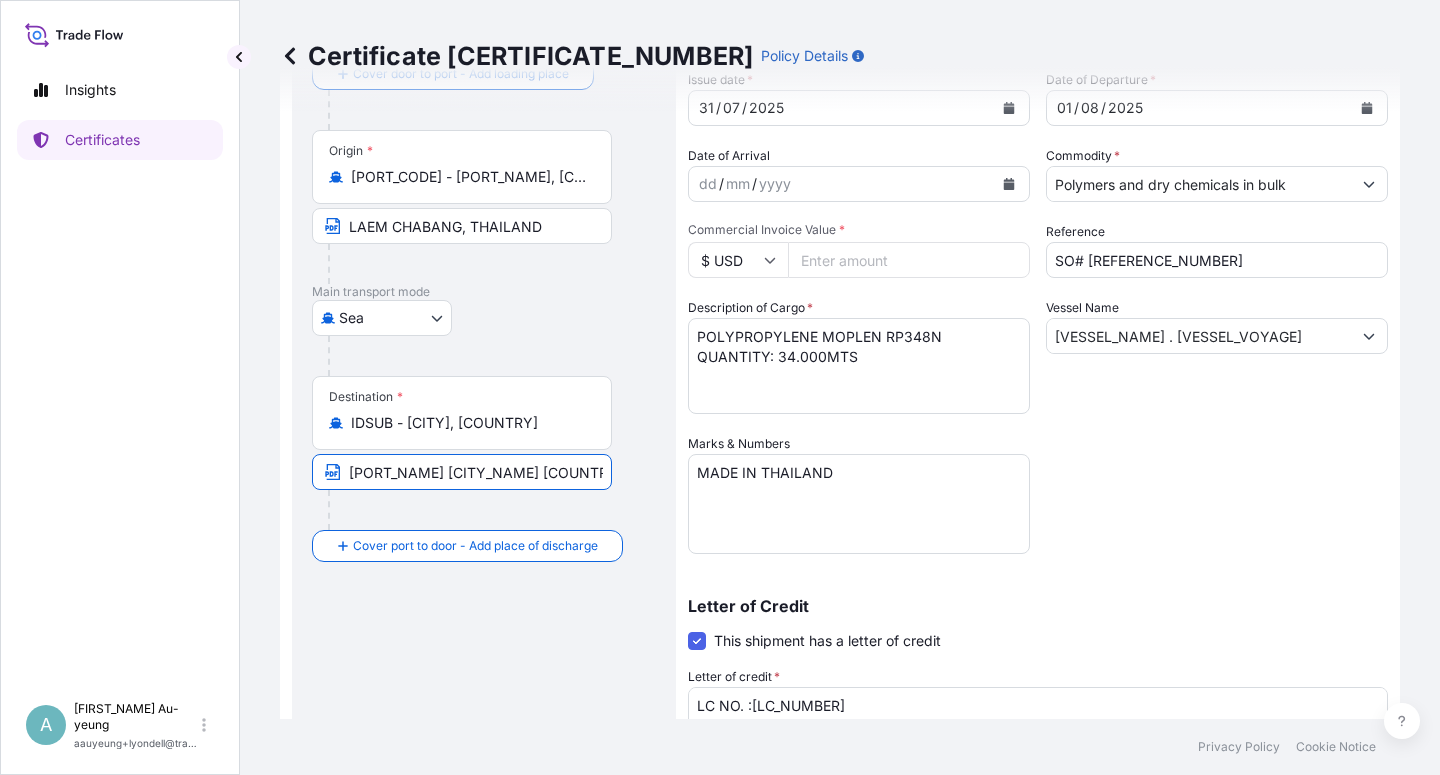 drag, startPoint x: 346, startPoint y: 471, endPoint x: 351, endPoint y: 481, distance: 11.18034 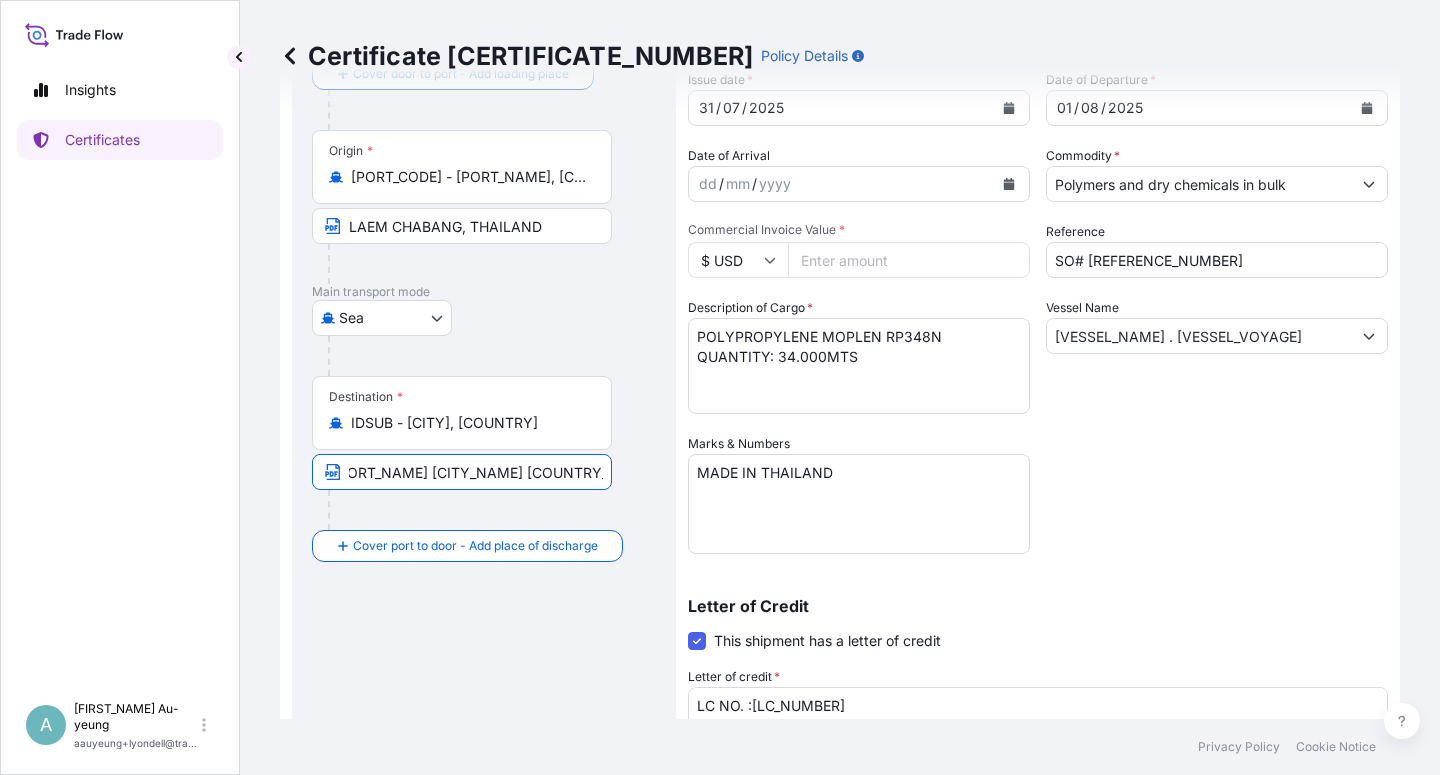 scroll, scrollTop: 0, scrollLeft: 25, axis: horizontal 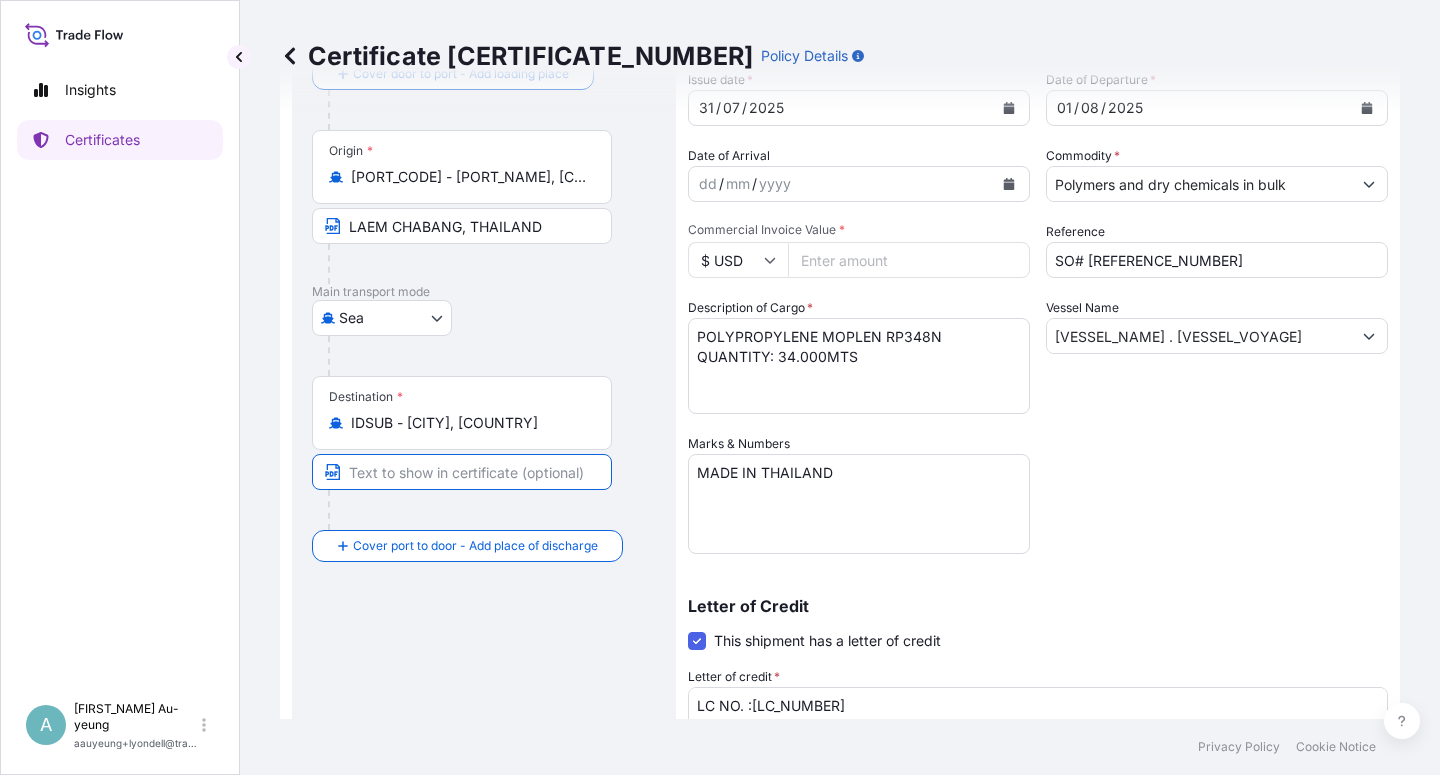 paste on "[PORT_NAME], [CITY_NAME] [COUNTRY_NAME]" 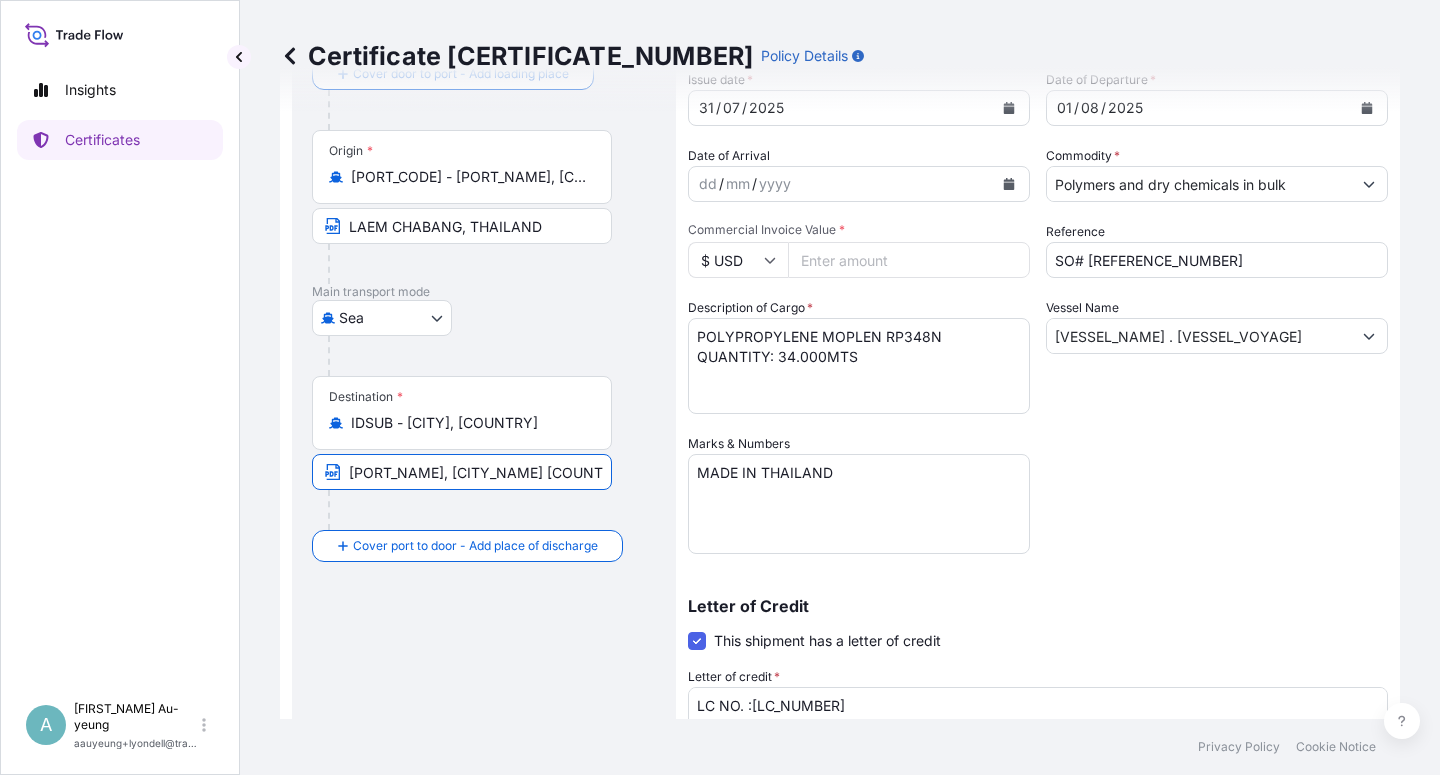 type on "[PORT_NAME], [CITY_NAME] [COUNTRY_NAME]" 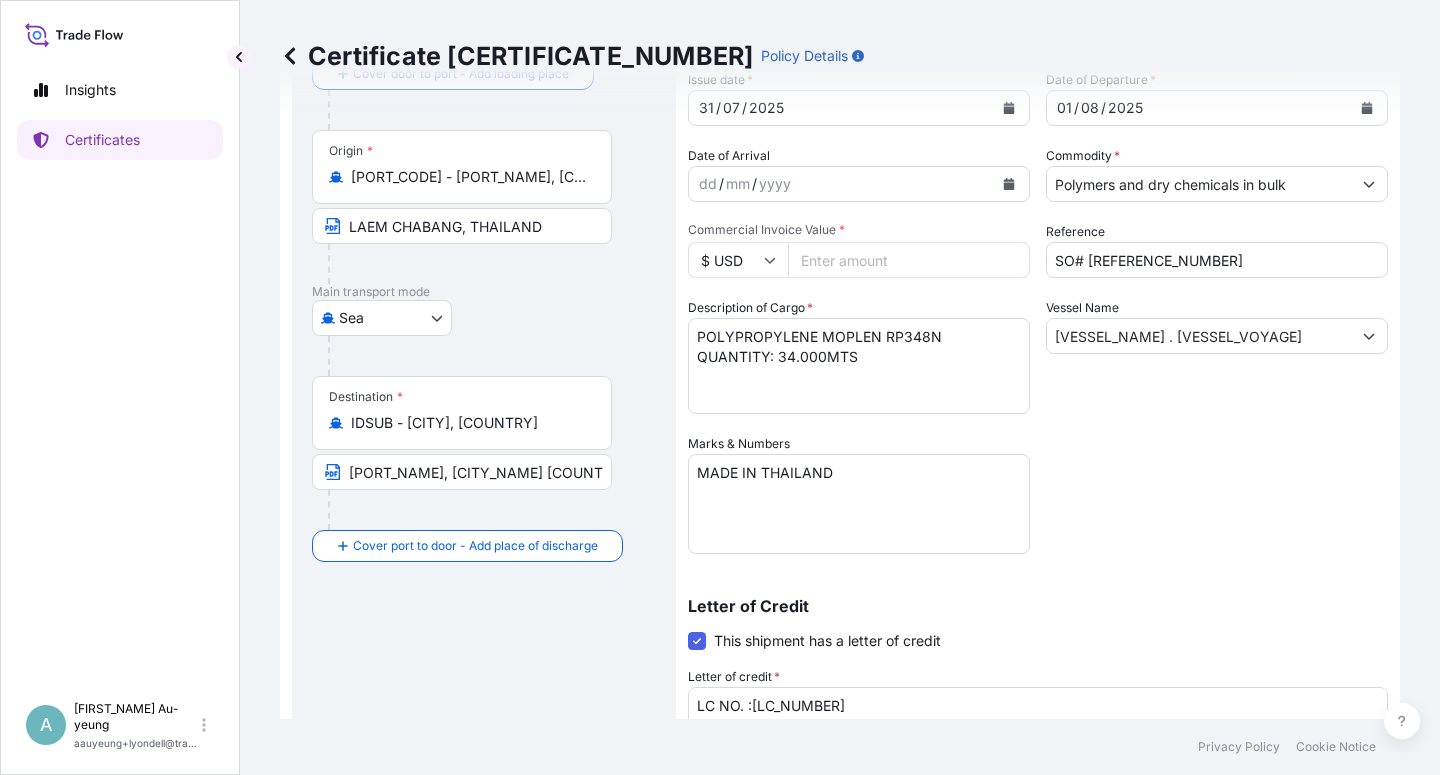 click on "Certificate [CERTIFICATE_NUMBER] Policy Details" at bounding box center (840, 56) 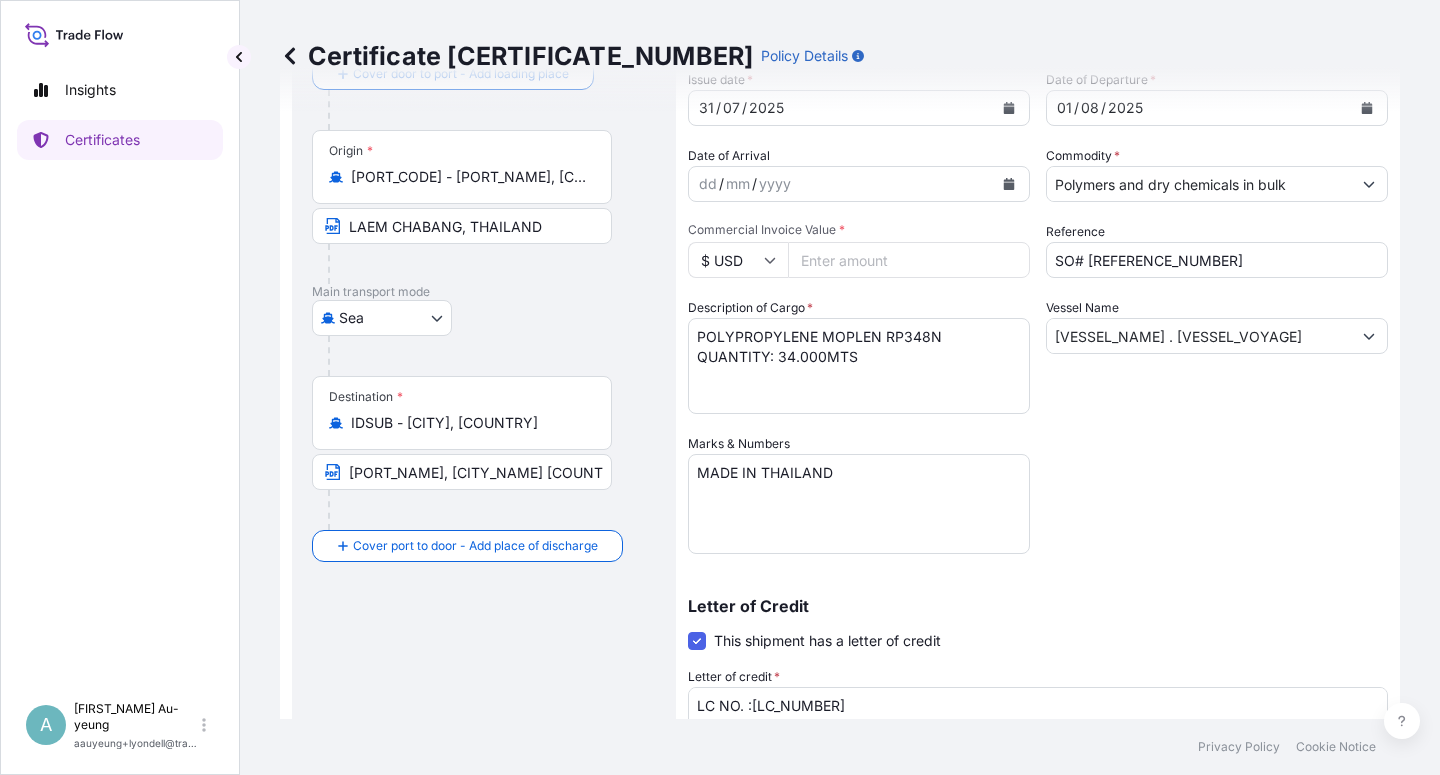 click on "Certificate [CERTIFICATE_NUMBER] Policy Details" at bounding box center [840, 56] 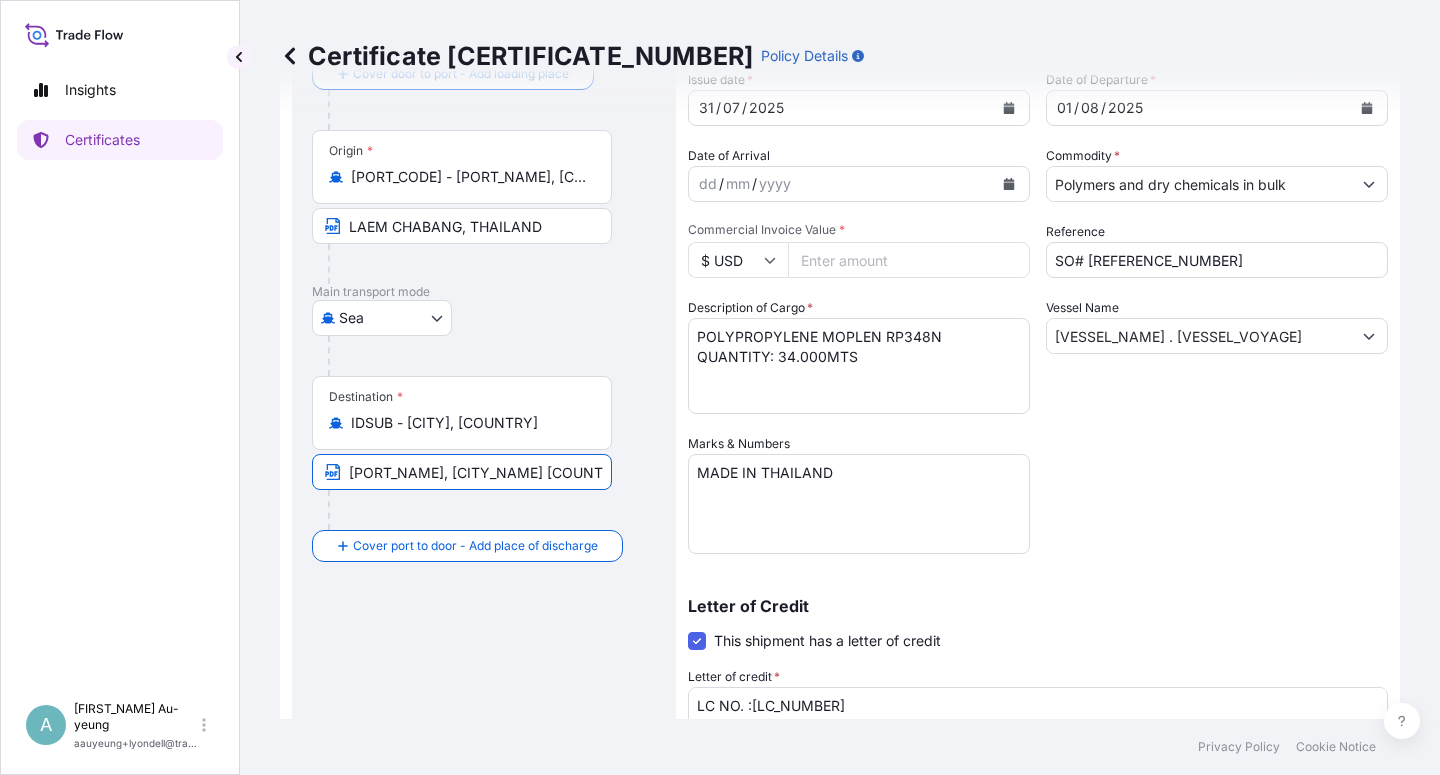 click on "[PORT_NAME], [CITY_NAME] [COUNTRY_NAME]" at bounding box center [462, 472] 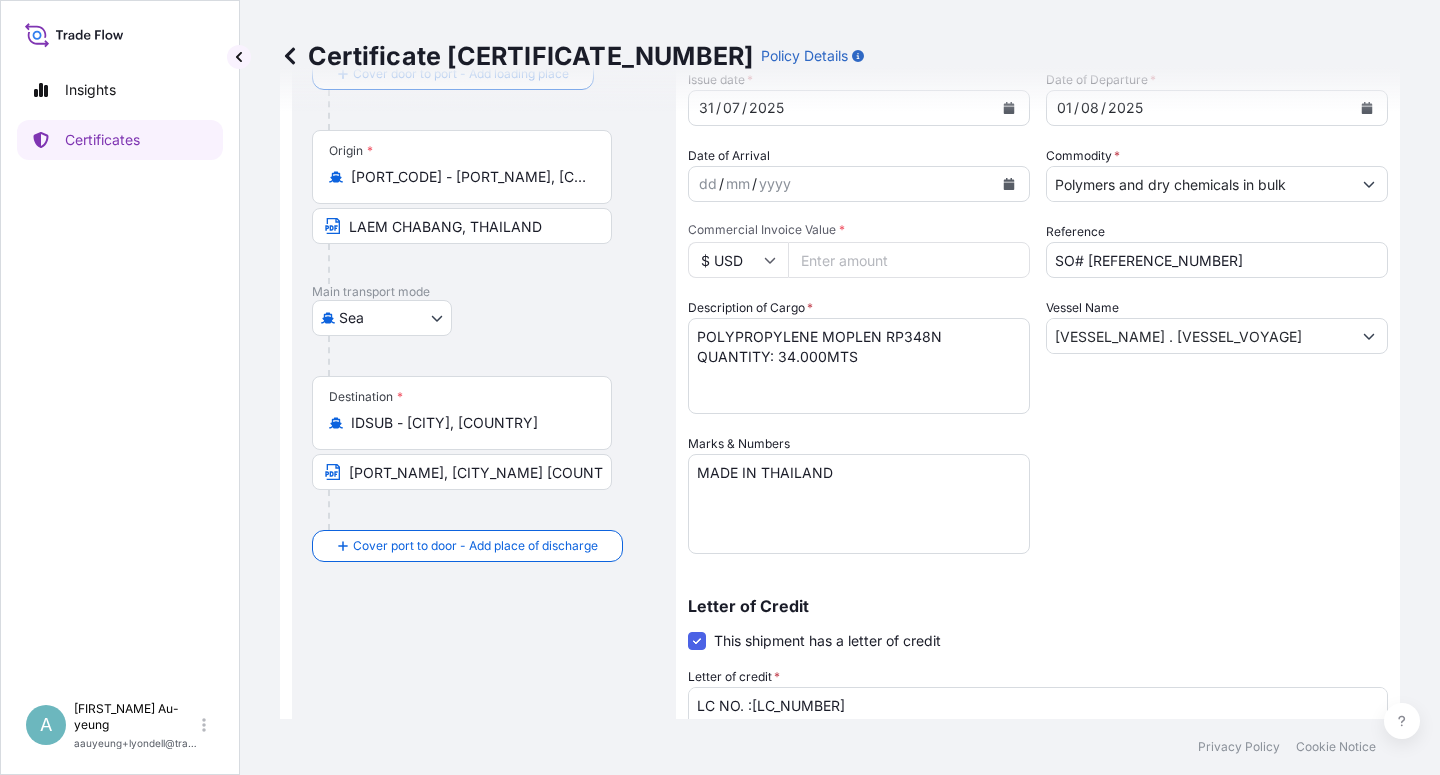 drag, startPoint x: 1128, startPoint y: 419, endPoint x: 816, endPoint y: 281, distance: 341.15686 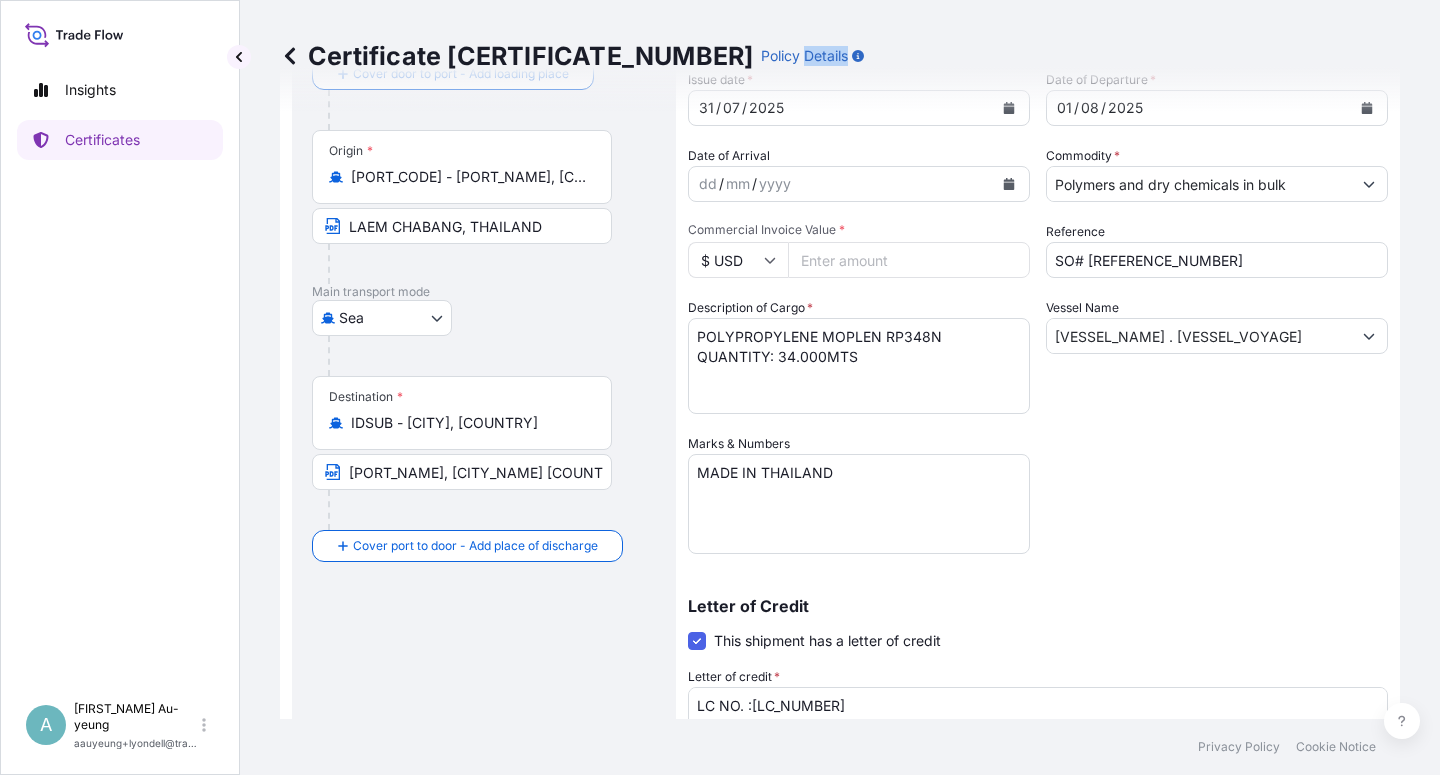 click on "Certificate [CERTIFICATE_NUMBER] Policy Details" at bounding box center (840, 56) 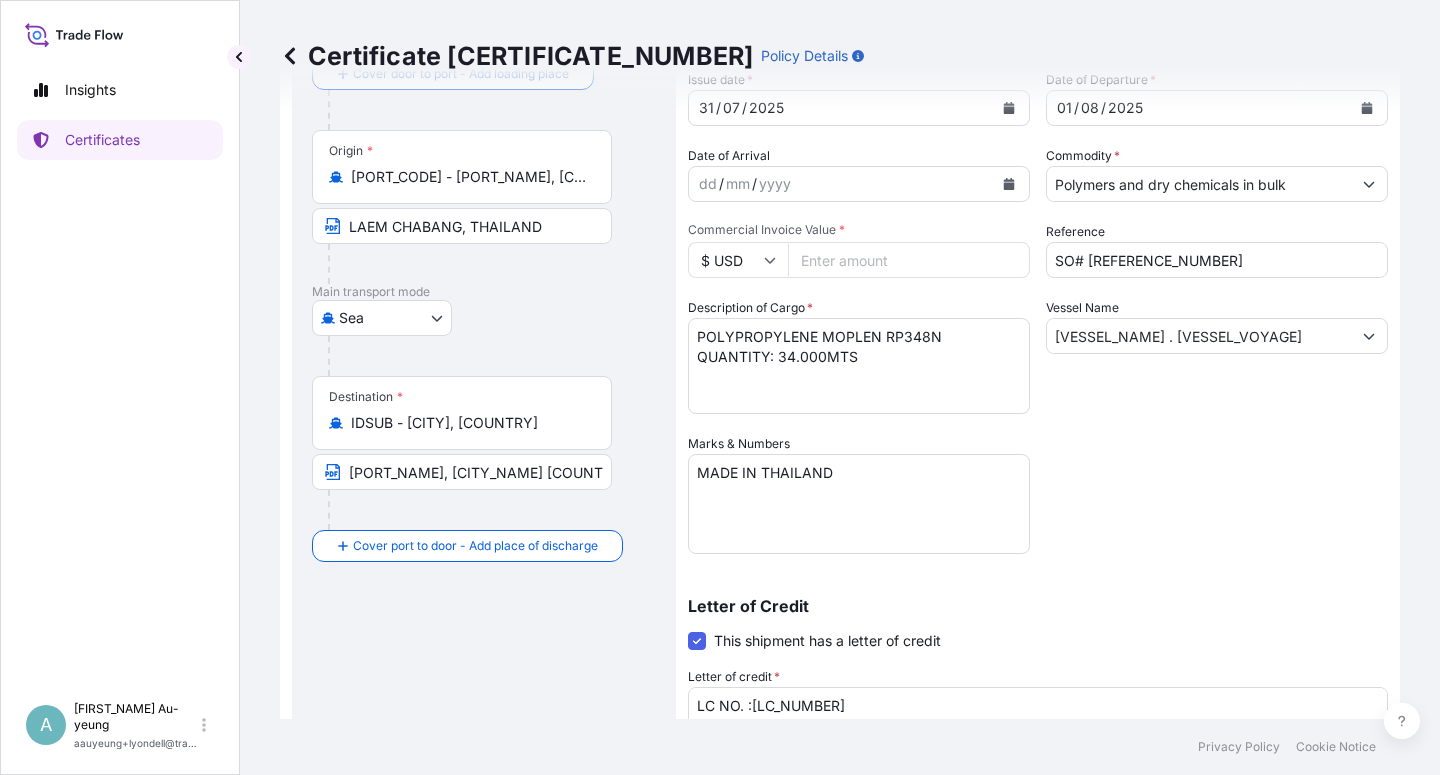 click on "Certificate [CERTIFICATE_NUMBER] Policy Details" at bounding box center (840, 56) 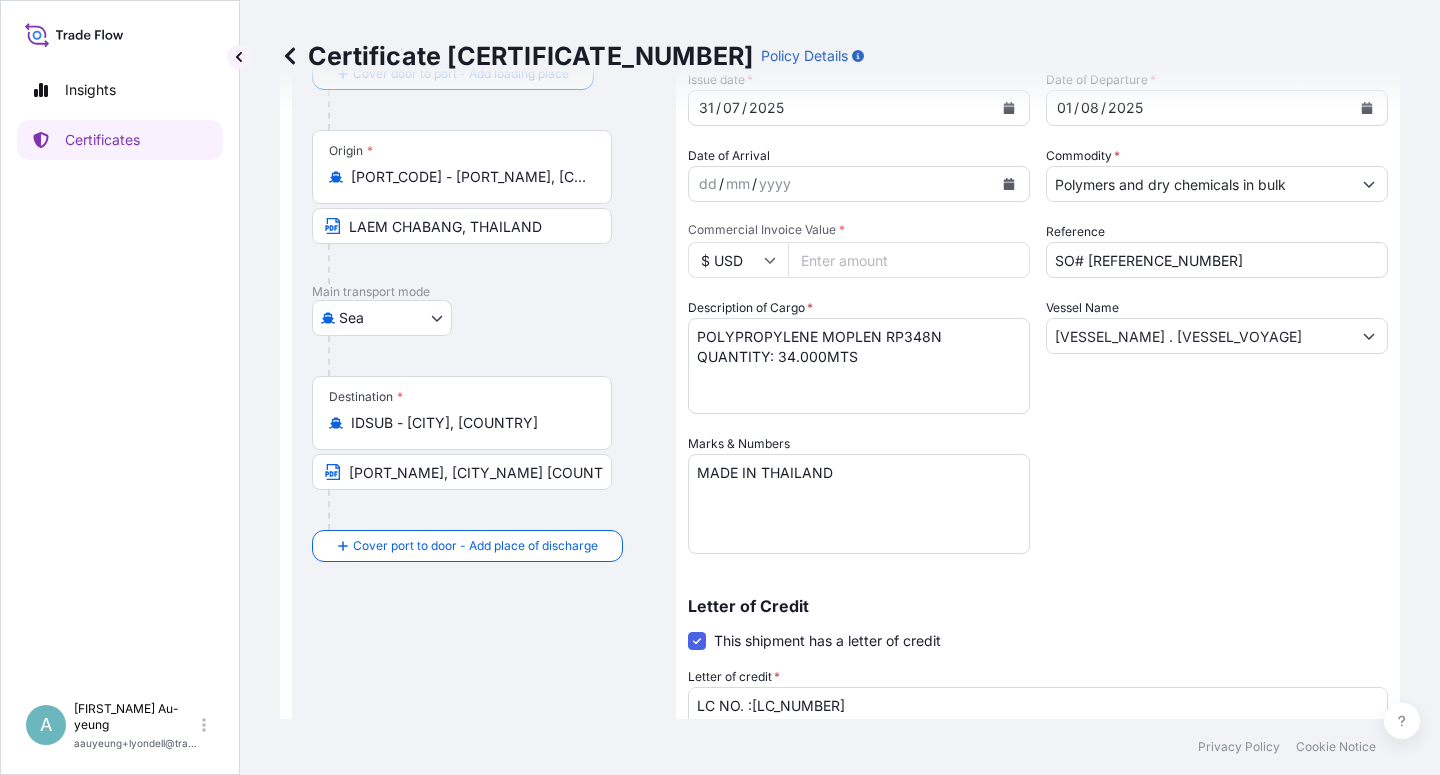 click on "Certificate [CERTIFICATE_NUMBER] Policy Details" at bounding box center (840, 56) 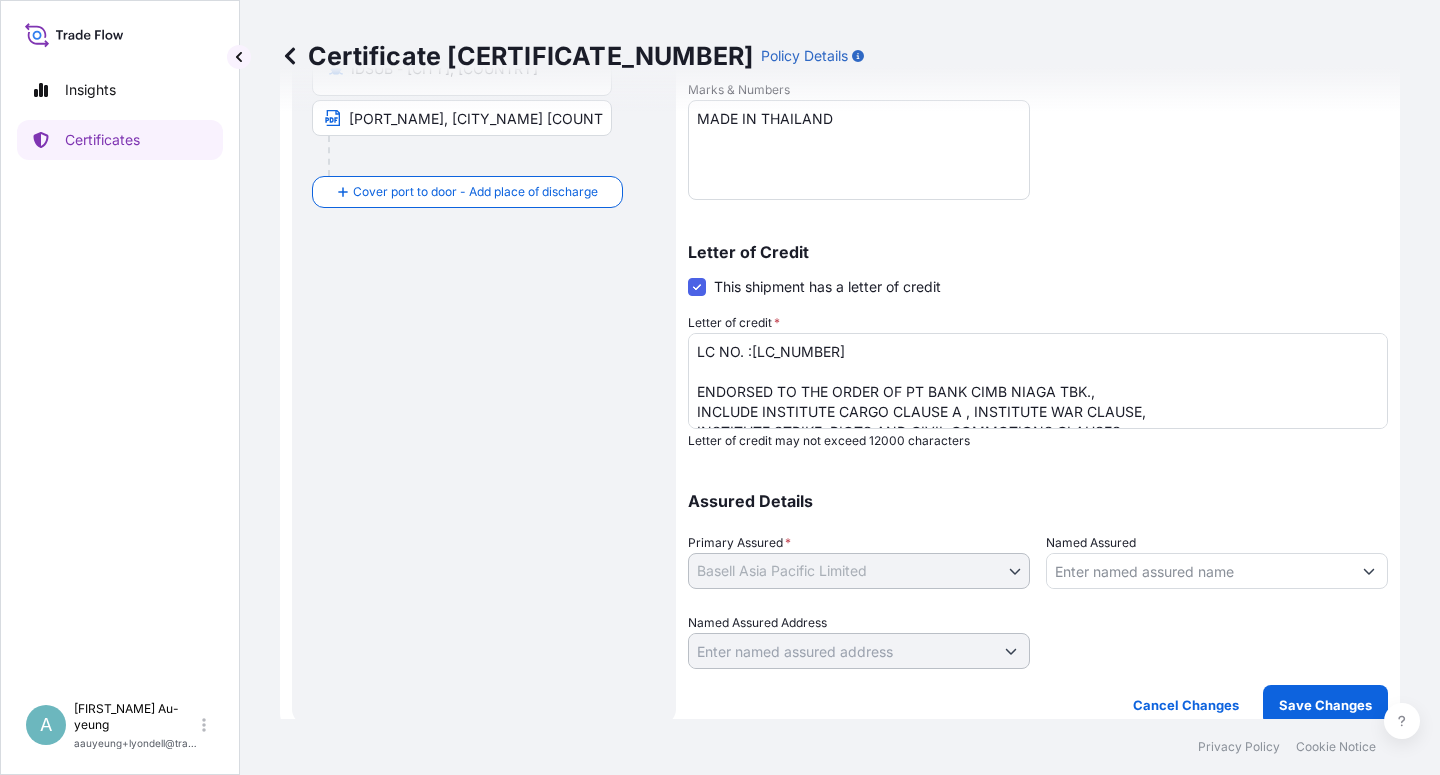 scroll, scrollTop: 490, scrollLeft: 0, axis: vertical 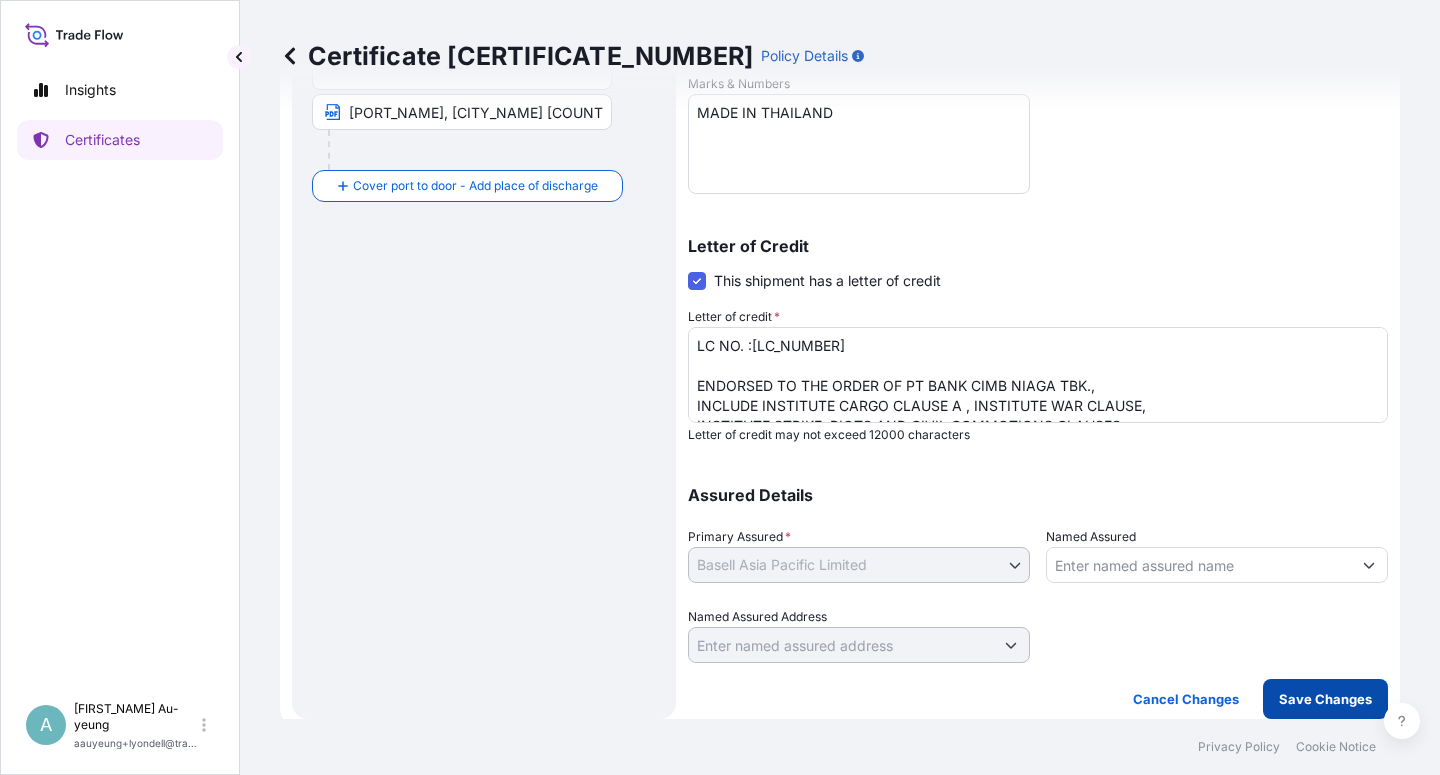 click on "Save Changes" at bounding box center (1325, 699) 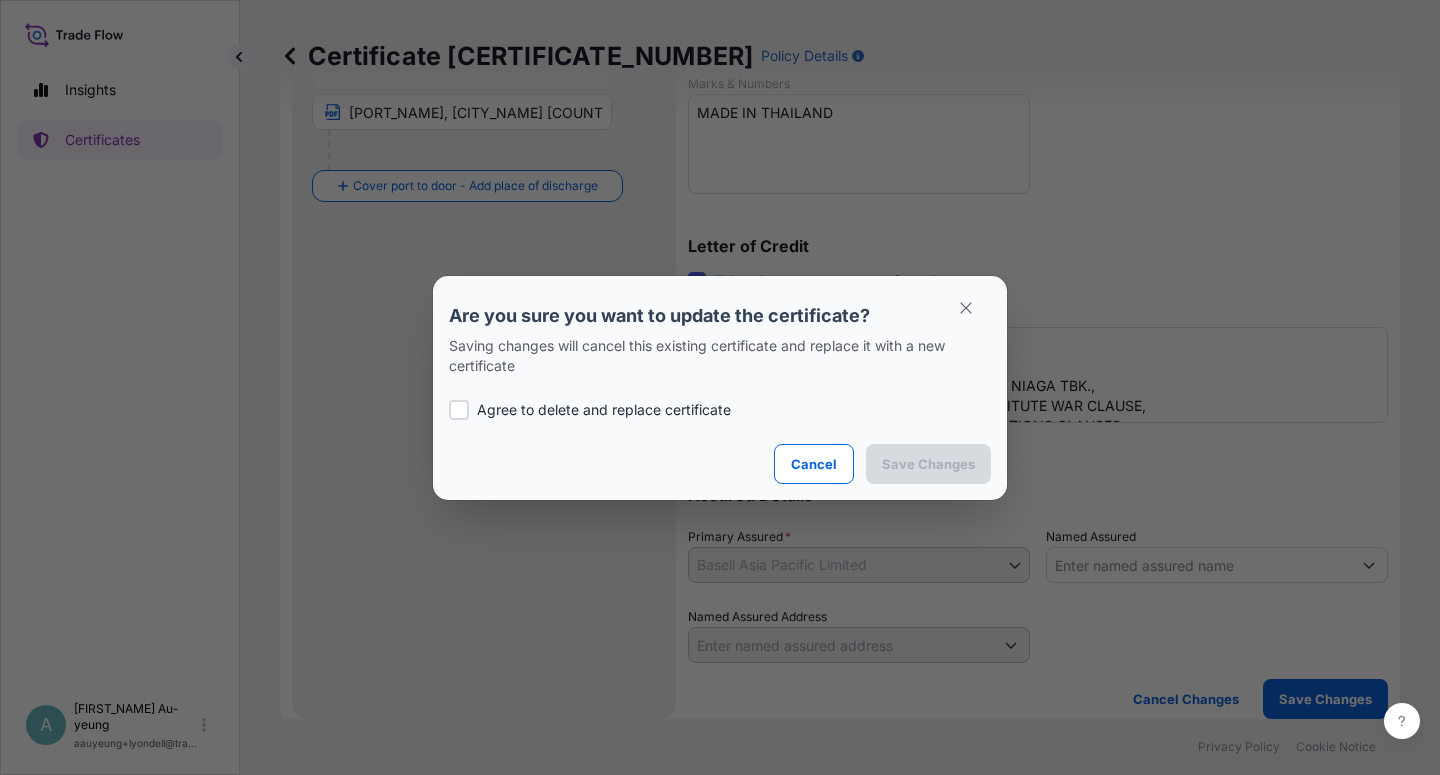 click on "Agree to delete and replace certificate" at bounding box center (604, 410) 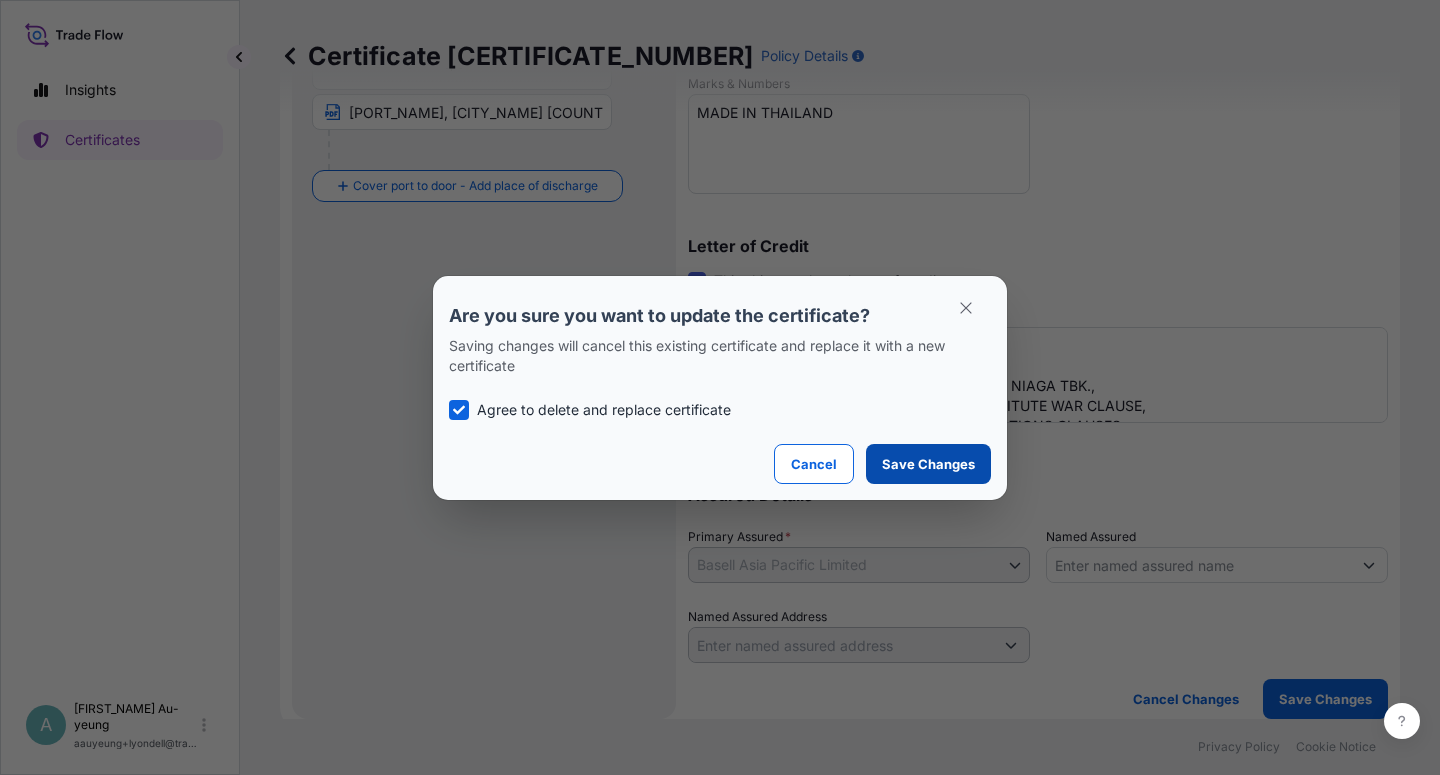 click on "Save Changes" at bounding box center (928, 464) 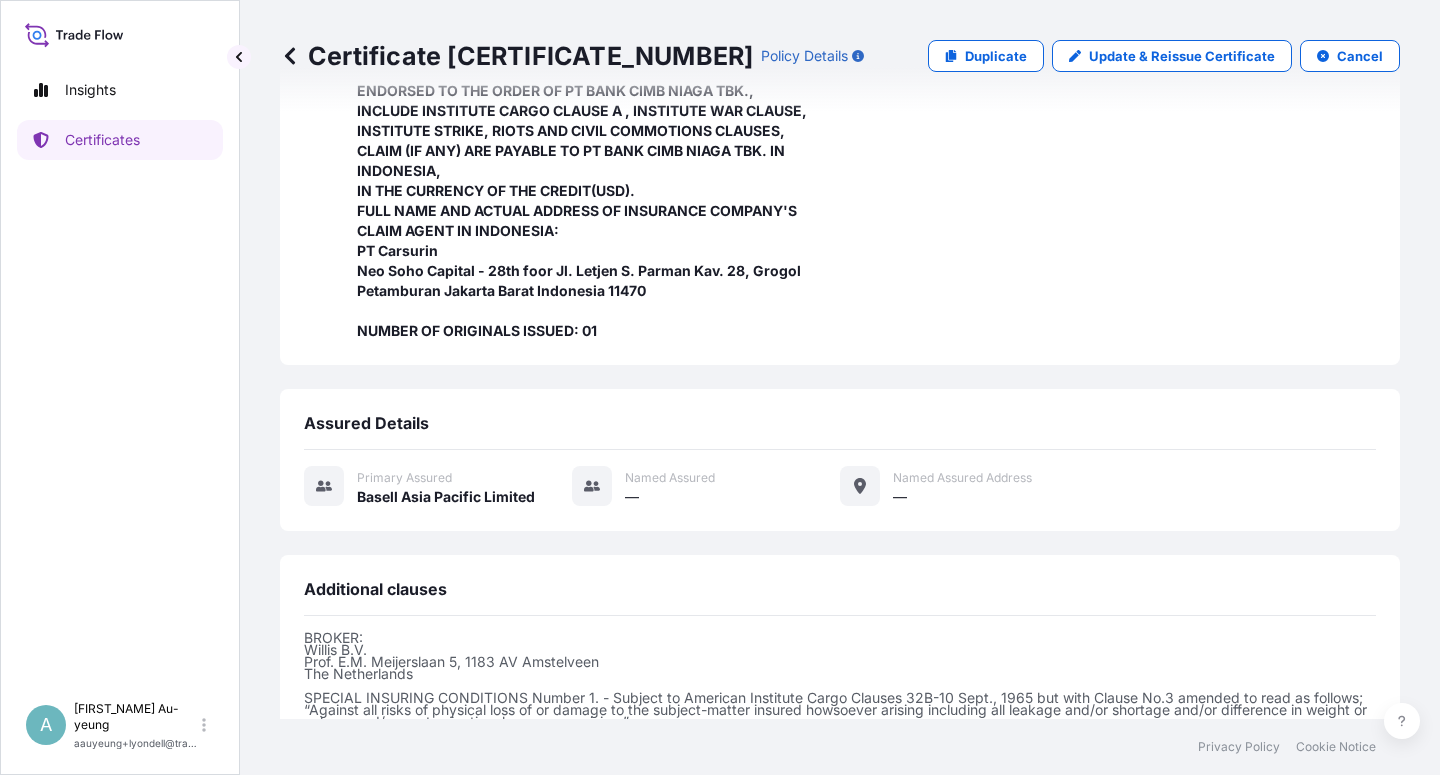 scroll, scrollTop: 714, scrollLeft: 0, axis: vertical 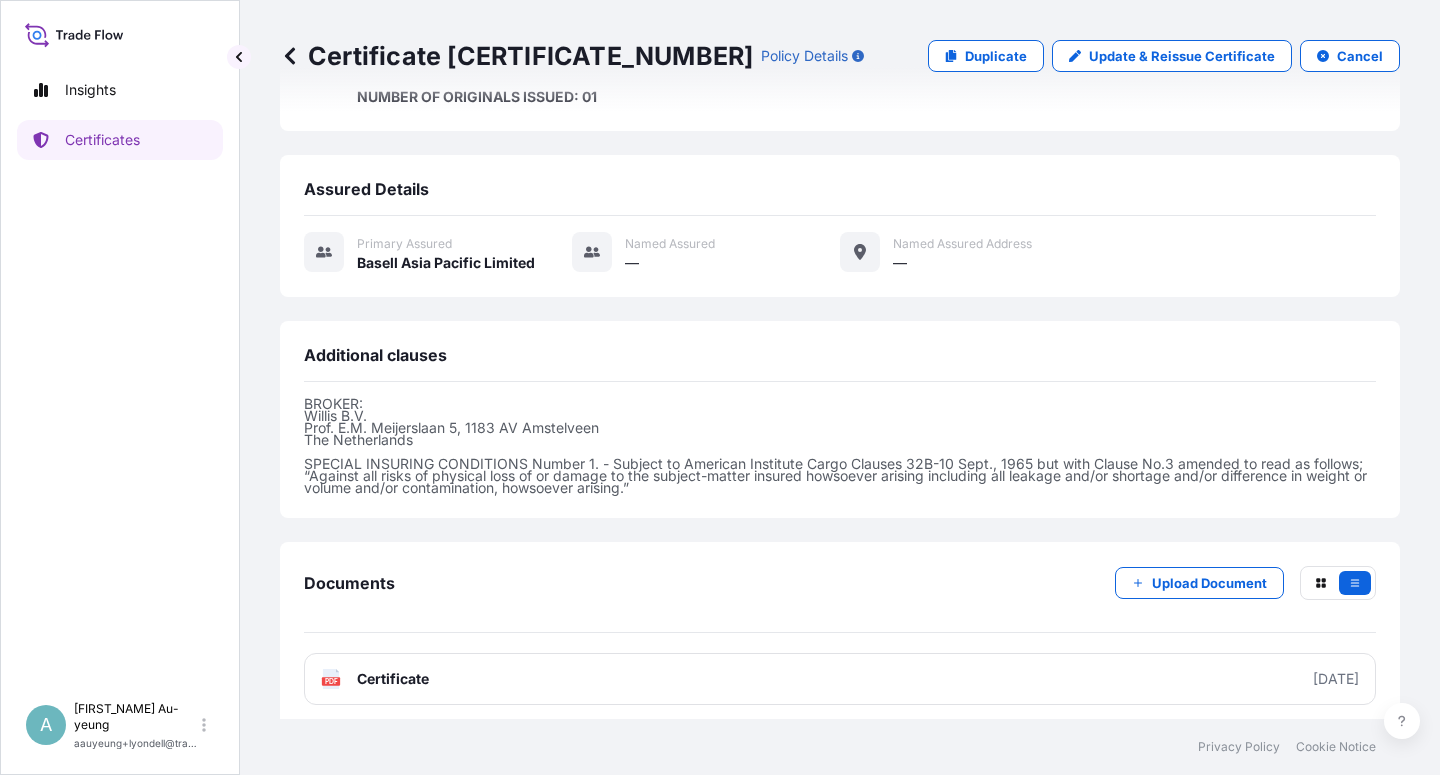 click on "Certificate" at bounding box center (393, 679) 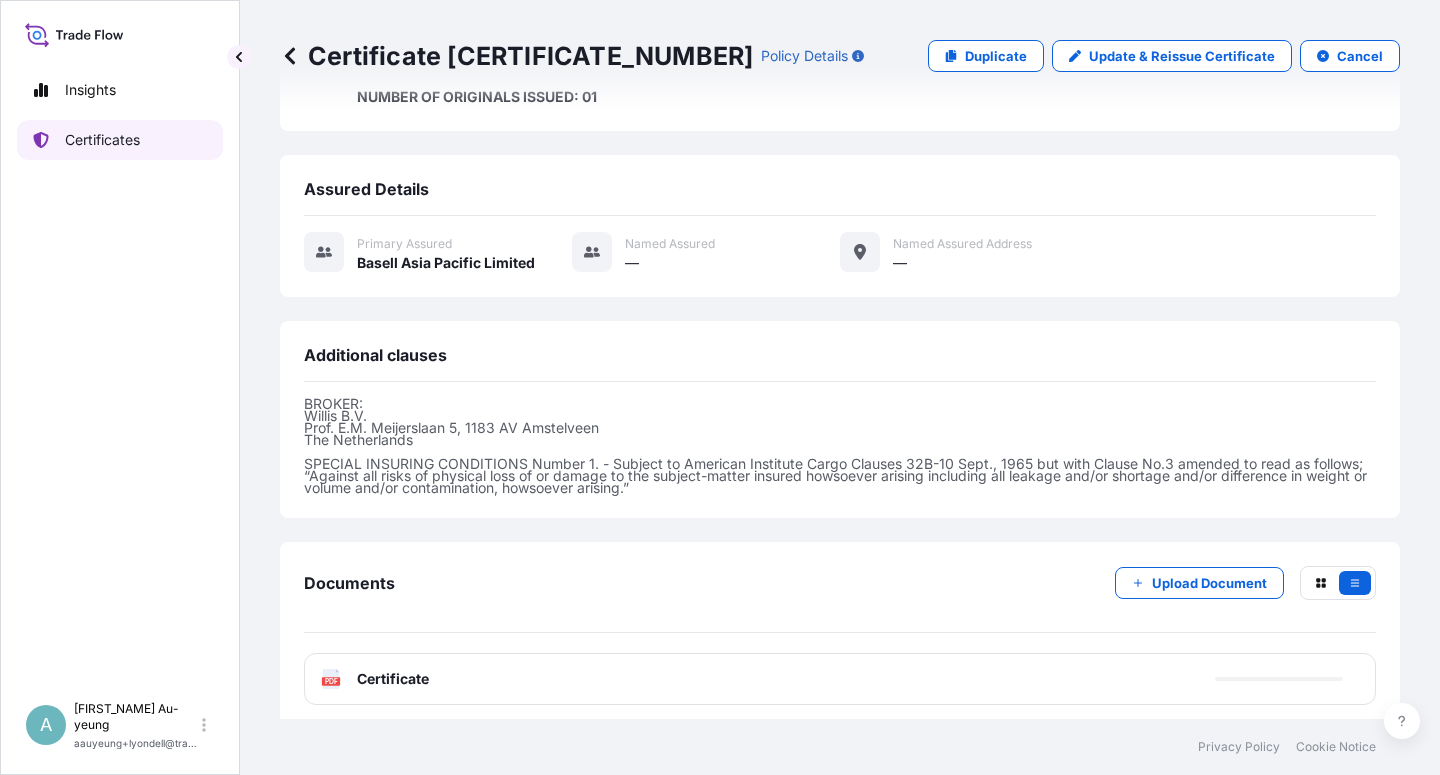 click on "Certificates" at bounding box center (102, 140) 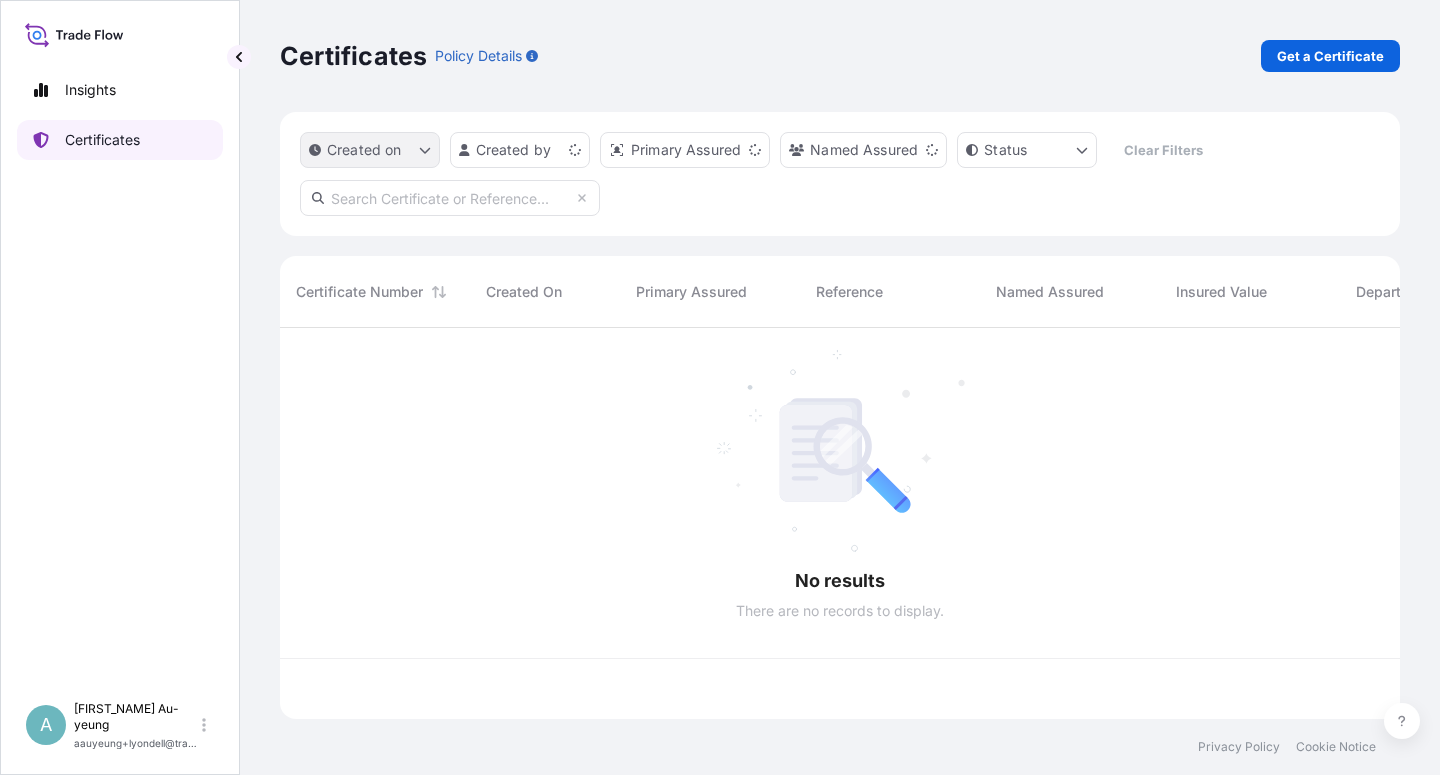 scroll, scrollTop: 0, scrollLeft: 0, axis: both 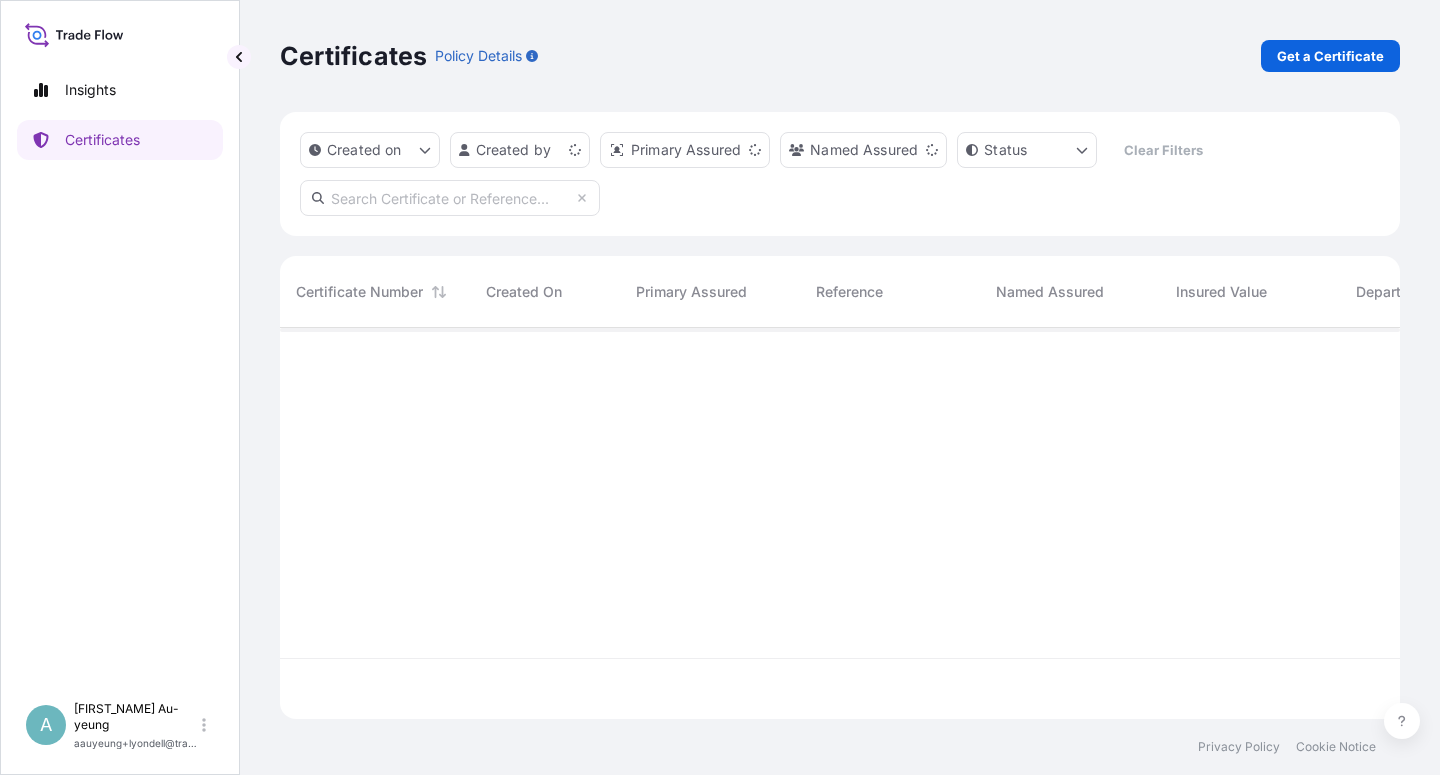 click at bounding box center [450, 198] 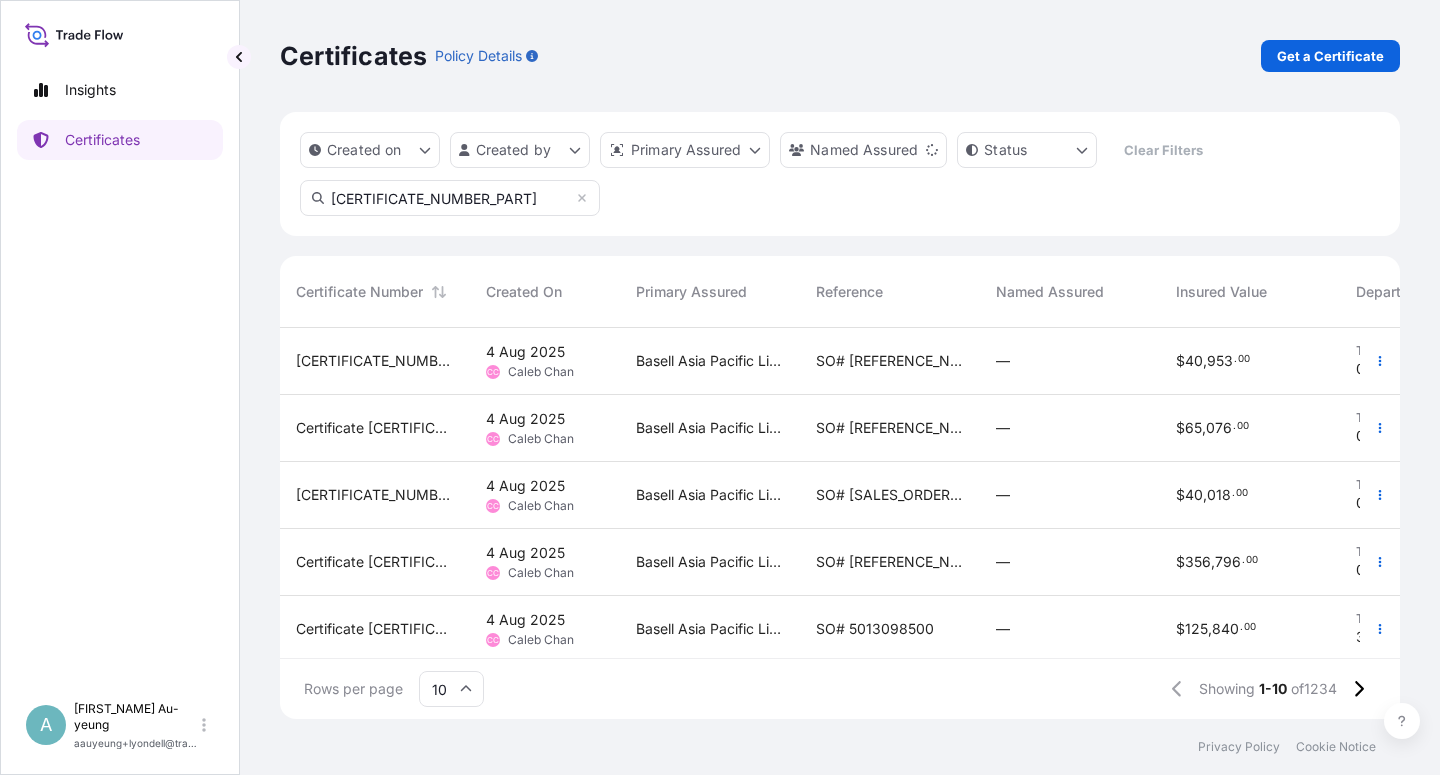 type on "[CERTIFICATE_NUMBER_PART]" 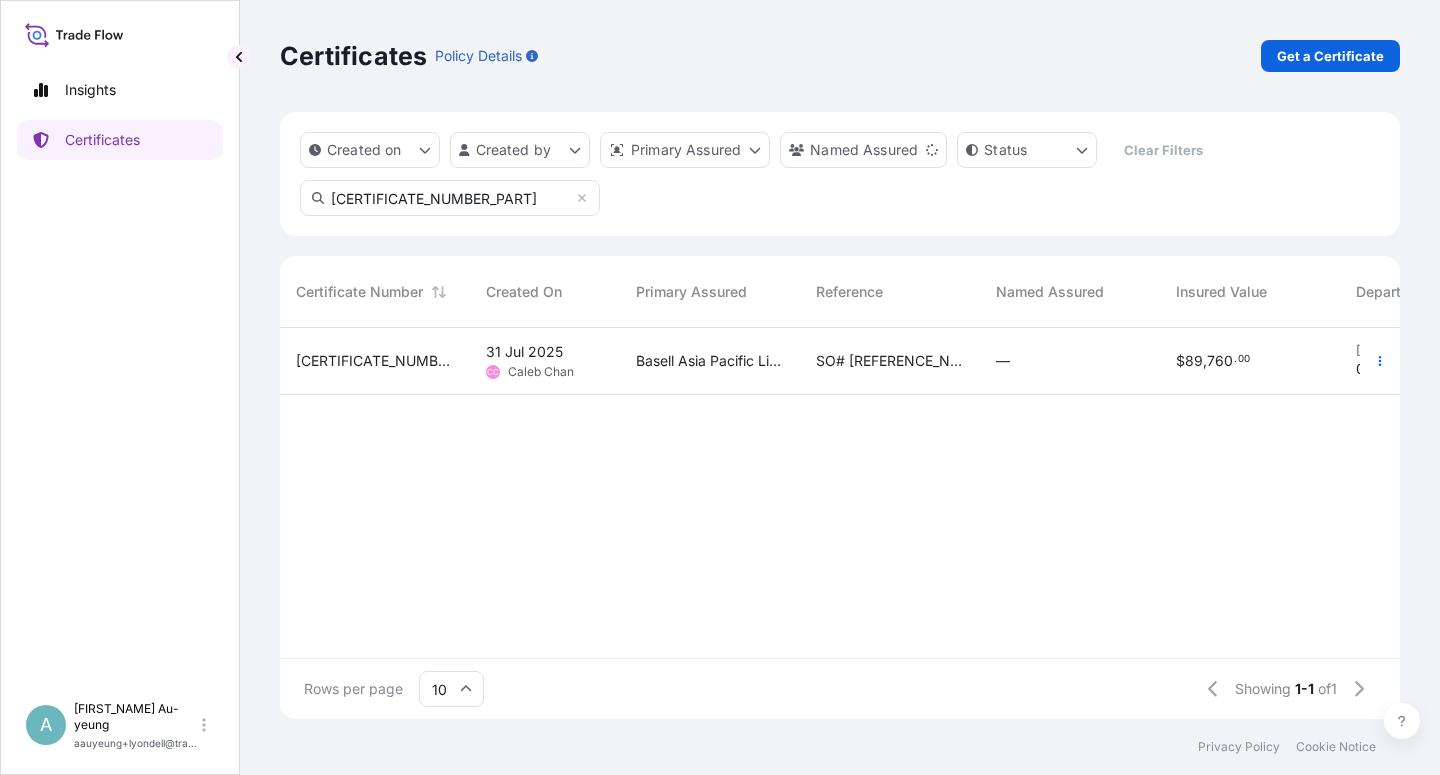 click on "SO# [REFERENCE_NUMBER]" at bounding box center [890, 361] 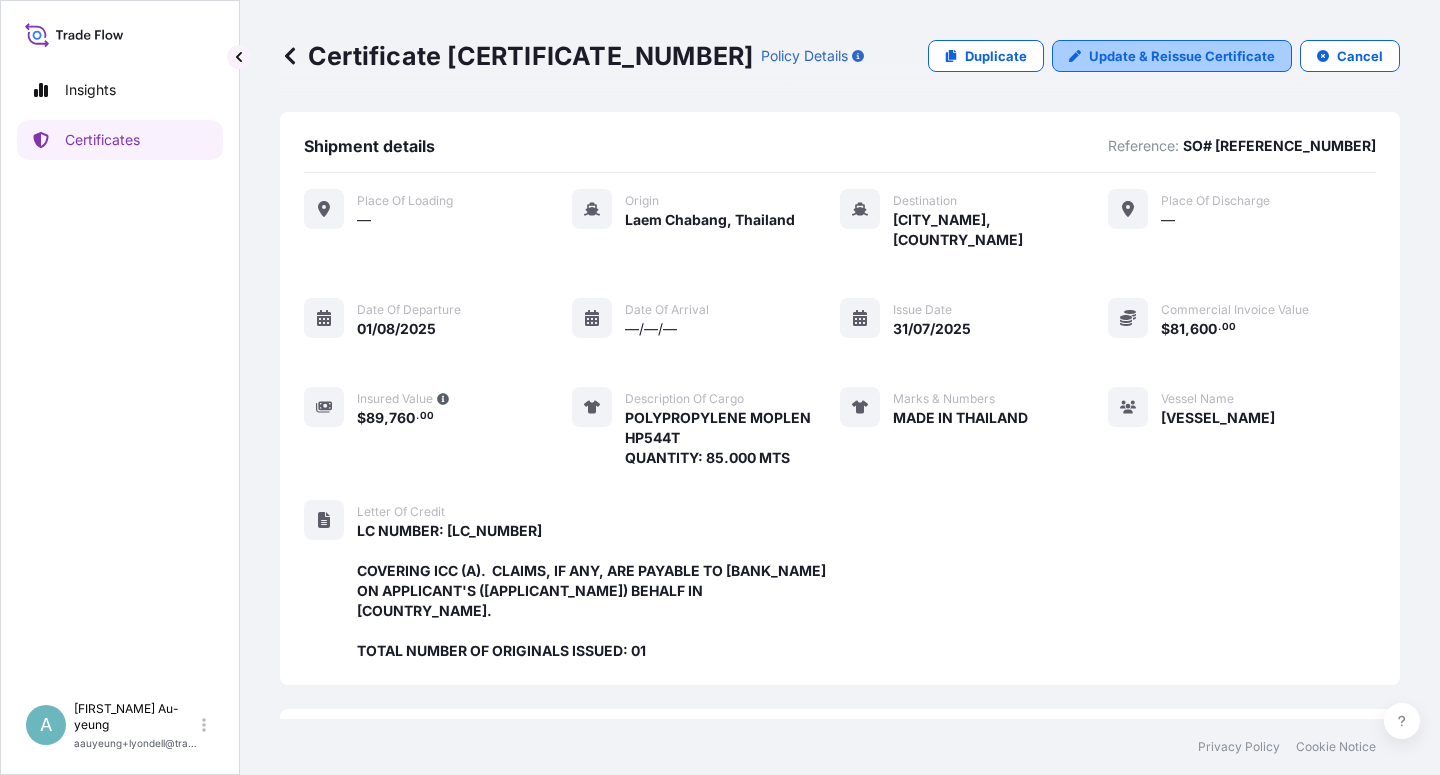 click on "Update & Reissue Certificate" at bounding box center (1182, 56) 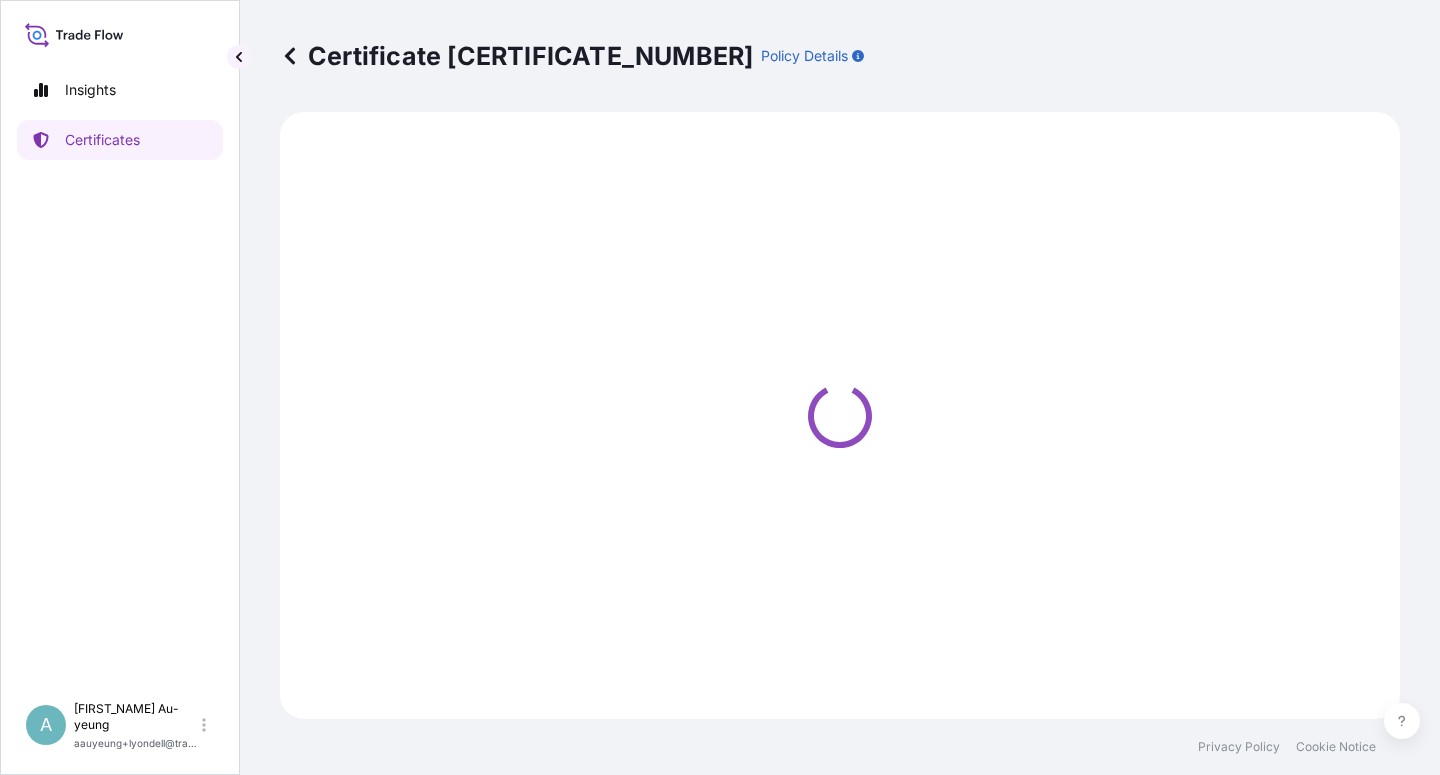 select on "Sea" 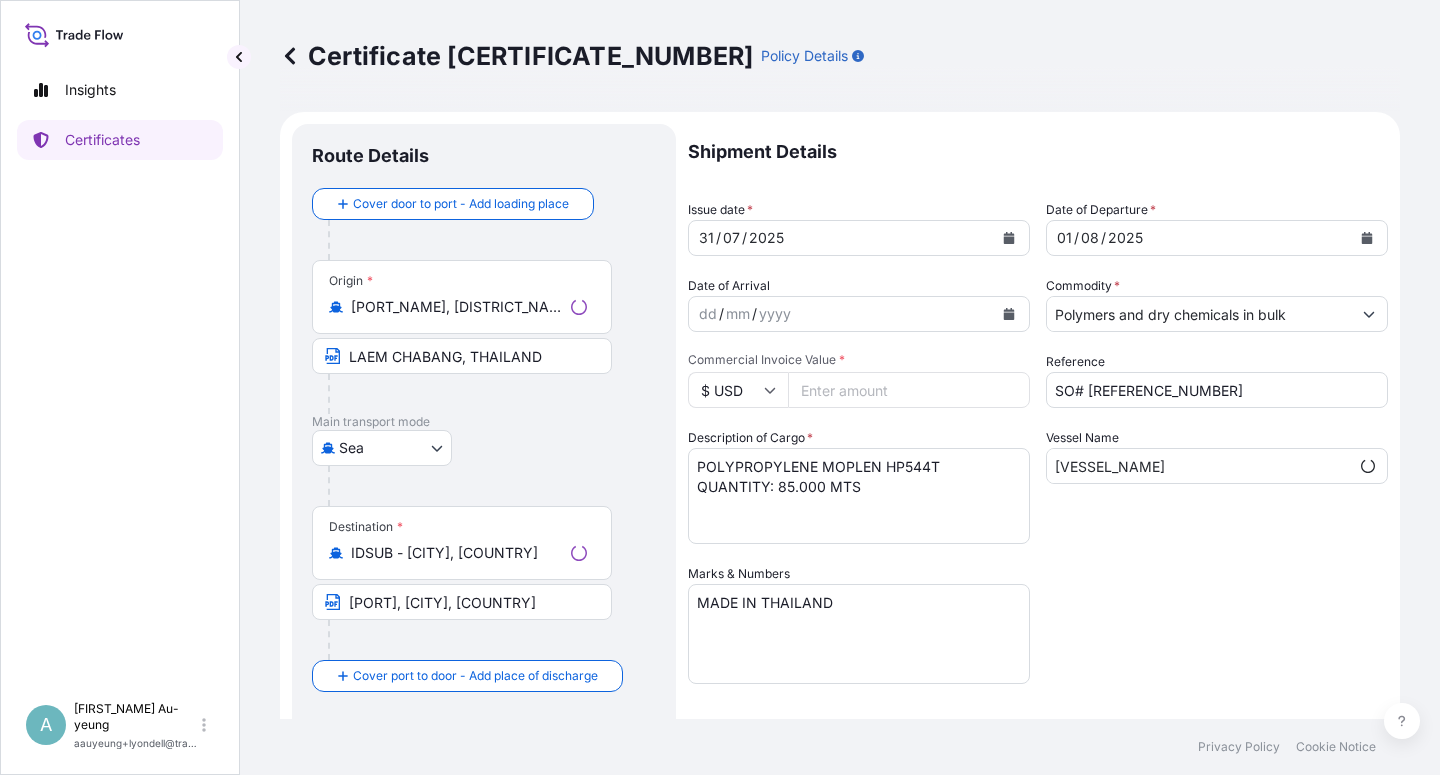 select on "[CERTIFICATE_NUMBER_PART]" 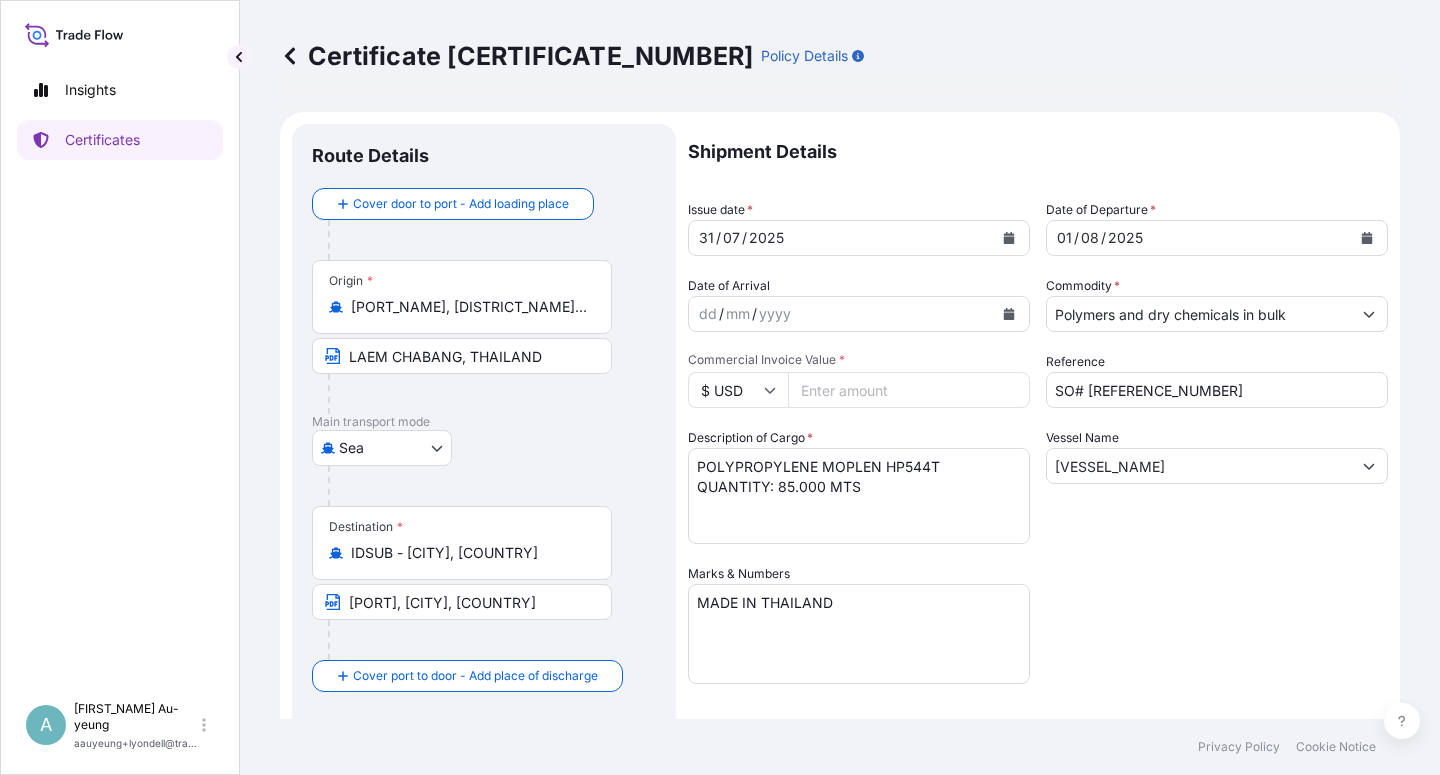 click 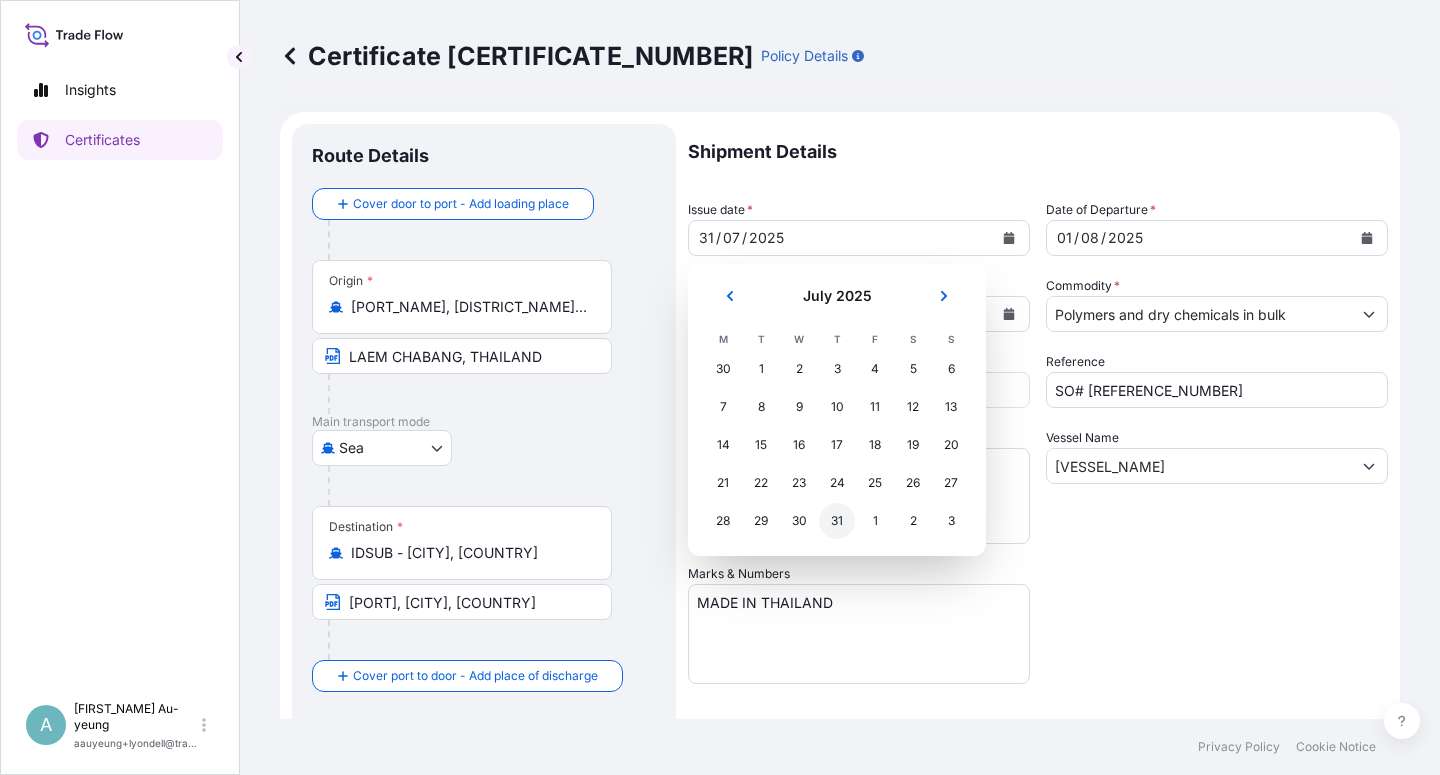 click on "31" at bounding box center [837, 521] 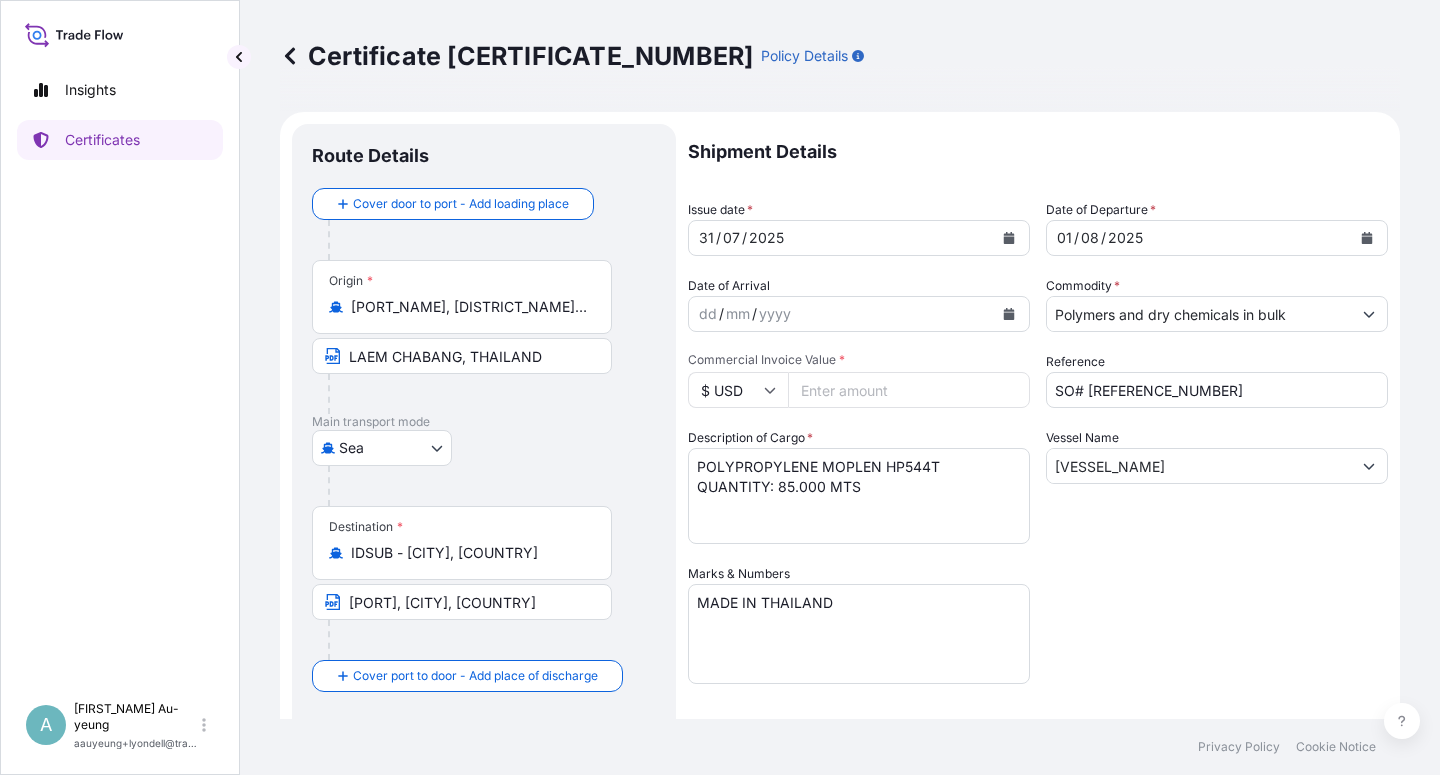 click on "Shipment Details Issue date * [DATE] Date of Departure * [DATE] Date of Arrival dd / mm / yyyy Commodity * Polymers and dry chemicals in bulk Packing Category Commercial Invoice Value    * $ USD 81600 Reference SO# [REFERENCE_NUMBER] Description of Cargo * POLYPROPYLENE MOPLEN HP544T
QUANTITY: 85.000 MTS Vessel Name [VESSEL_NAME] . [VESSEL_VOYAGE] Marks & Numbers MADE IN THAILAND Letter of Credit This shipment has a letter of credit Letter of credit * LC NUMBER: [LC_NUMBER]
COVERING ICC (A).  CLAIMS, IF ANY, ARE PAYABLE TO [BANK_NAME] ON APPLICANT'S ([APPLICANT_NAME]) BEHALF IN [COUNTRY_NAME].
TOTAL NUMBER OF ORIGINALS ISSUED: 01 Letter of credit may not exceed 12000 characters Assured Details Primary Assured * [ASSURED_NAME] [ASSURED_NAME] Named Assured Named Assured Address" at bounding box center (1038, 638) 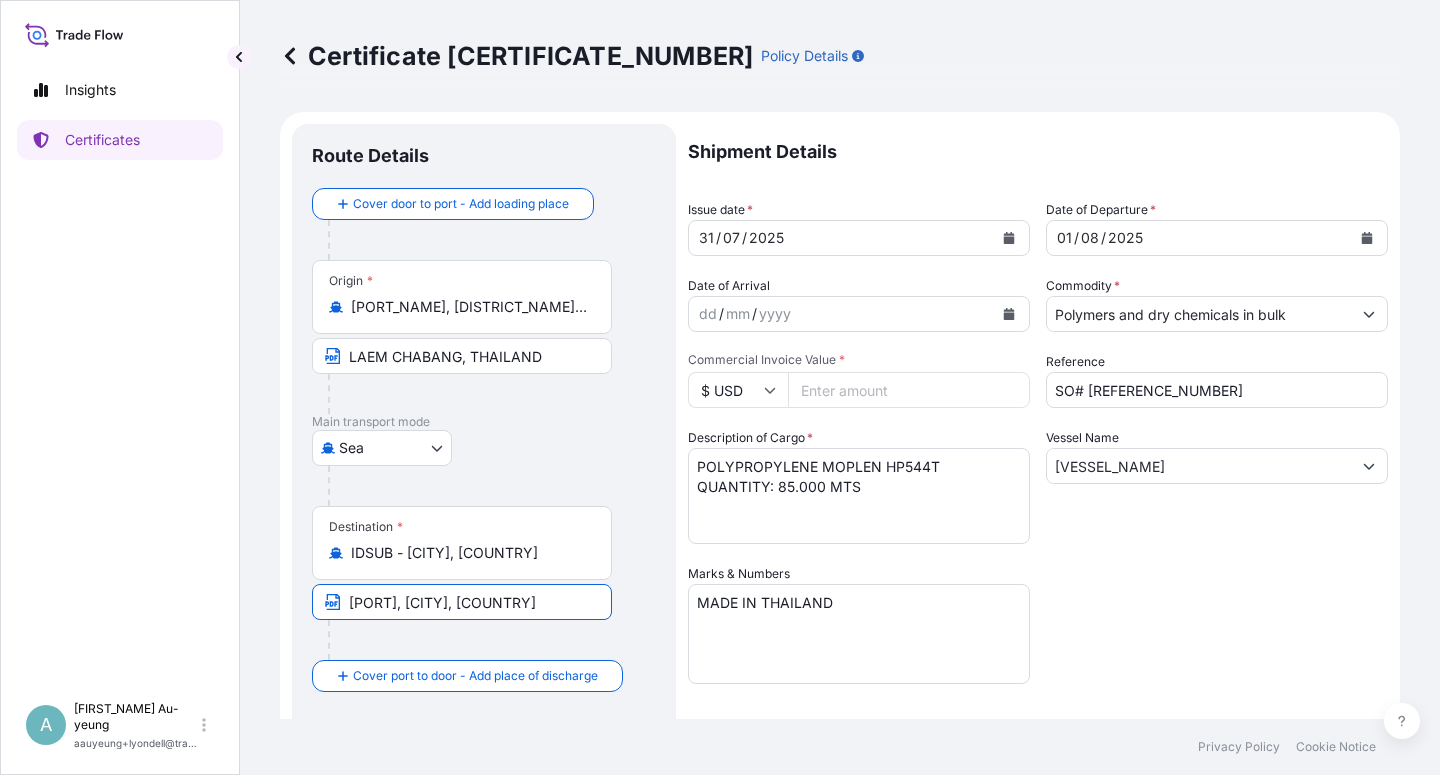 drag, startPoint x: 343, startPoint y: 607, endPoint x: 669, endPoint y: 604, distance: 326.0138 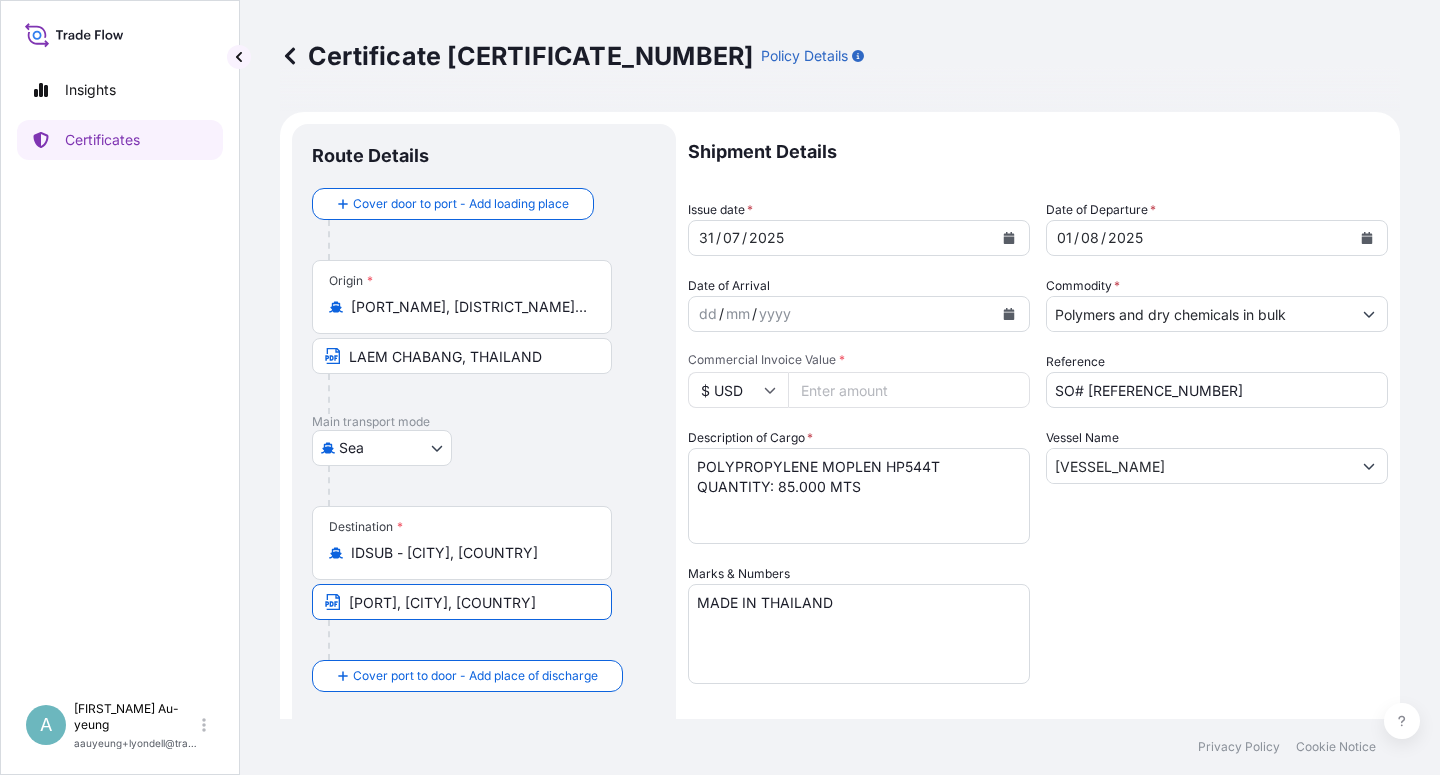 click on "Route Details   Cover door to port - Add loading place Place of loading Road / Inland Road / Inland Origin * [PORT_NAME], [DISTRICT_NAME], [PROVINCE_NAME], [COUNTRY_NAME] [PORT_NAME], [COUNTRY_NAME] Main transport mode Sea Air Road Sea Destination * [PORT_CODE] - [PORT_NAME], [COUNTRY_NAME] [PORT_NAME] [CITY_NAME] [COUNTRY_NAME] Cover port to door - Add place of discharge Road / Inland Road / Inland Place of Discharge" at bounding box center [484, 666] 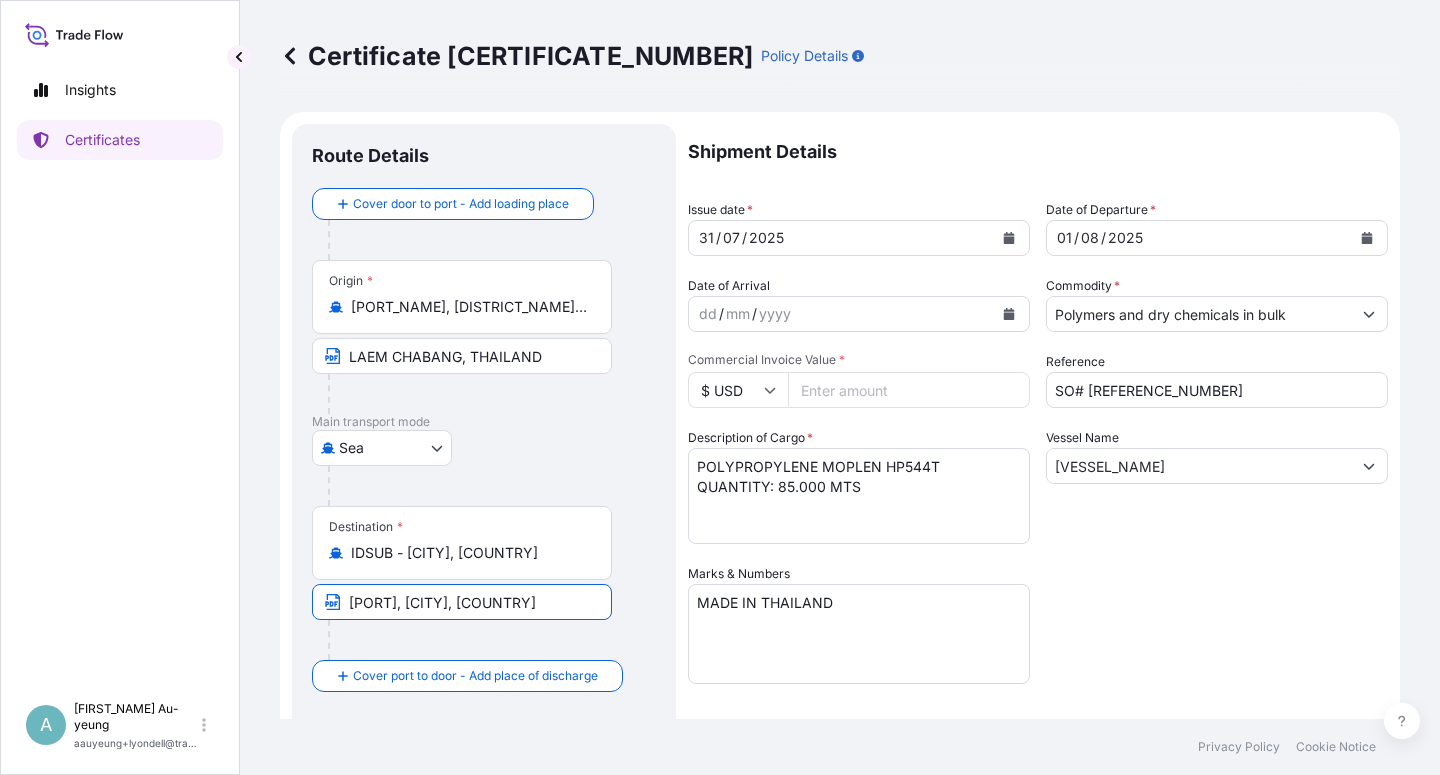 scroll, scrollTop: 0, scrollLeft: 21, axis: horizontal 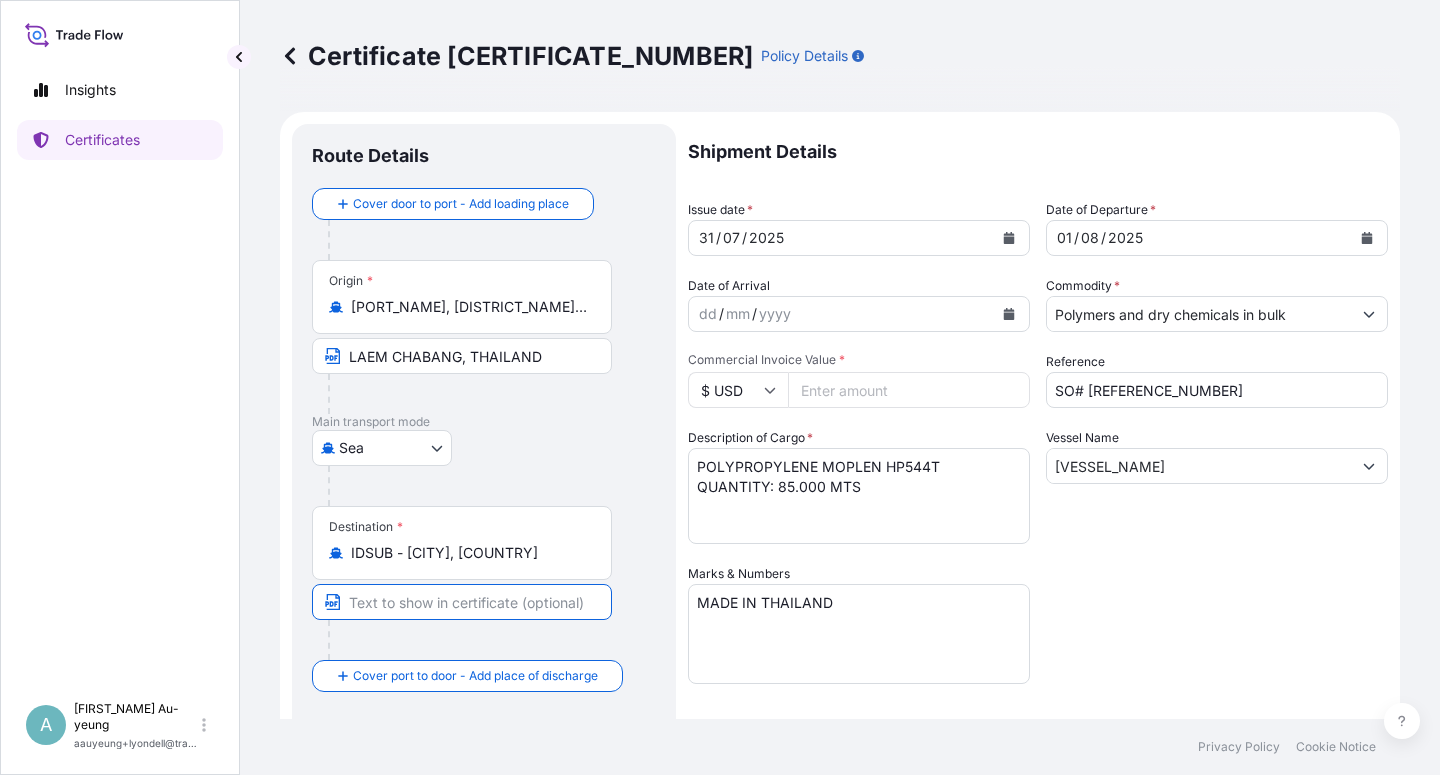 paste on "[PORT_NAME], [CITY_NAME] [COUNTRY_NAME]" 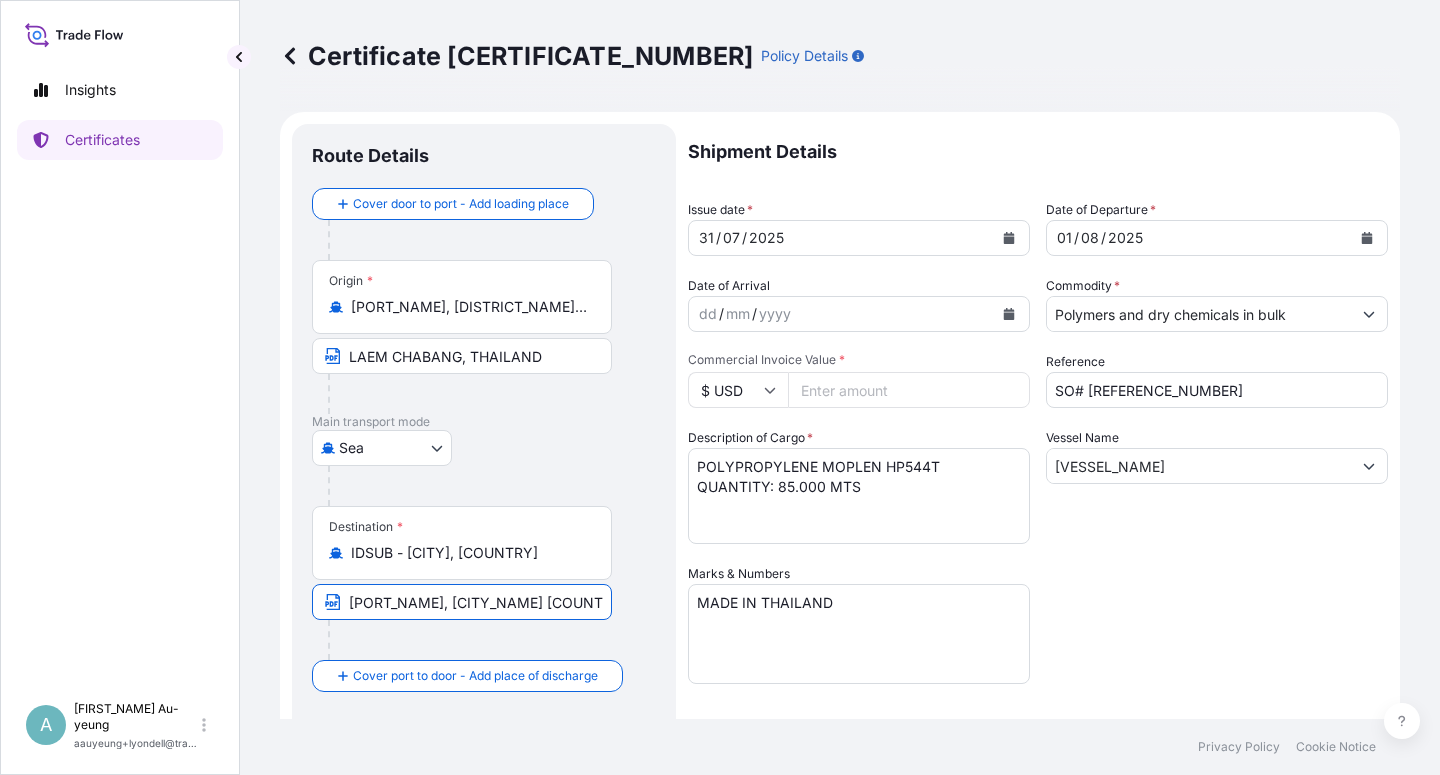 type on "[PORT_NAME], [CITY_NAME] [COUNTRY_NAME]" 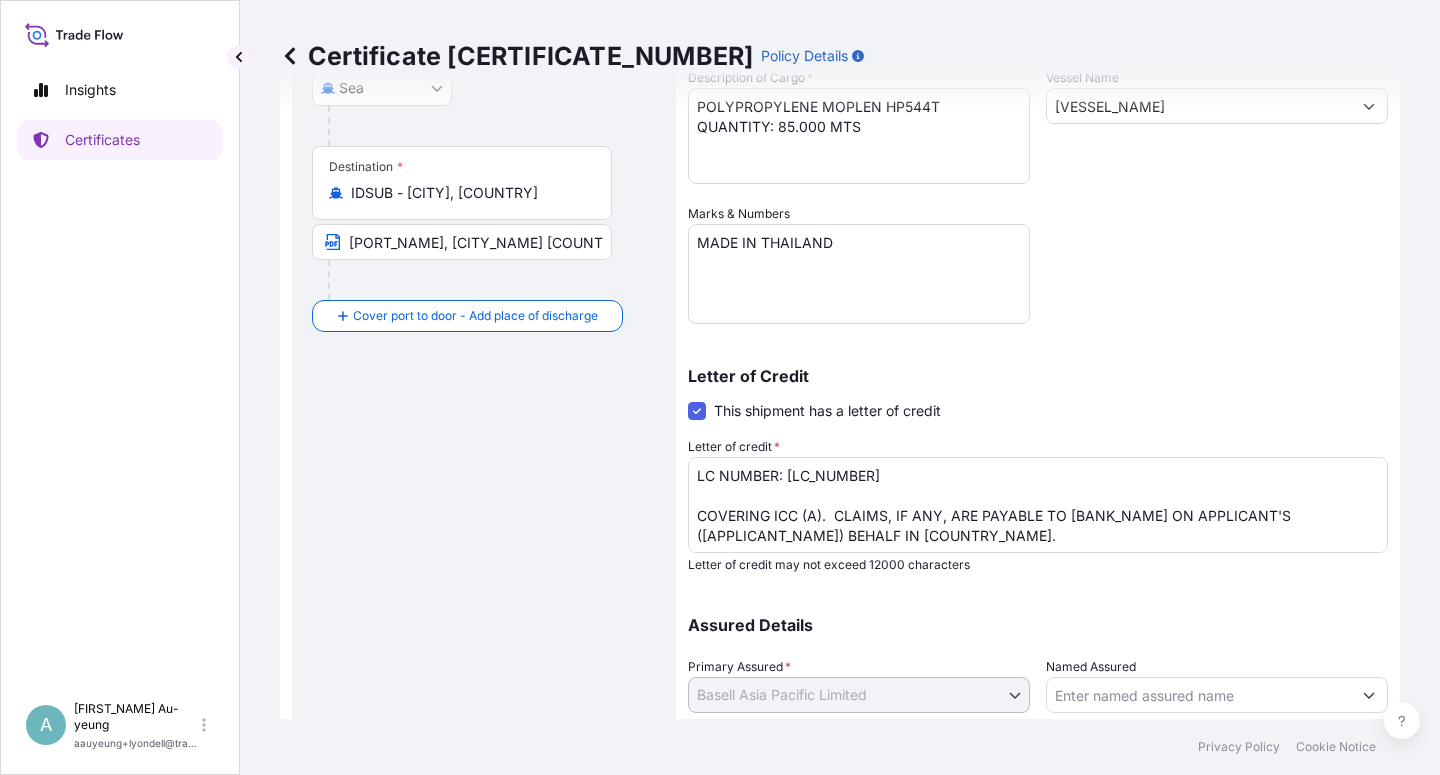 scroll, scrollTop: 490, scrollLeft: 0, axis: vertical 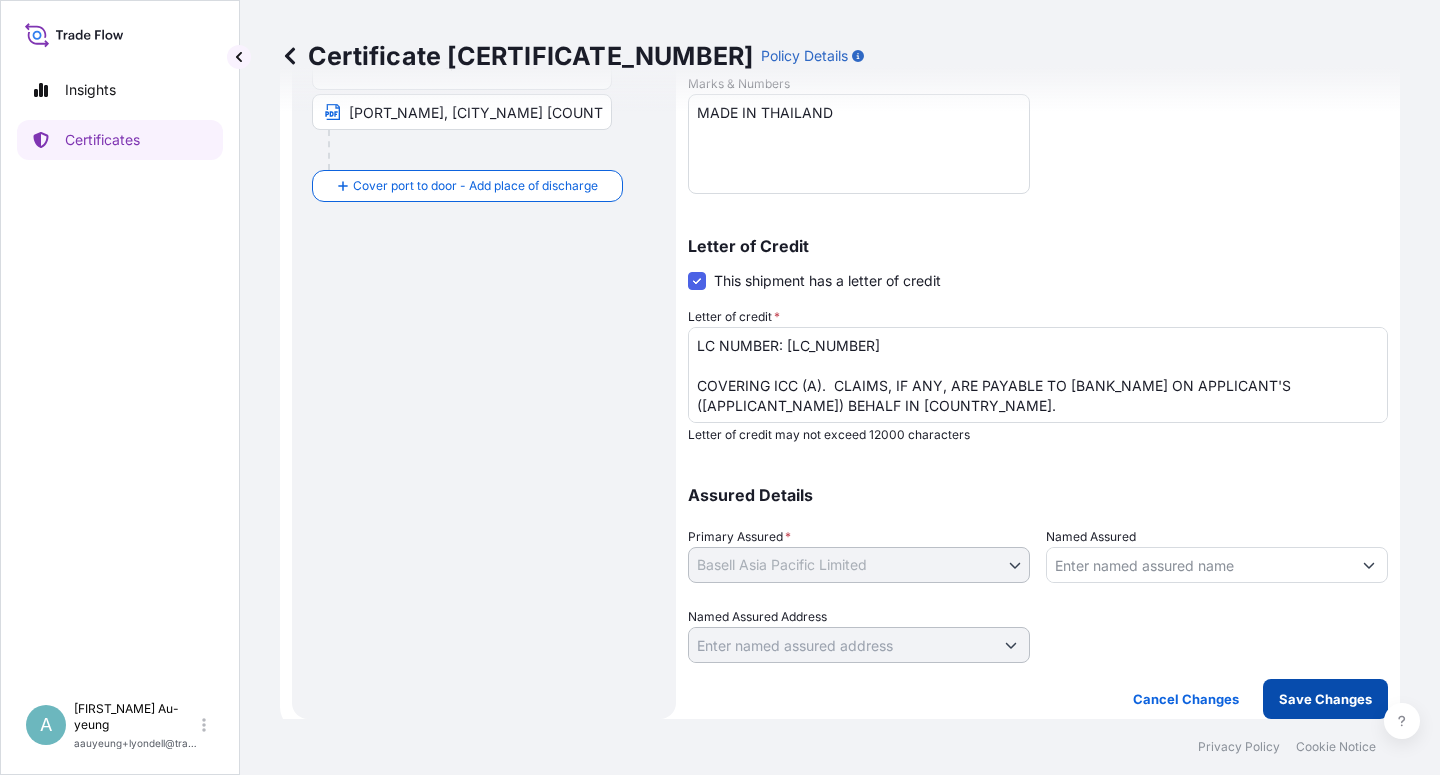 click on "Save Changes" at bounding box center [1325, 699] 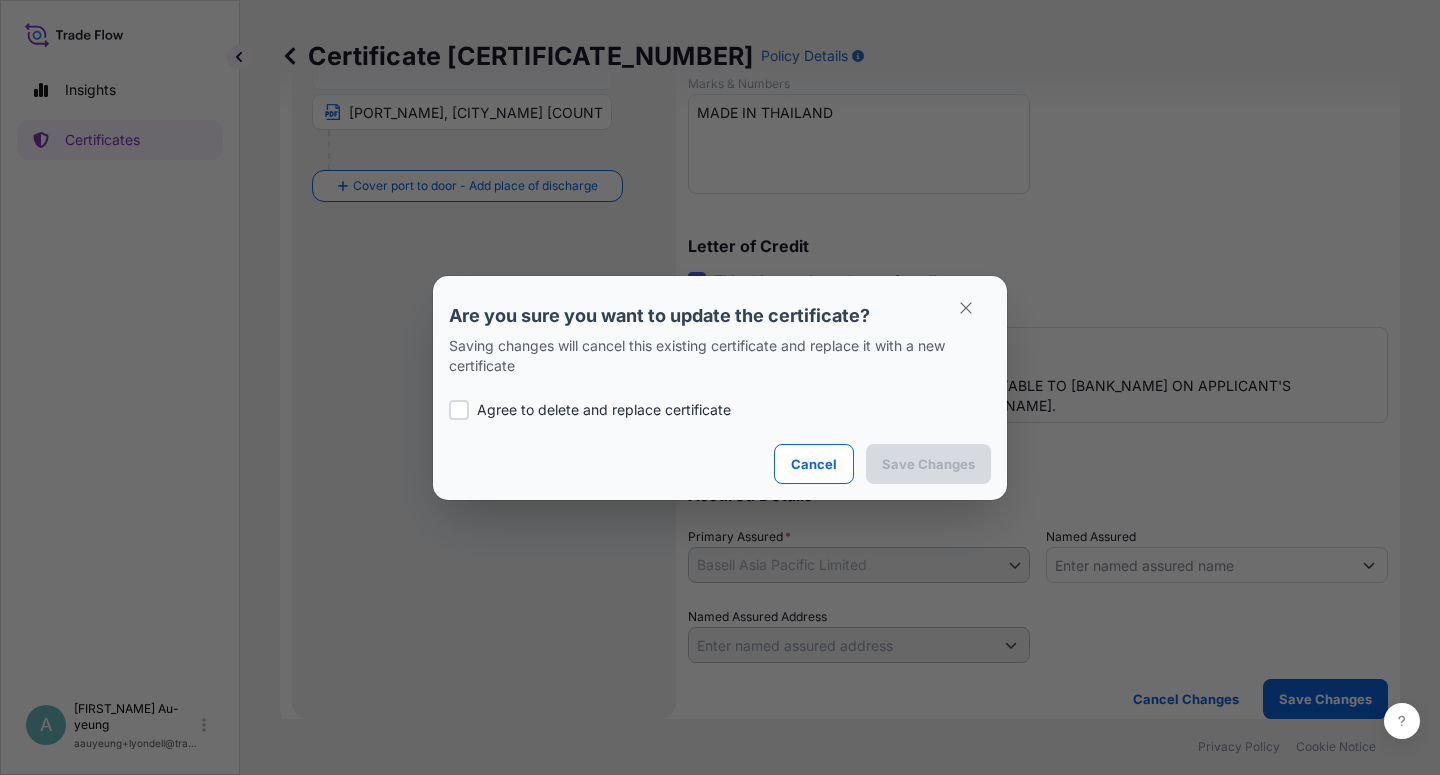 click on "Agree to delete and replace certificate" at bounding box center (604, 410) 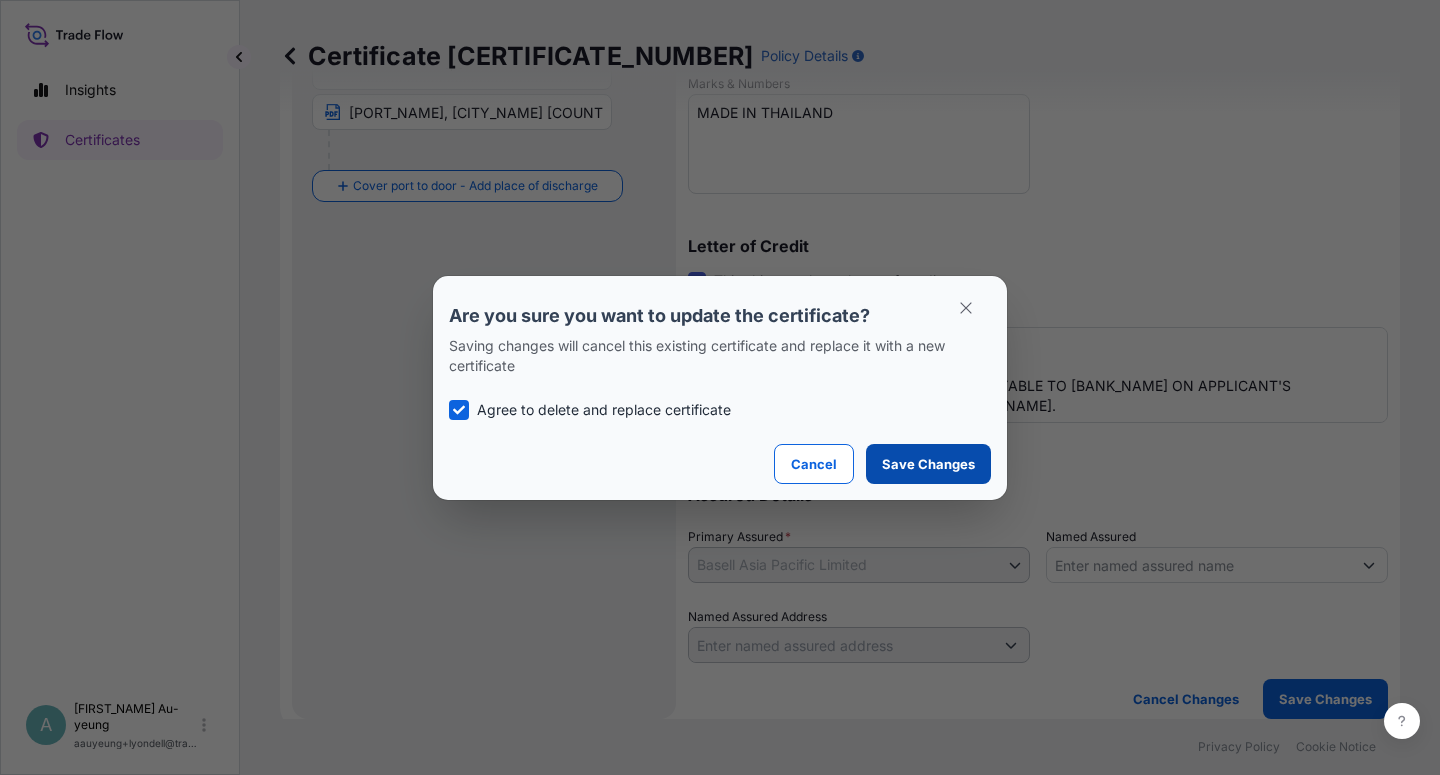 click on "Save Changes" at bounding box center (928, 464) 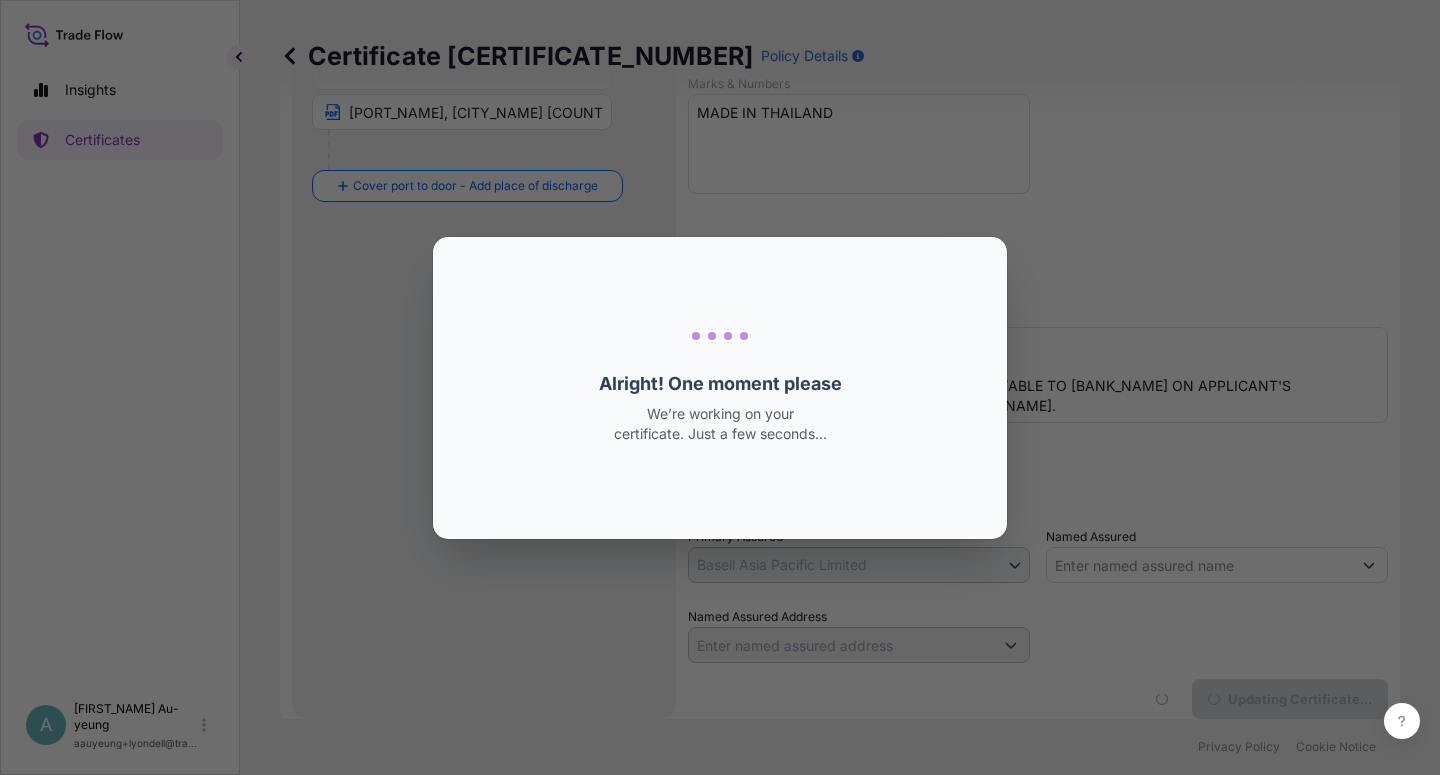 scroll, scrollTop: 0, scrollLeft: 0, axis: both 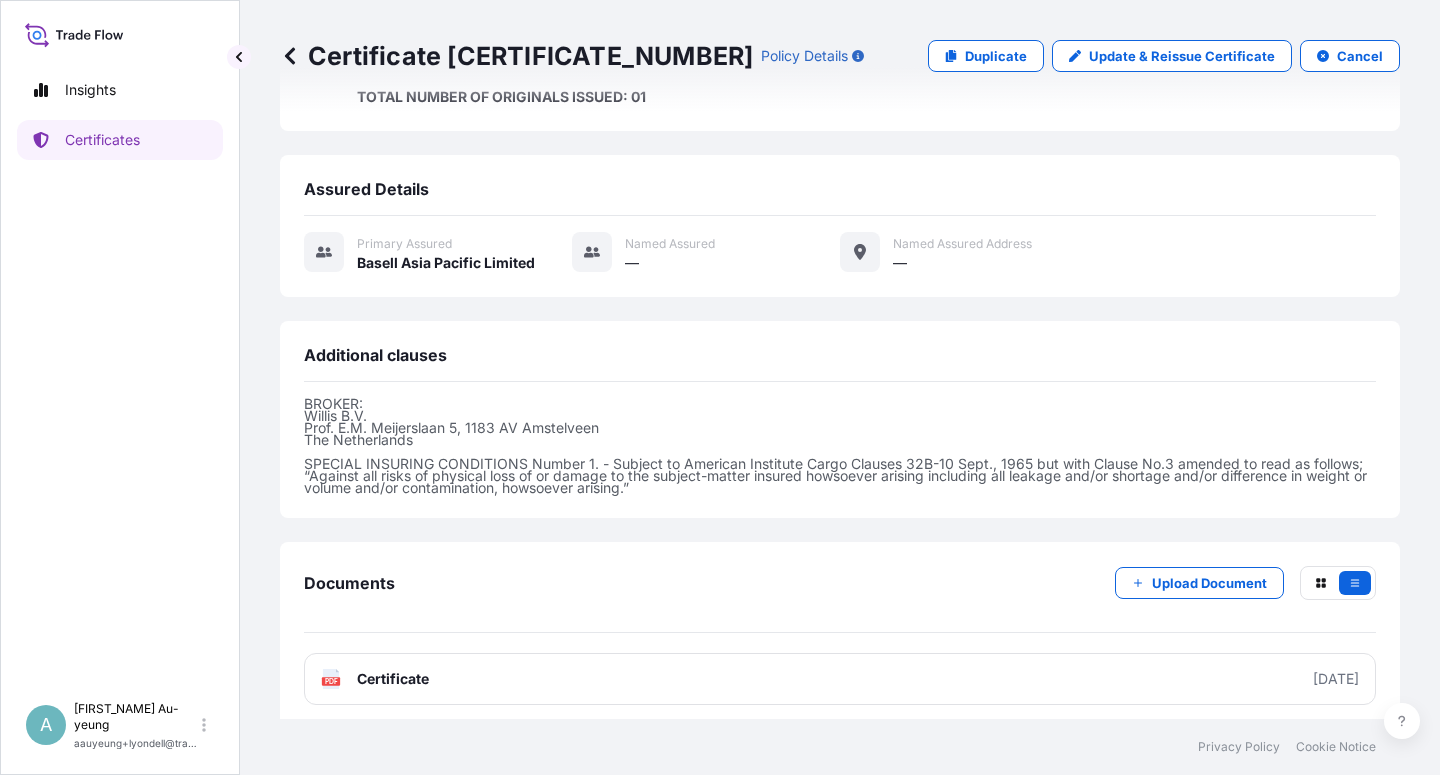 click on "Certificate" at bounding box center [393, 679] 